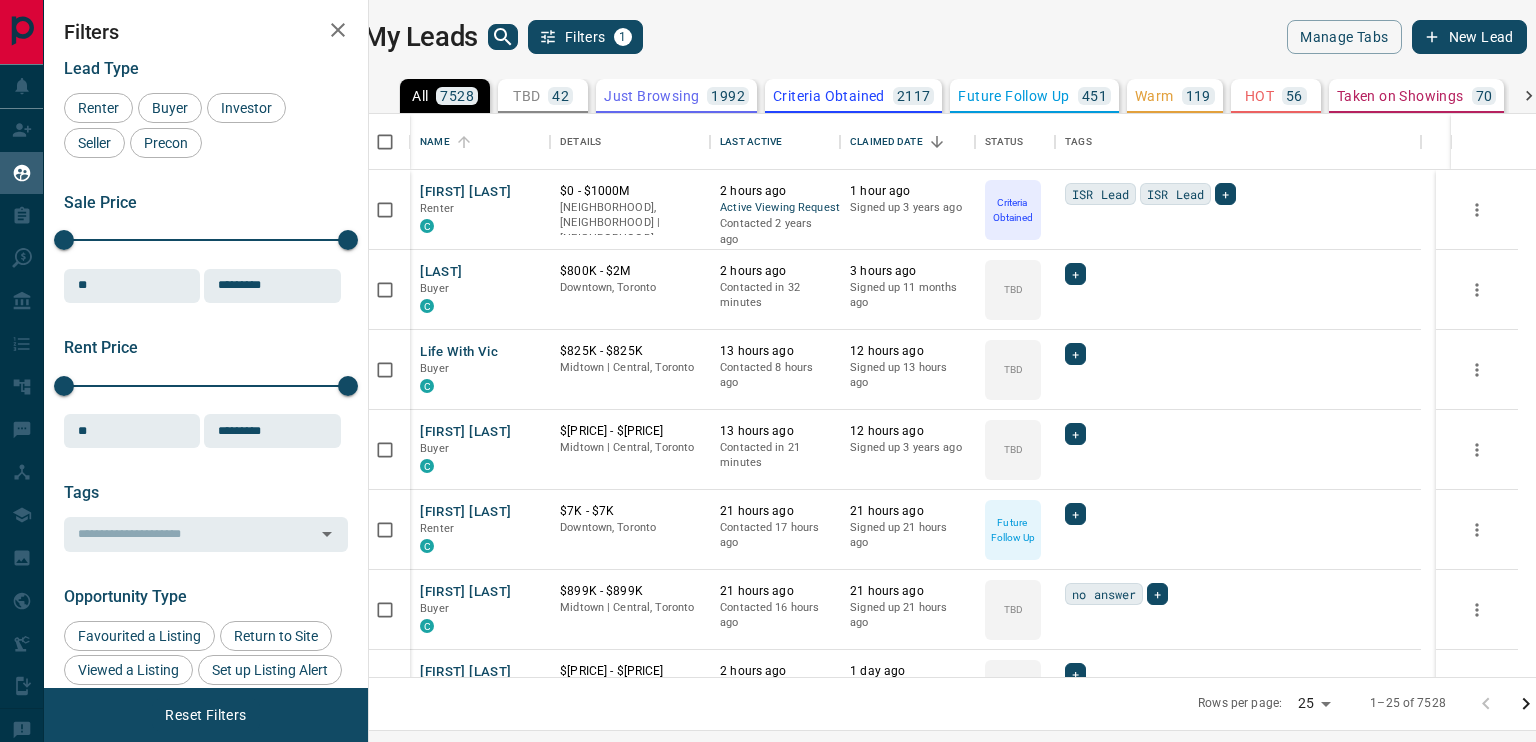 scroll, scrollTop: 0, scrollLeft: 0, axis: both 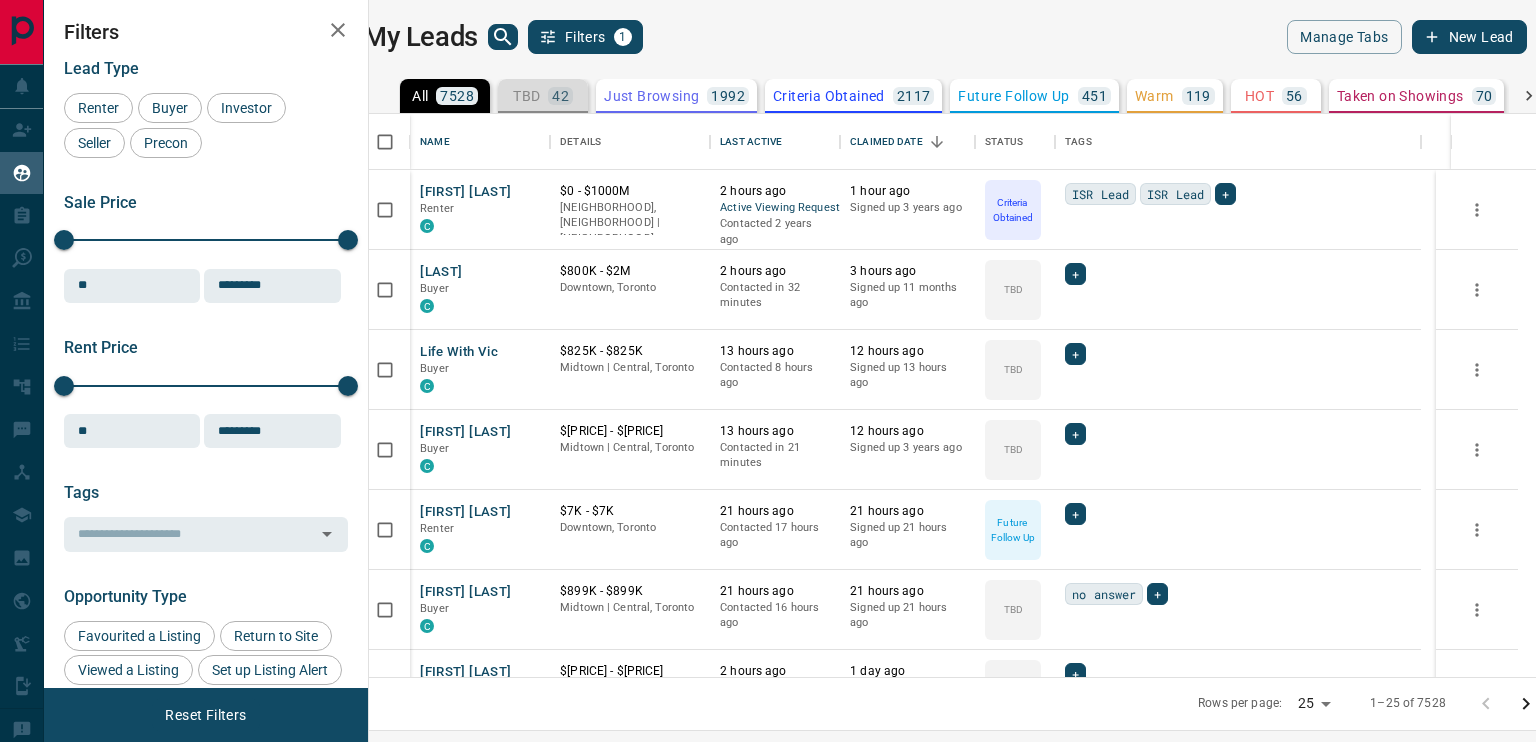 click on "TBD" at bounding box center [526, 96] 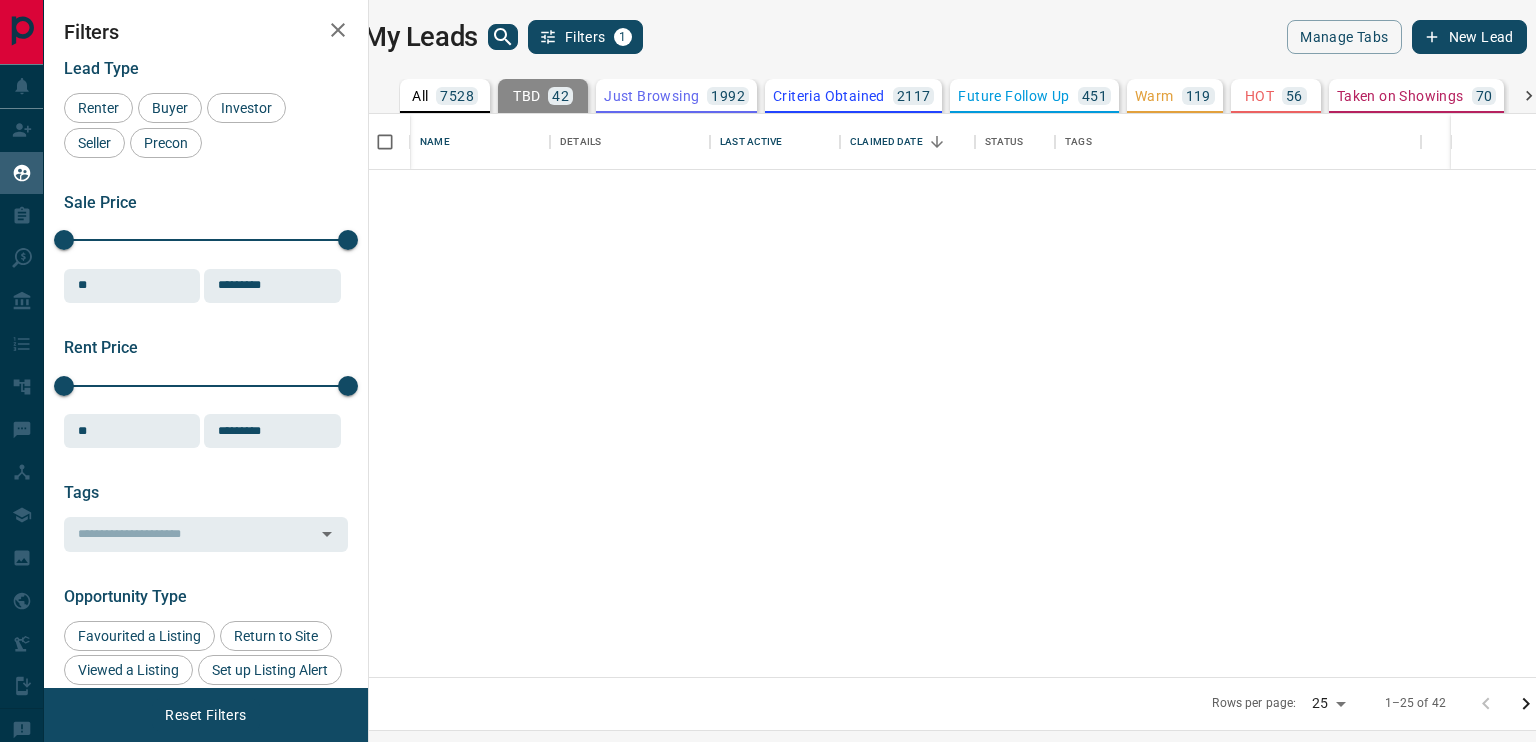 scroll, scrollTop: 1492, scrollLeft: 0, axis: vertical 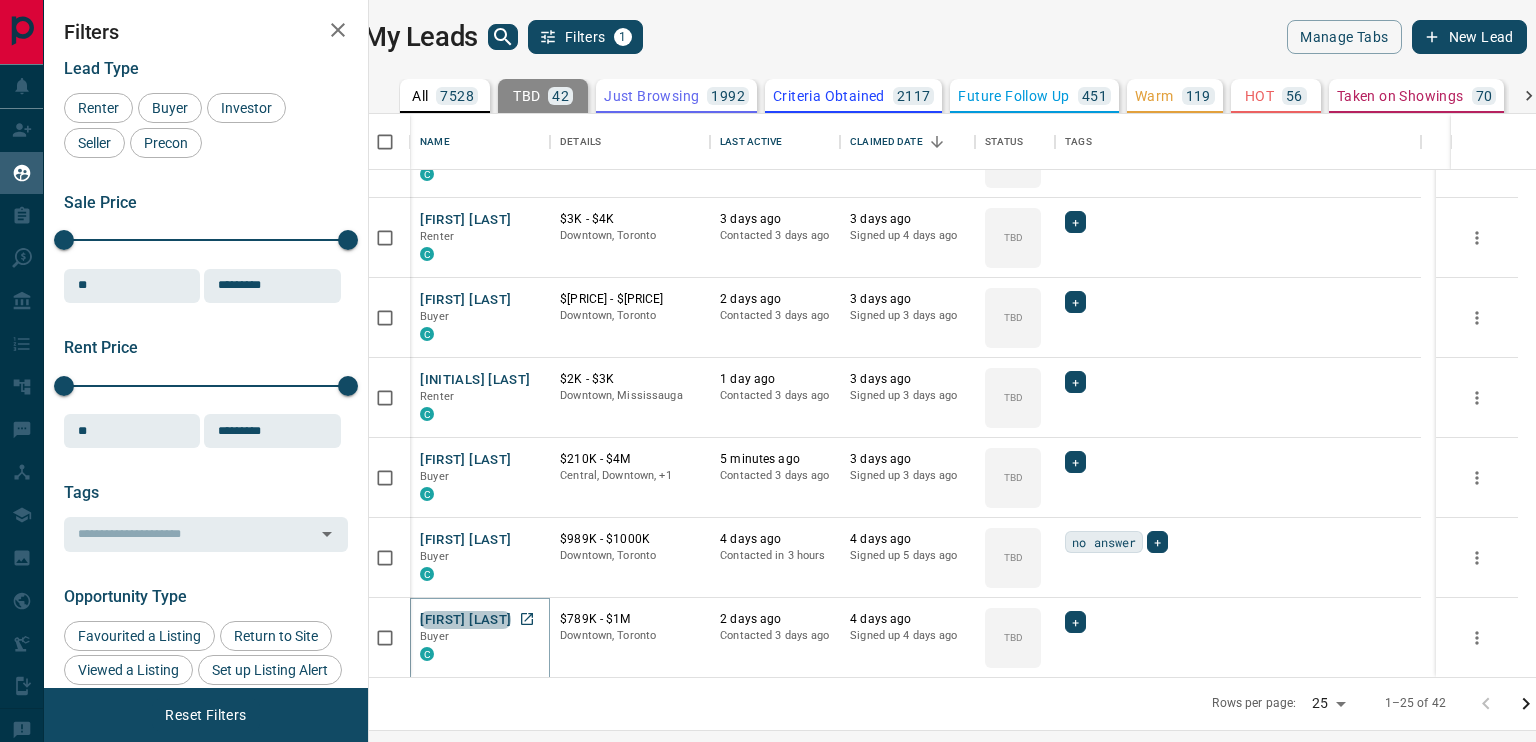 click on "[FIRST] [LAST]" at bounding box center (465, 620) 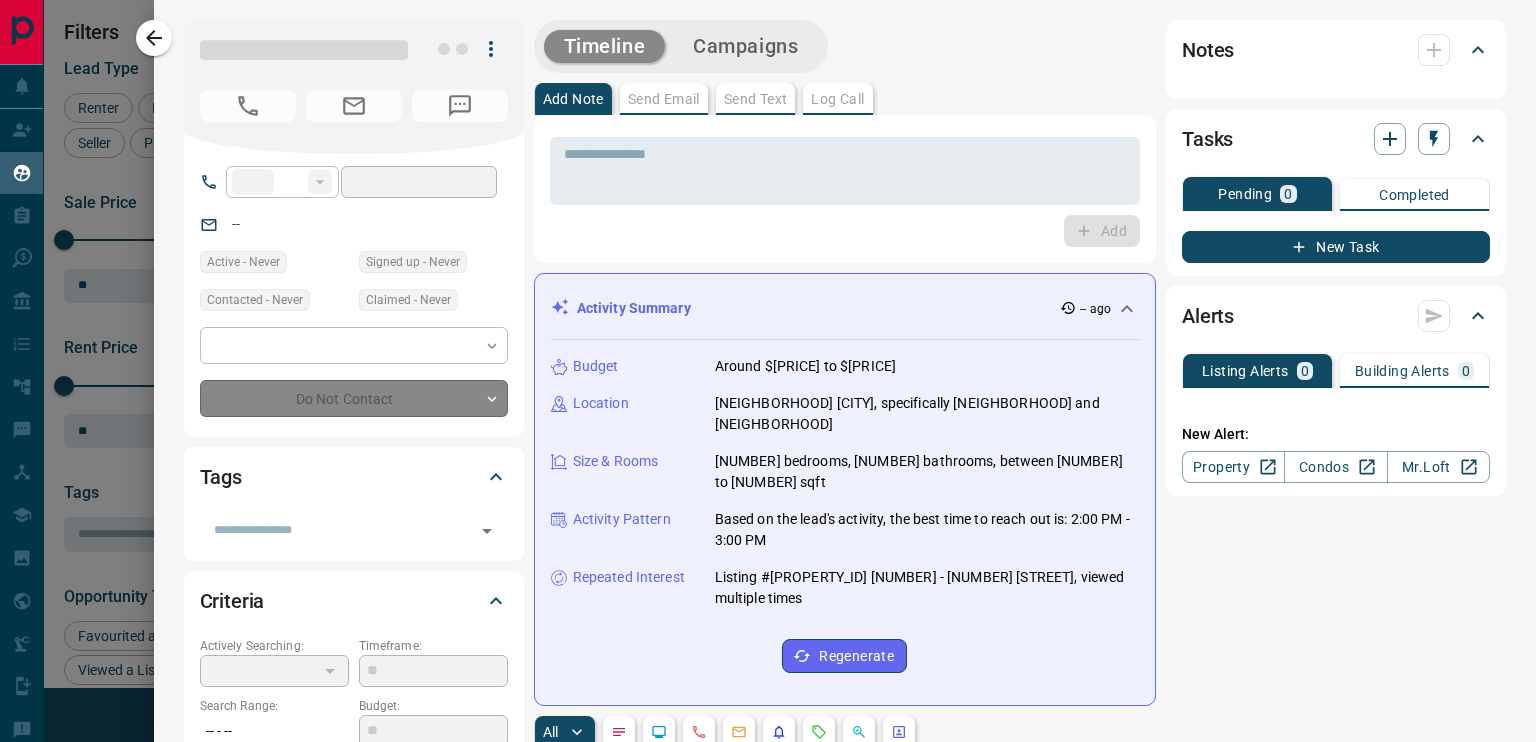 type on "**" 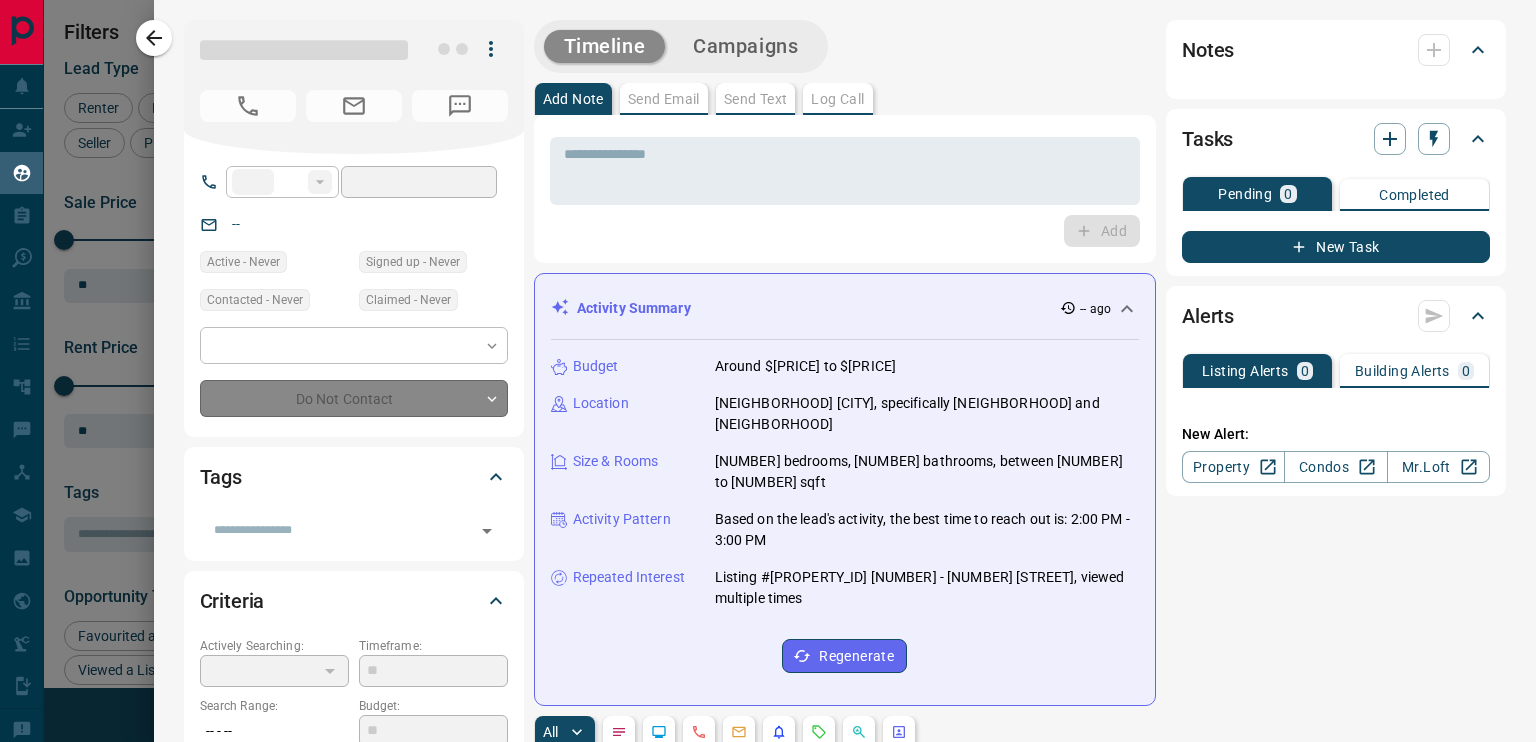 type on "**********" 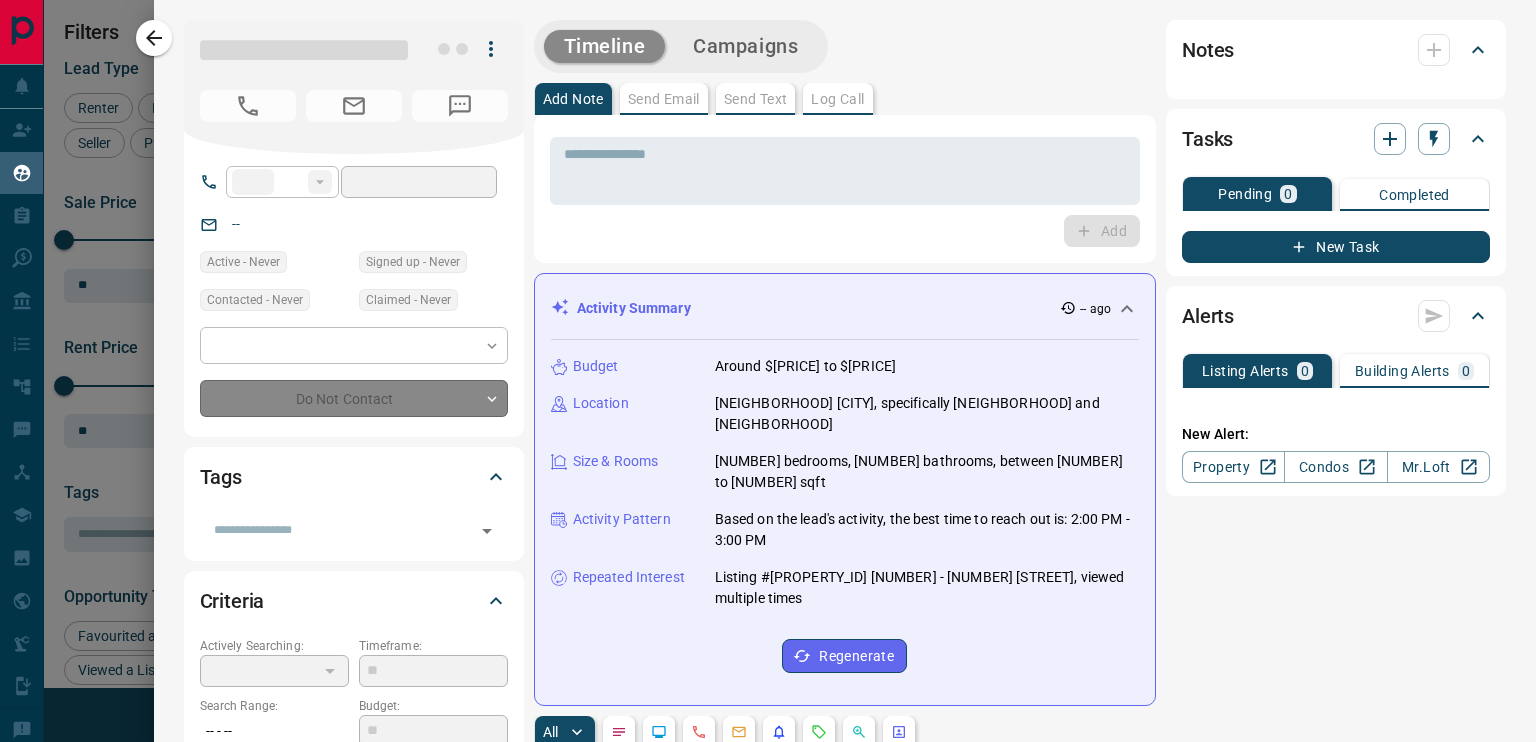 type on "**********" 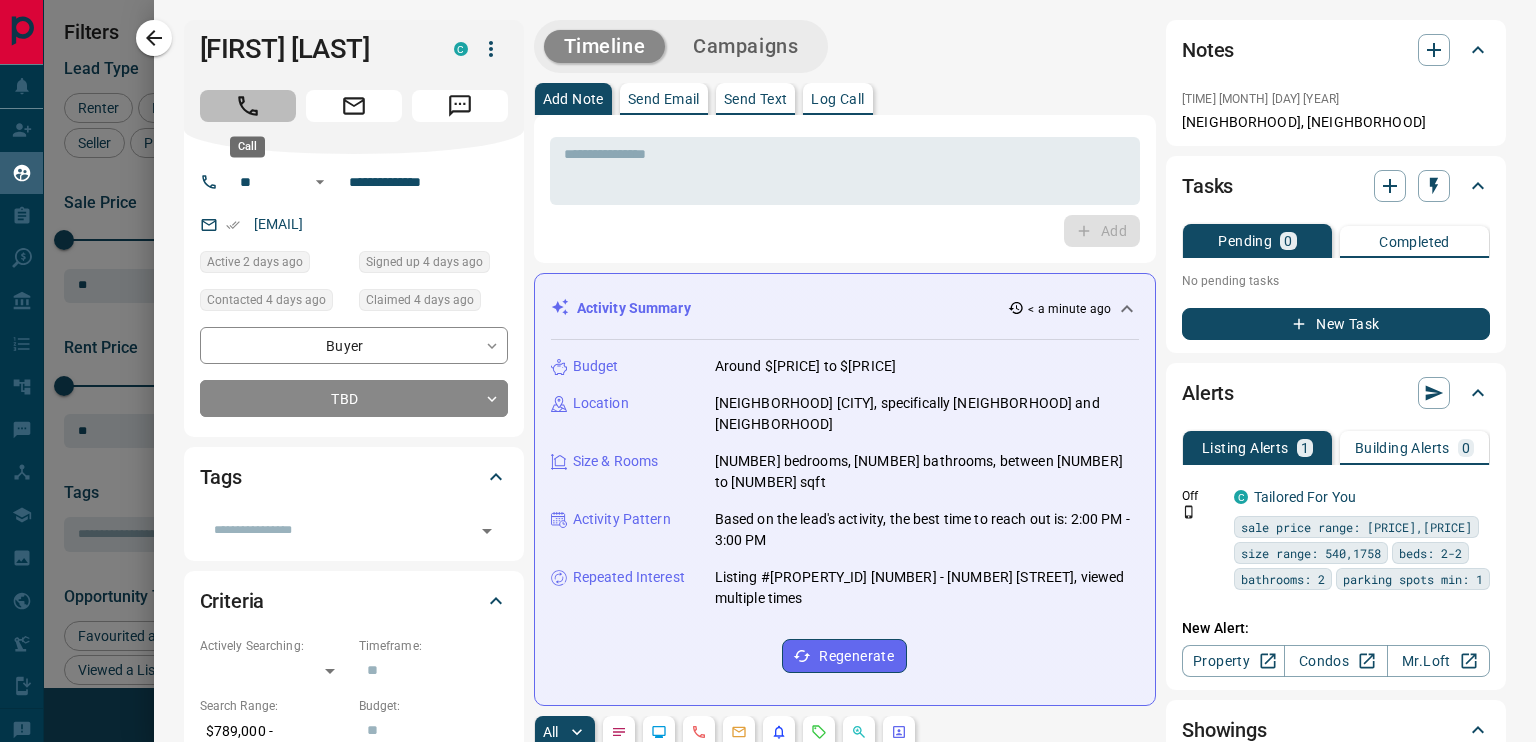 click at bounding box center [248, 106] 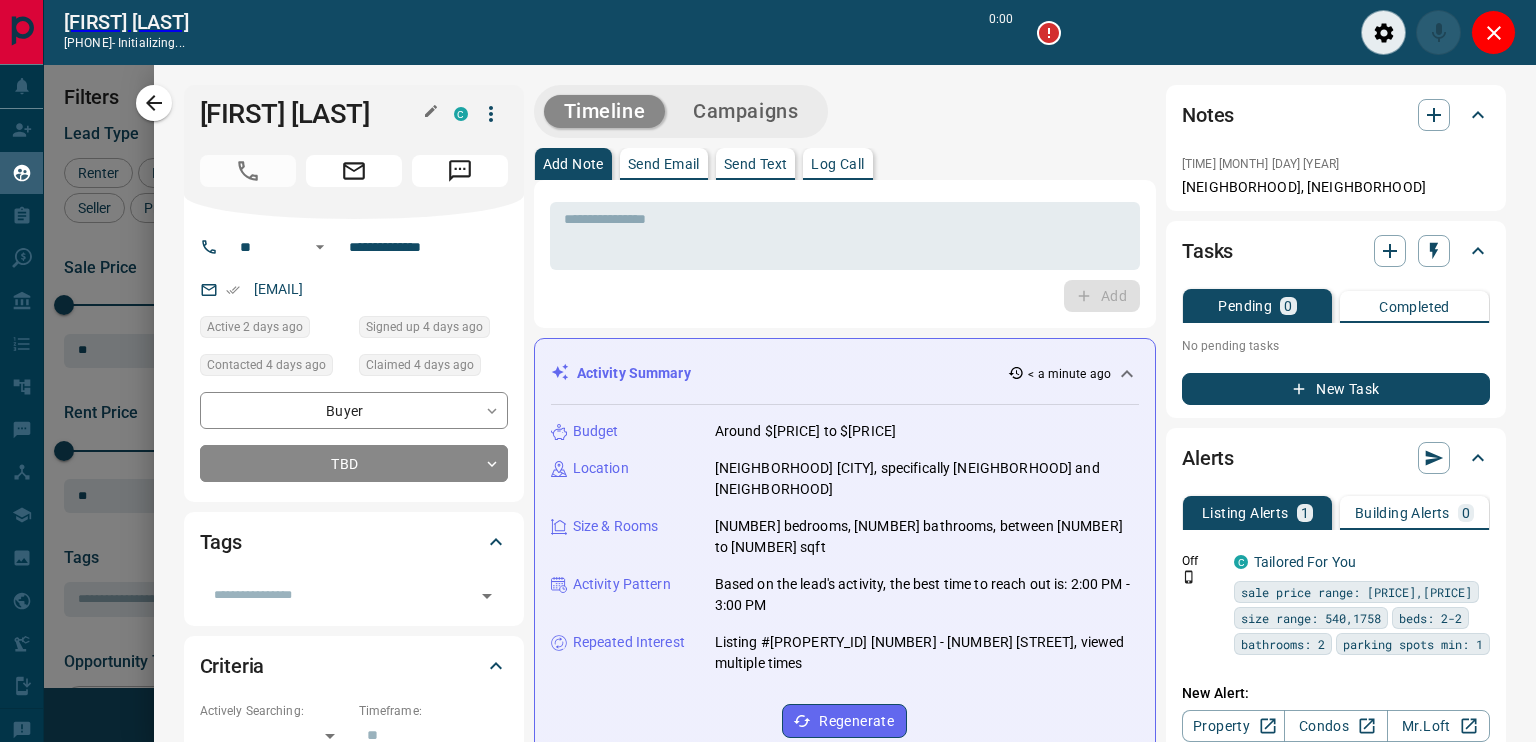 scroll, scrollTop: 486, scrollLeft: 1143, axis: both 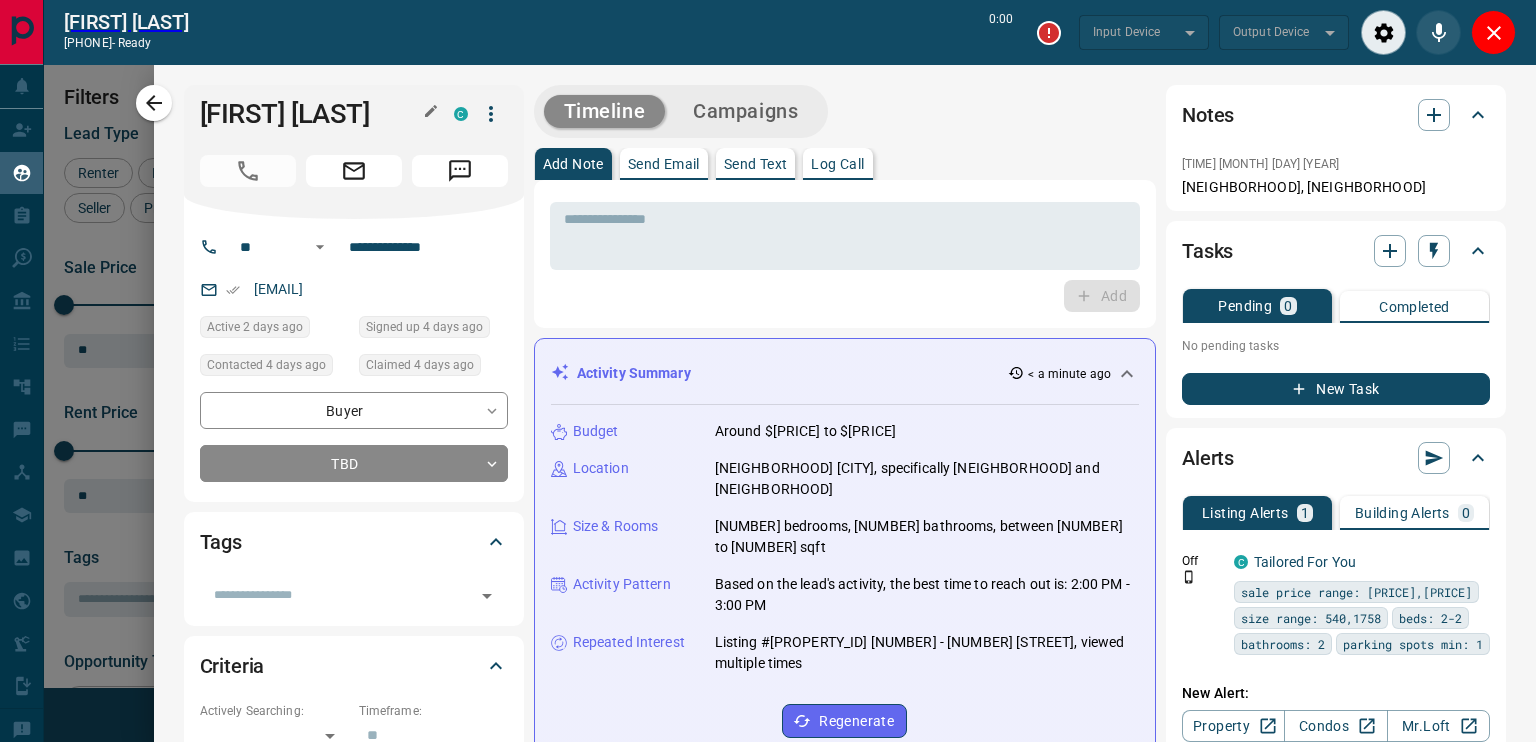 type on "*******" 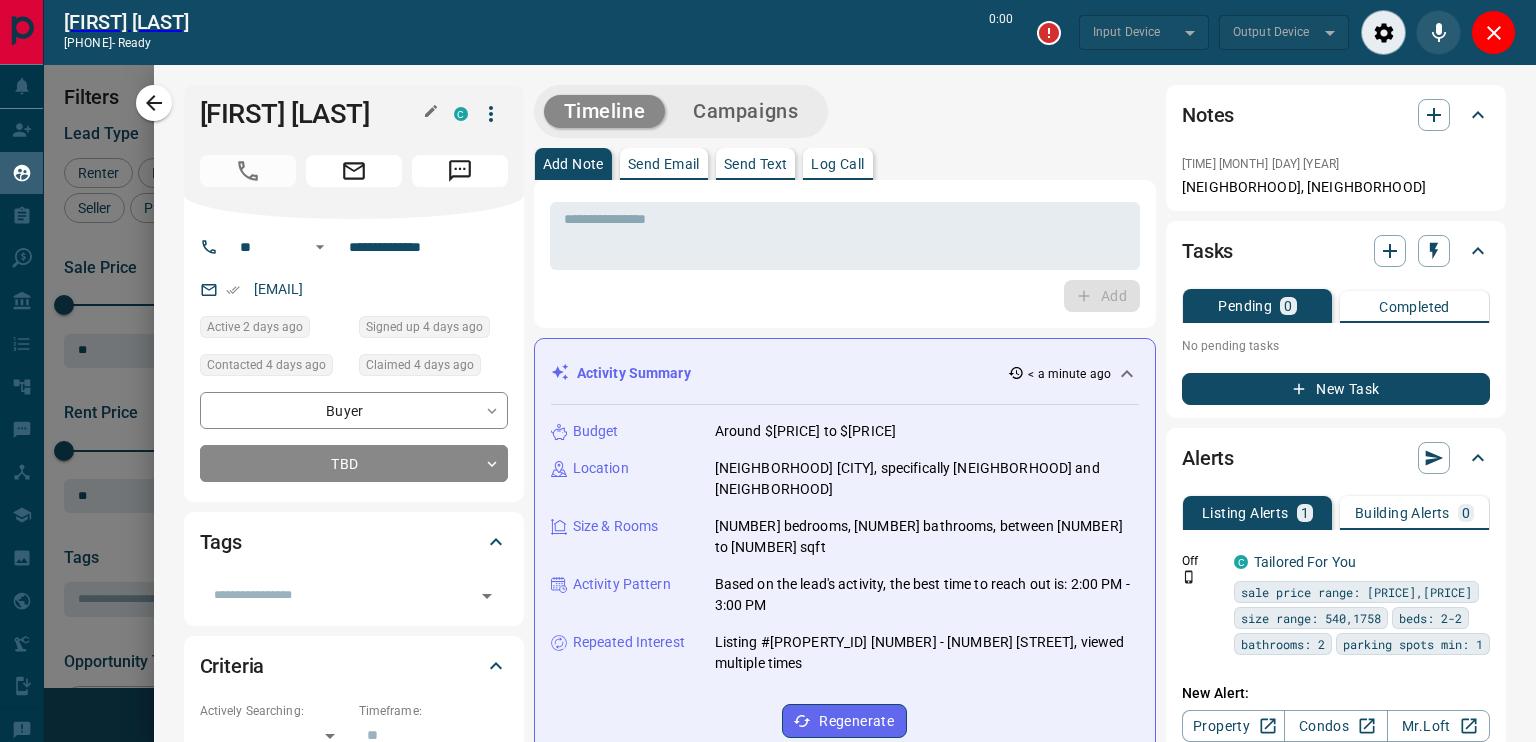 type on "*******" 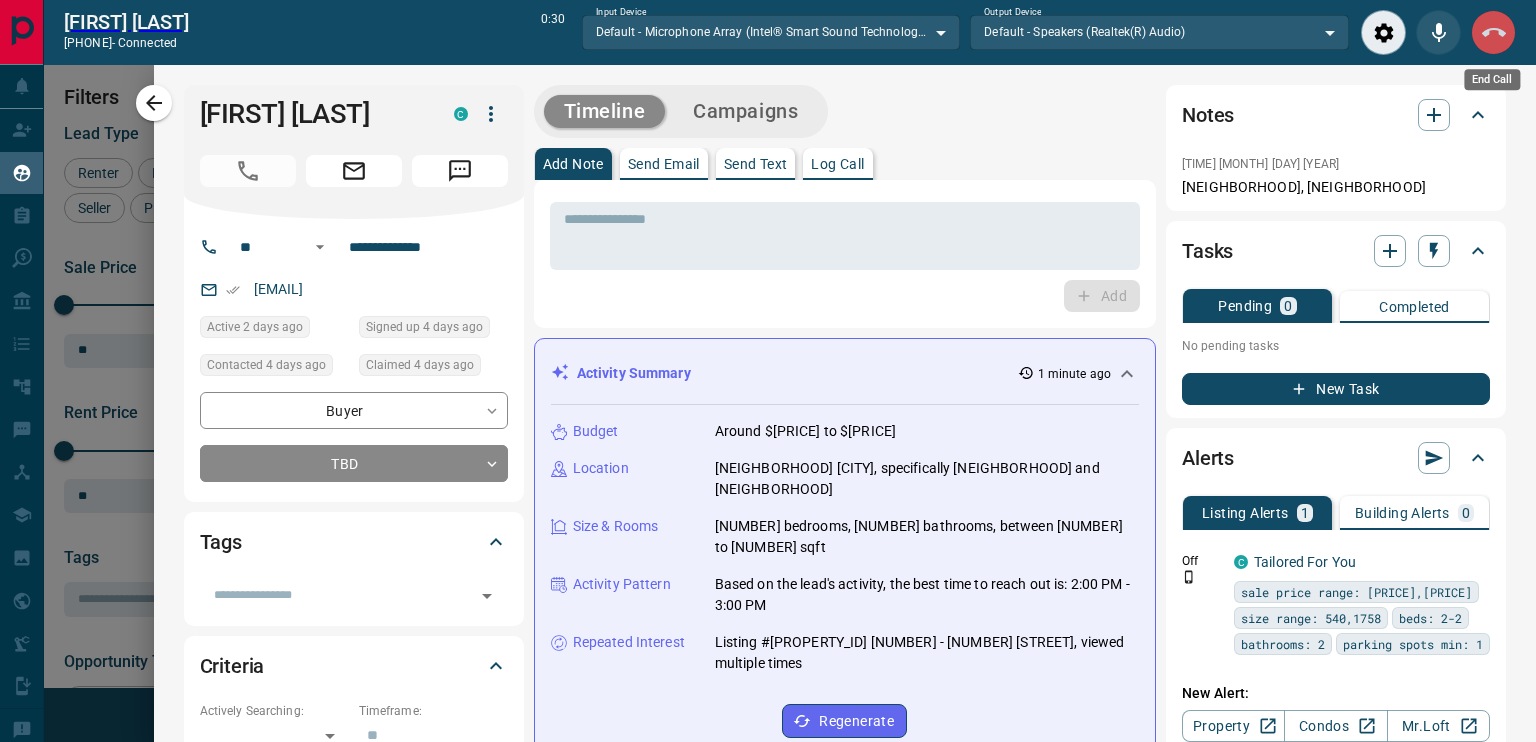 click 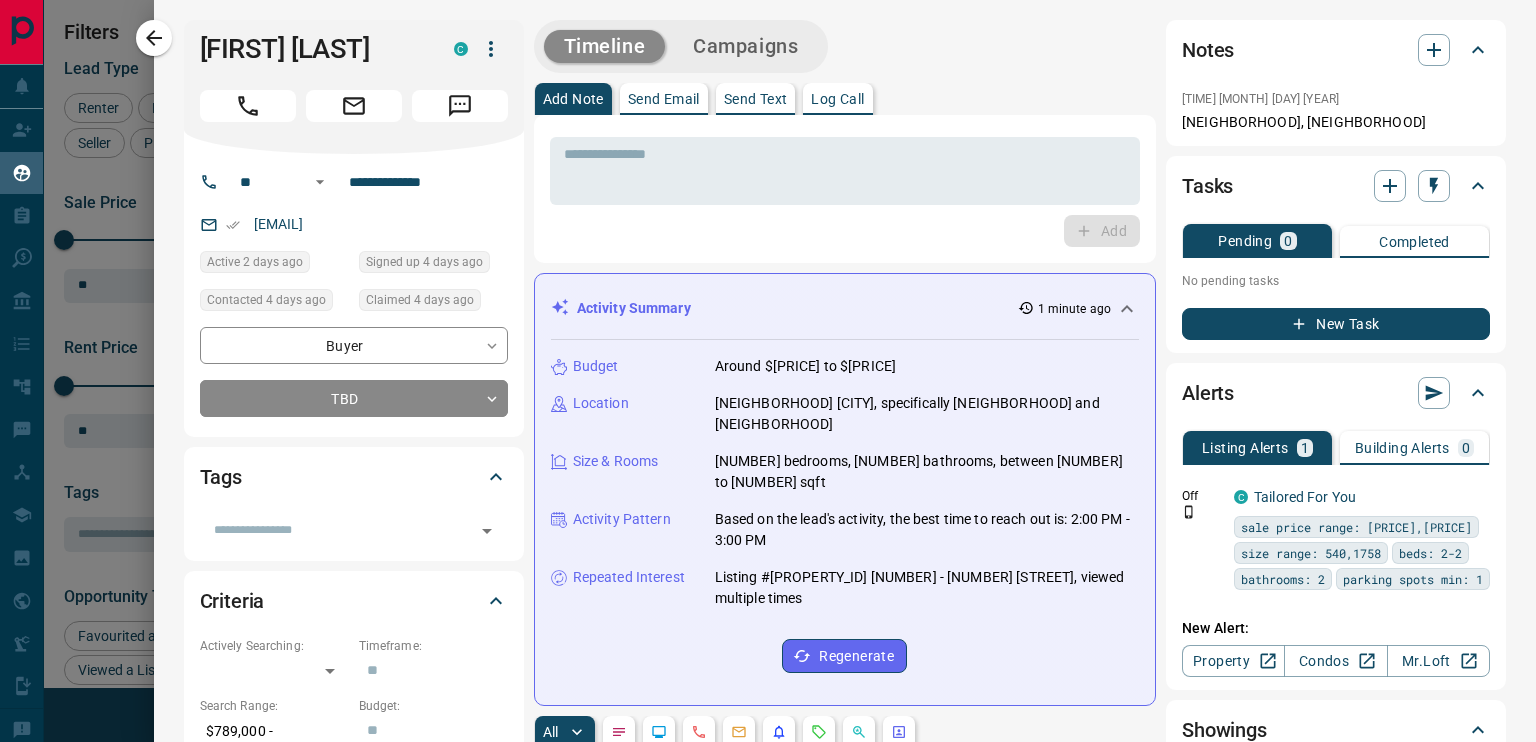 scroll, scrollTop: 16, scrollLeft: 16, axis: both 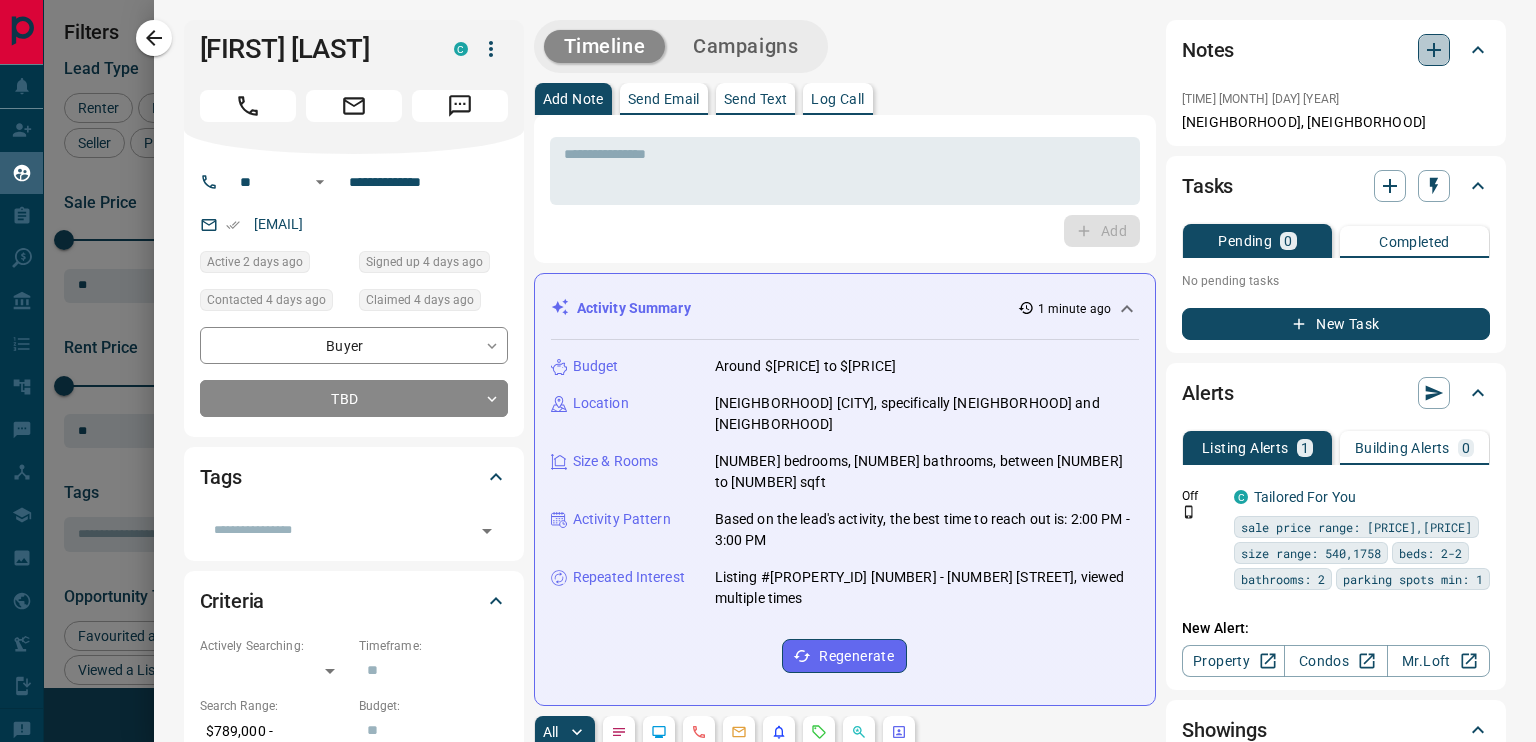 click 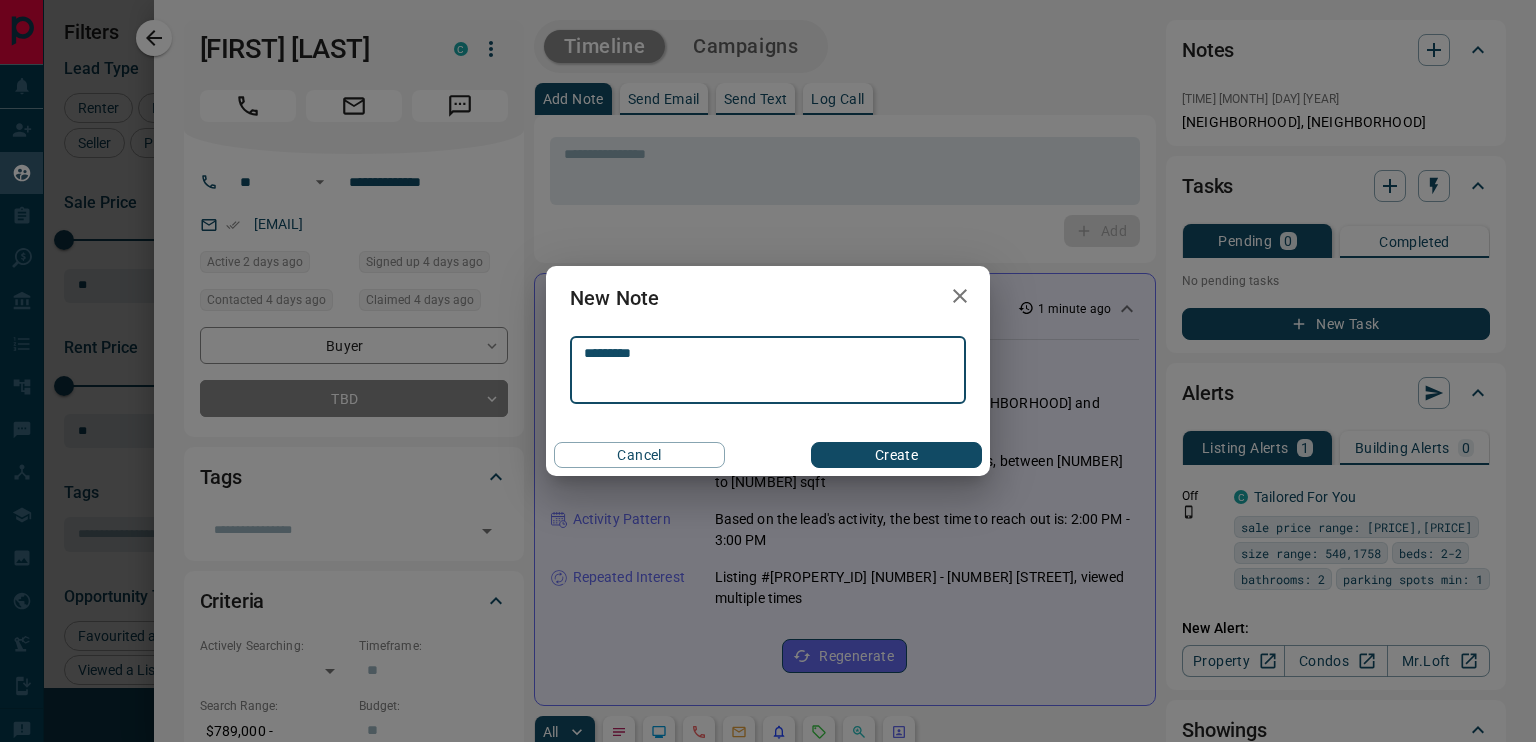 type on "*********" 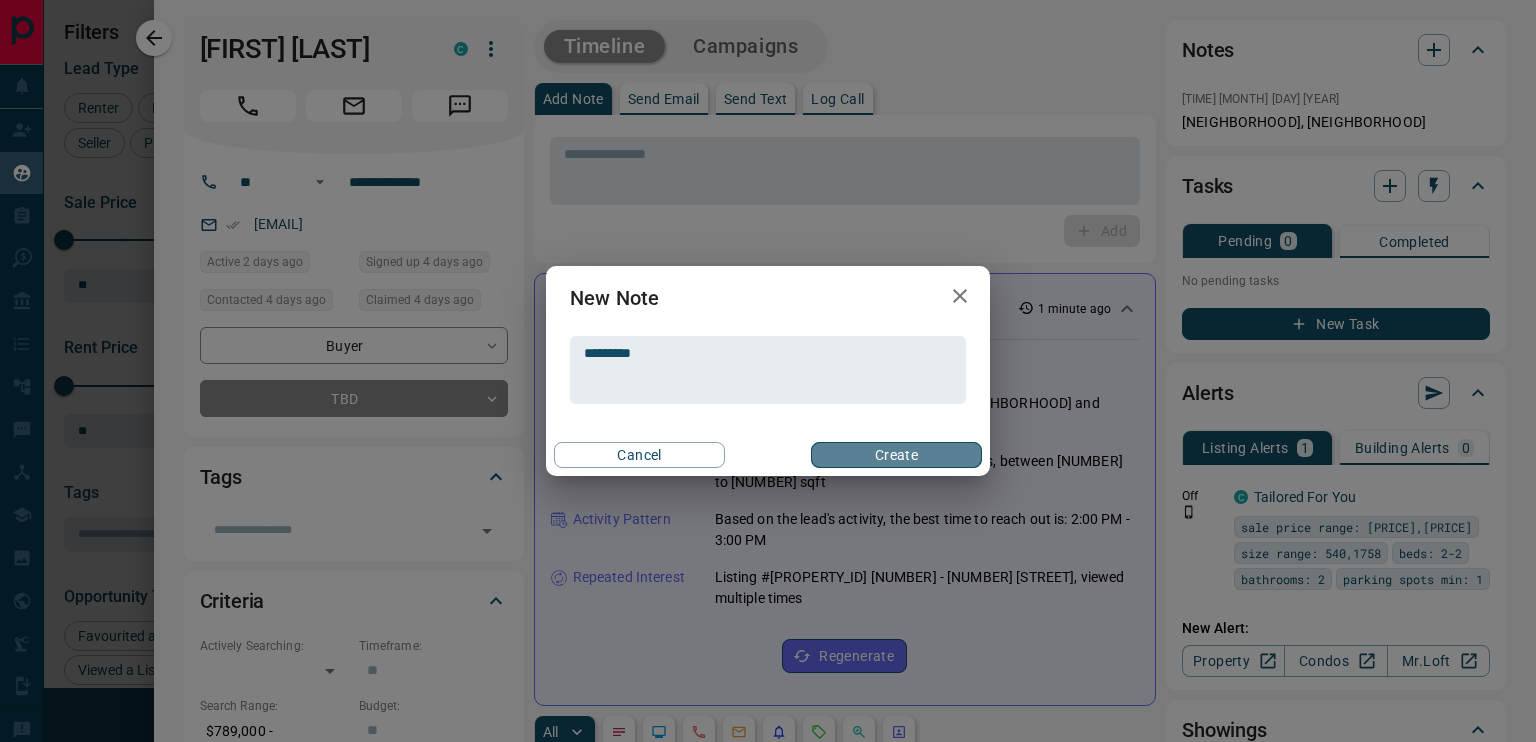 click on "Create" at bounding box center (896, 455) 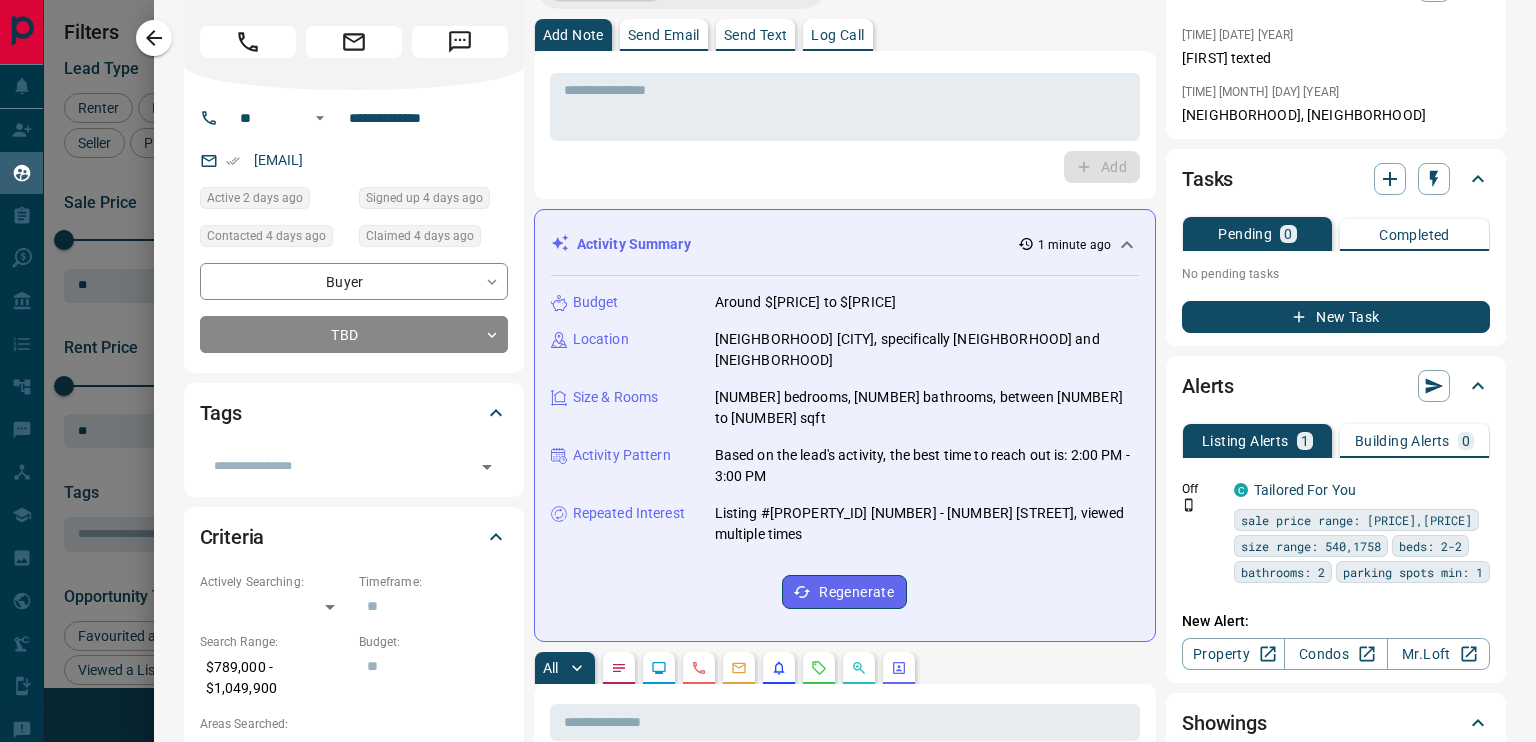 scroll, scrollTop: 0, scrollLeft: 0, axis: both 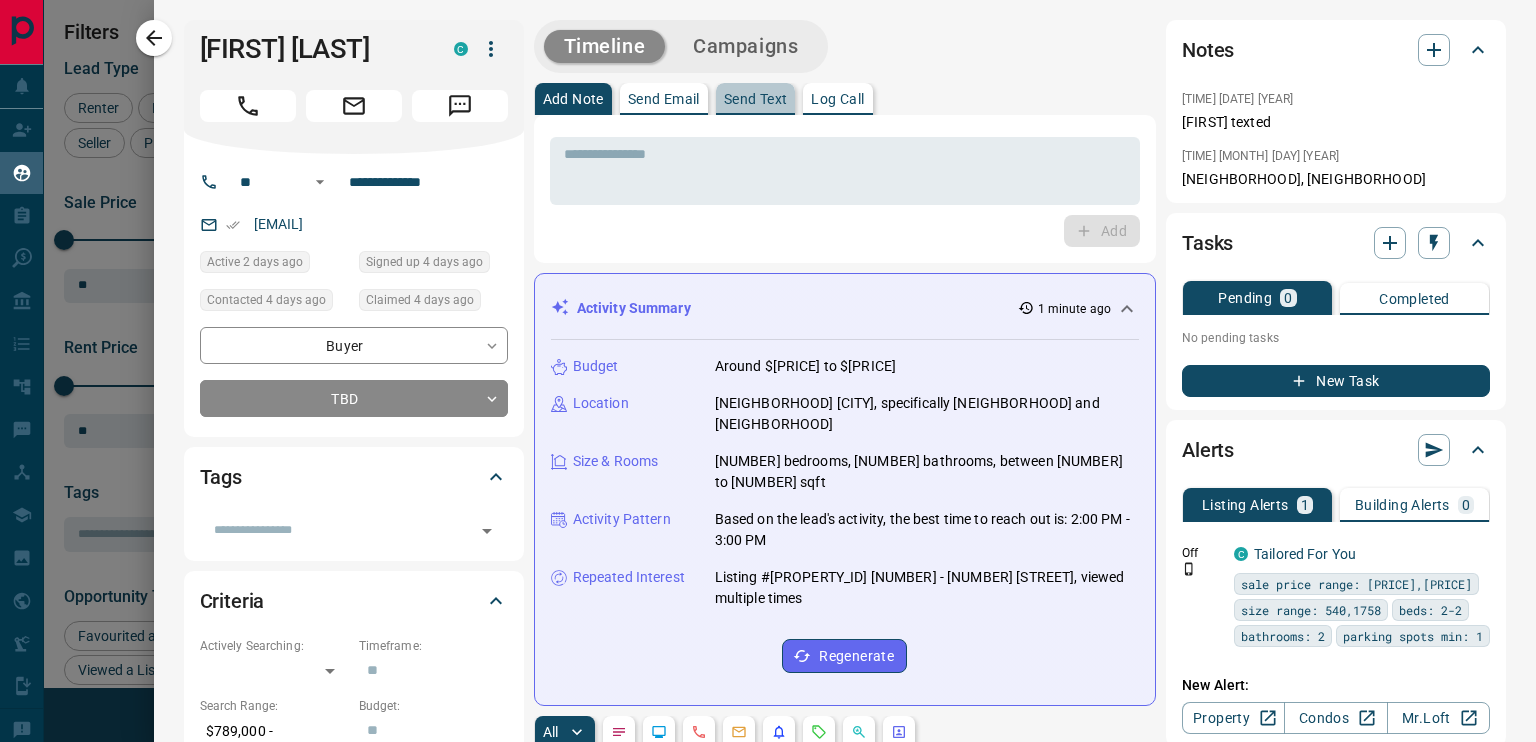 click on "Send Text" at bounding box center [756, 99] 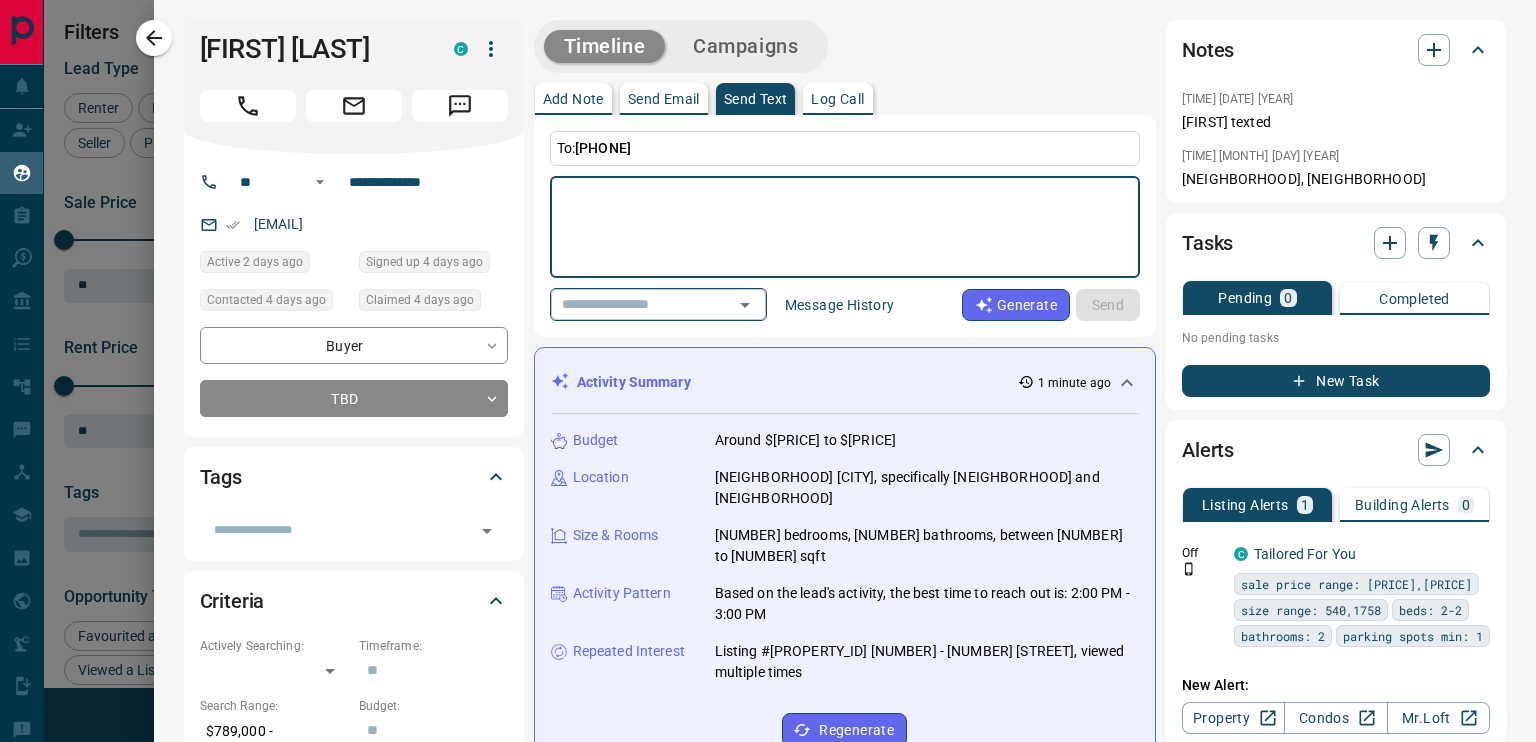 click on "​" at bounding box center (658, 304) 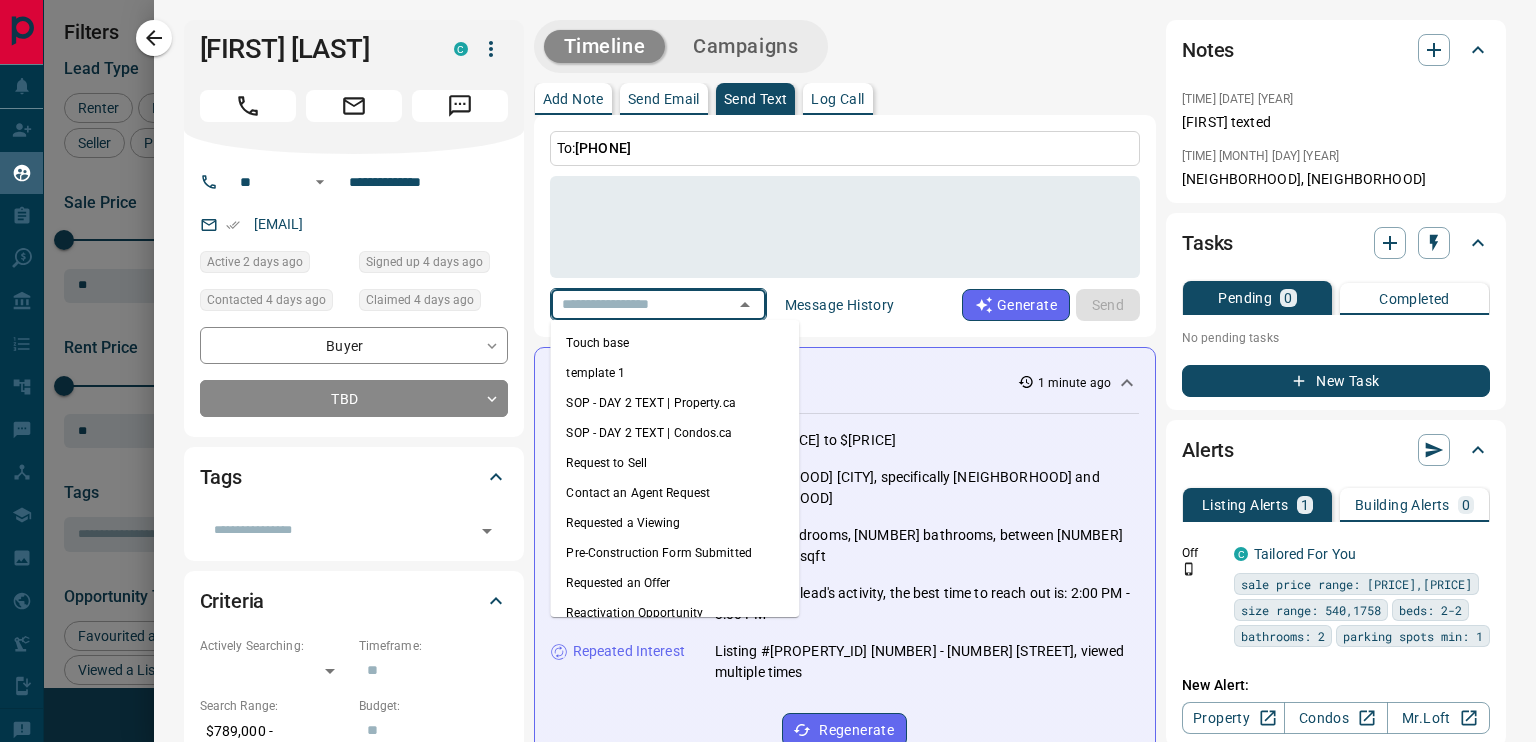 click on "template 1" at bounding box center (674, 373) 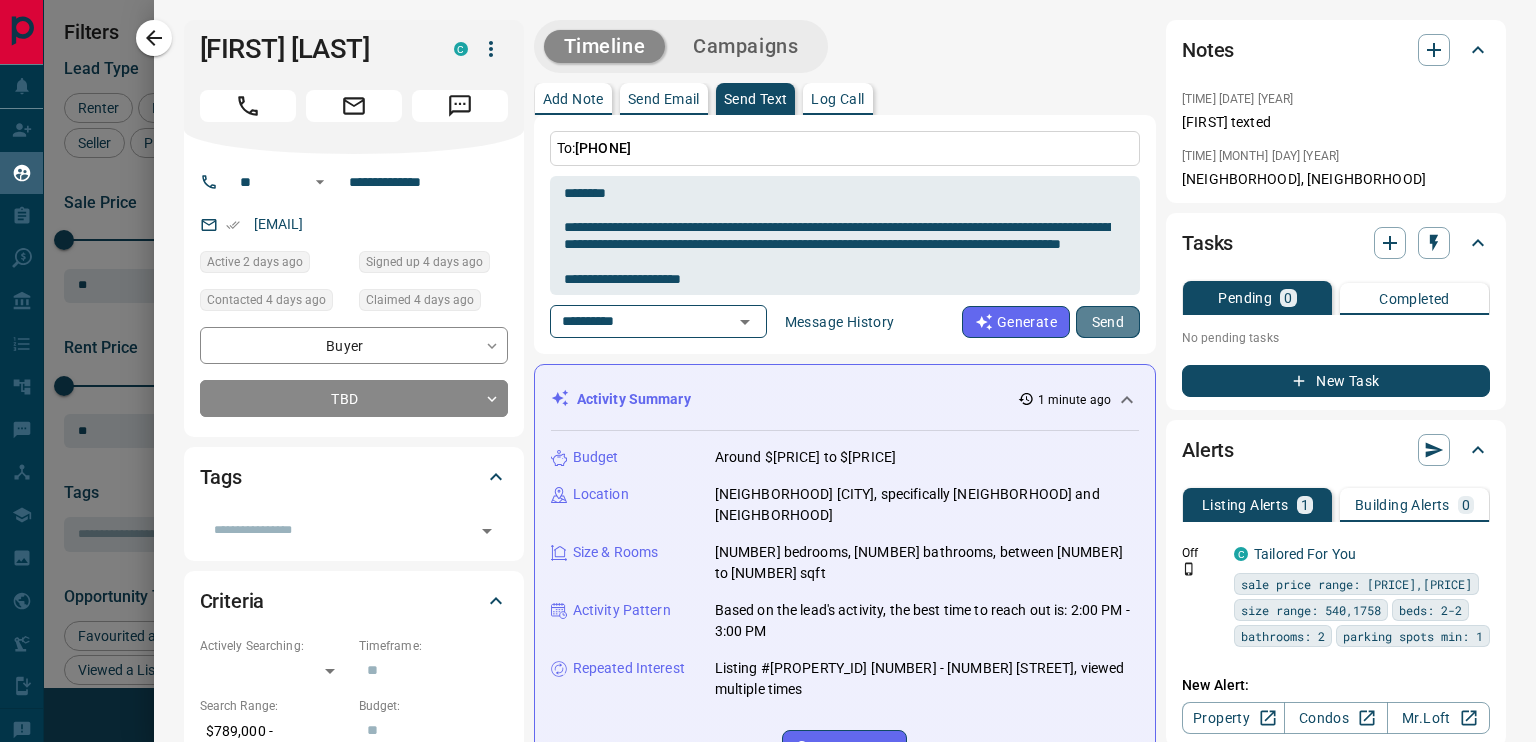 click on "Send" at bounding box center [1108, 322] 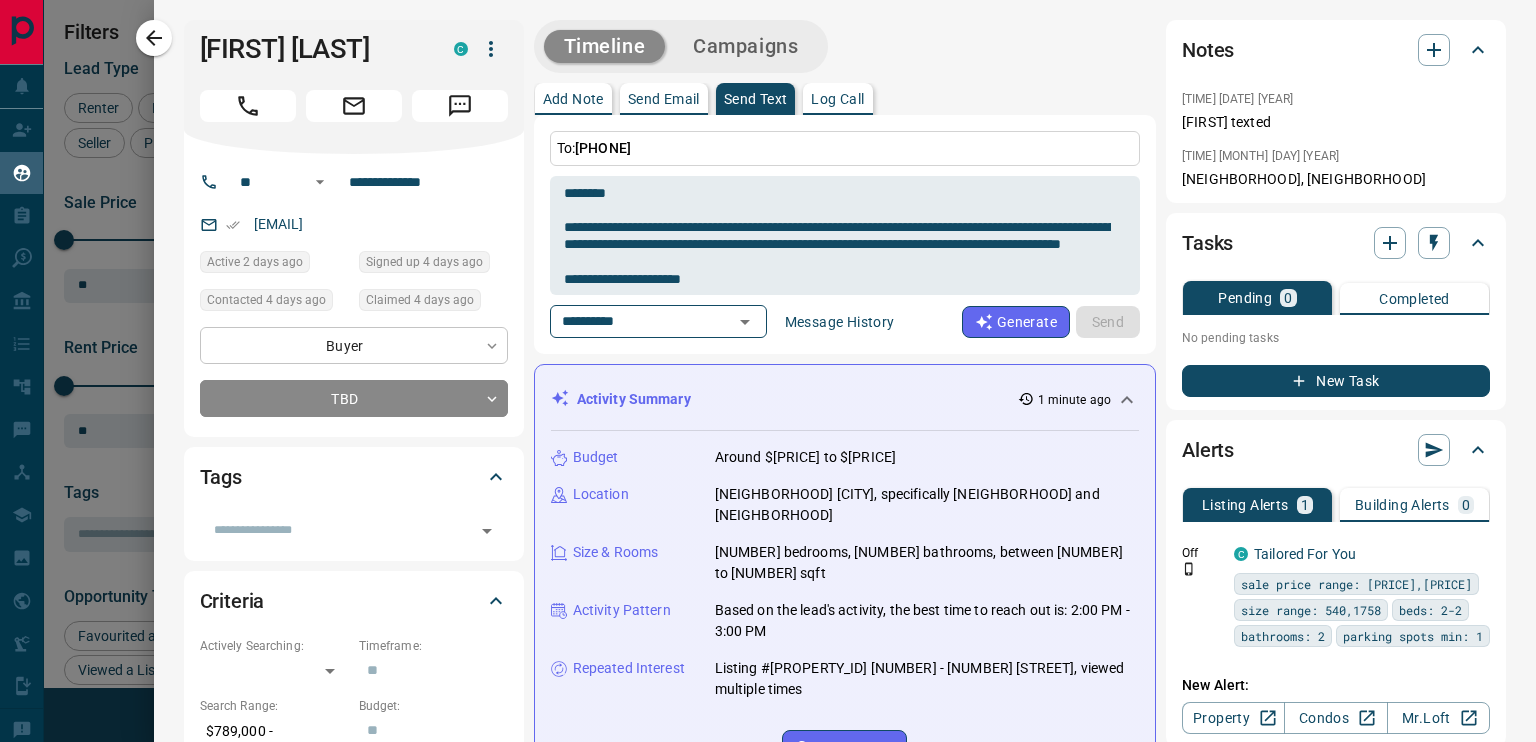 type 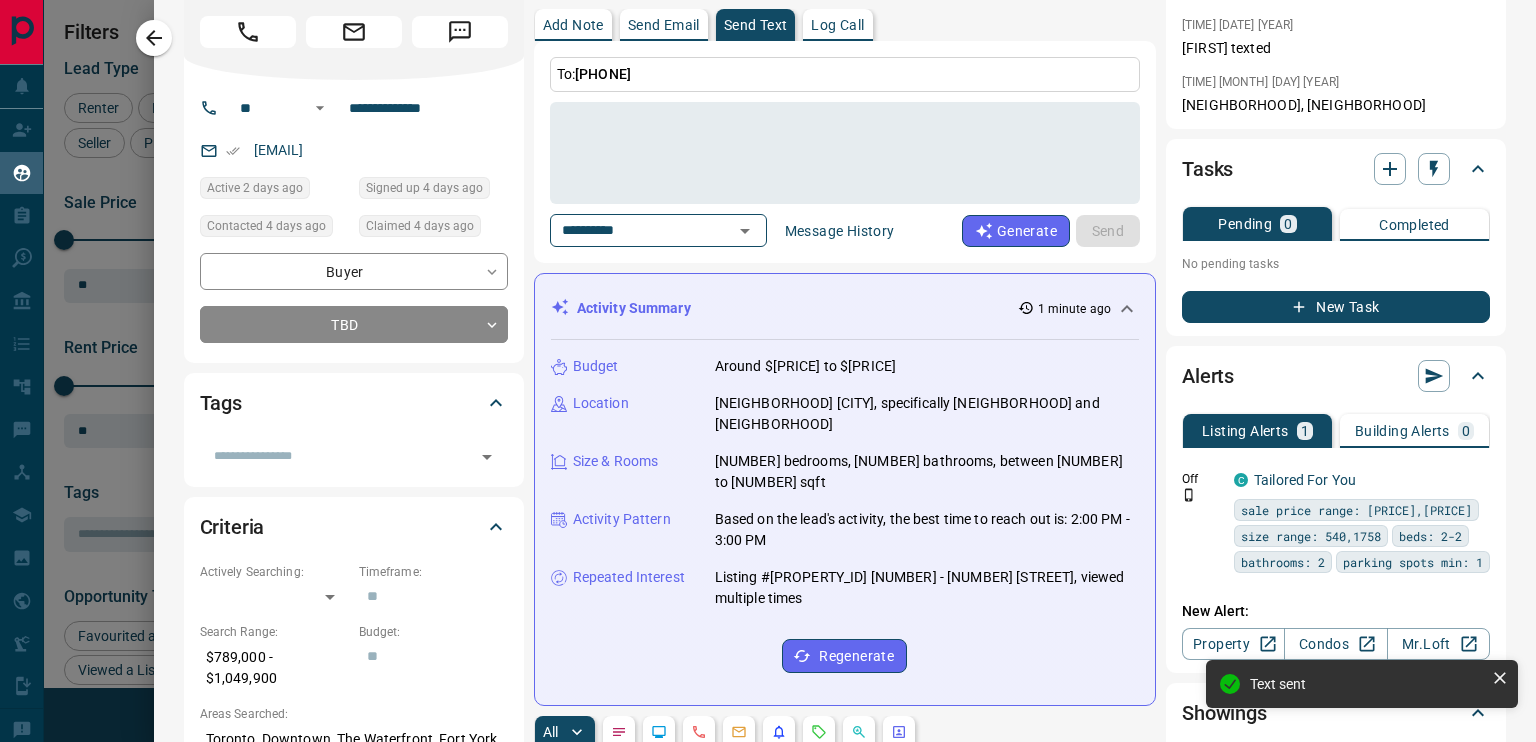 scroll, scrollTop: 75, scrollLeft: 0, axis: vertical 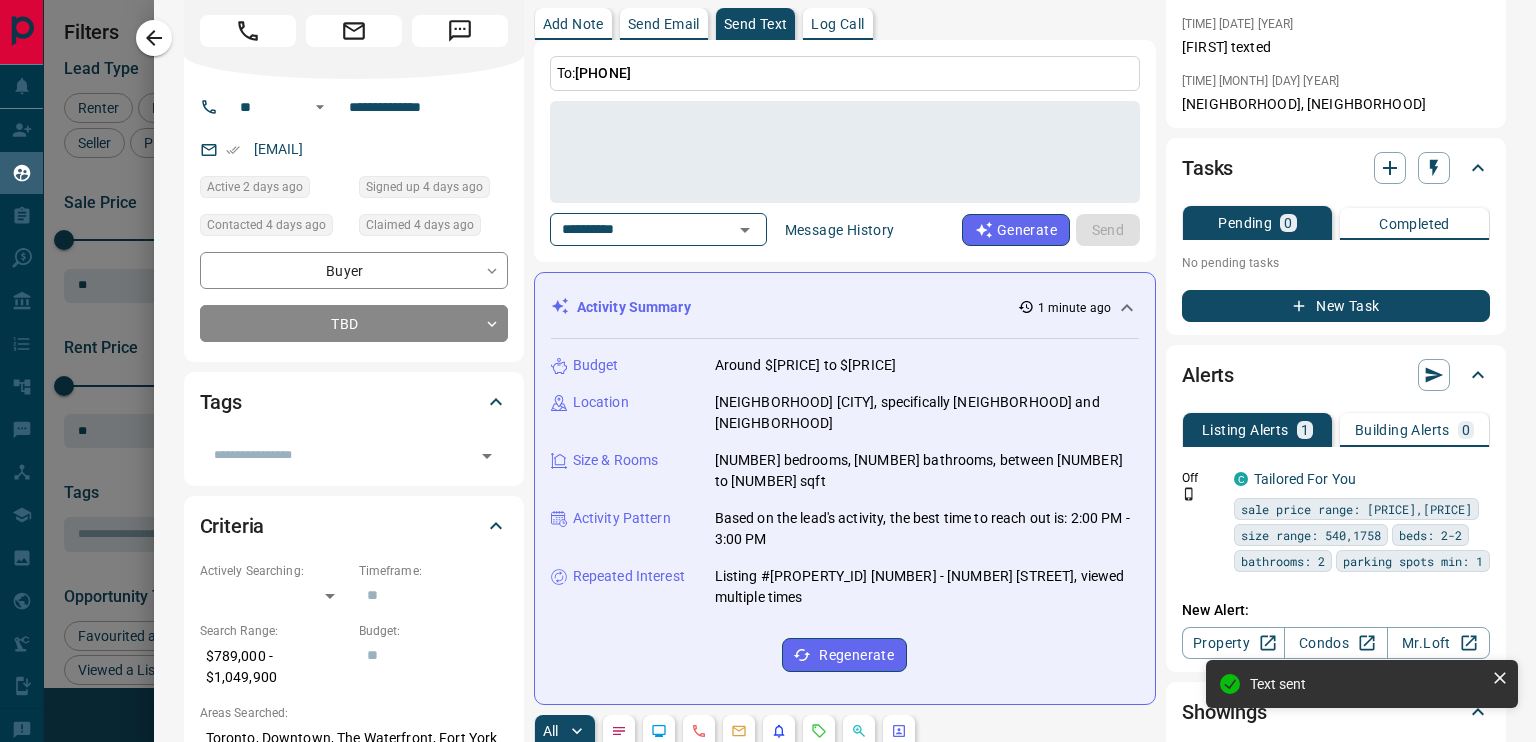 click on "Tags ​" at bounding box center [354, 428] 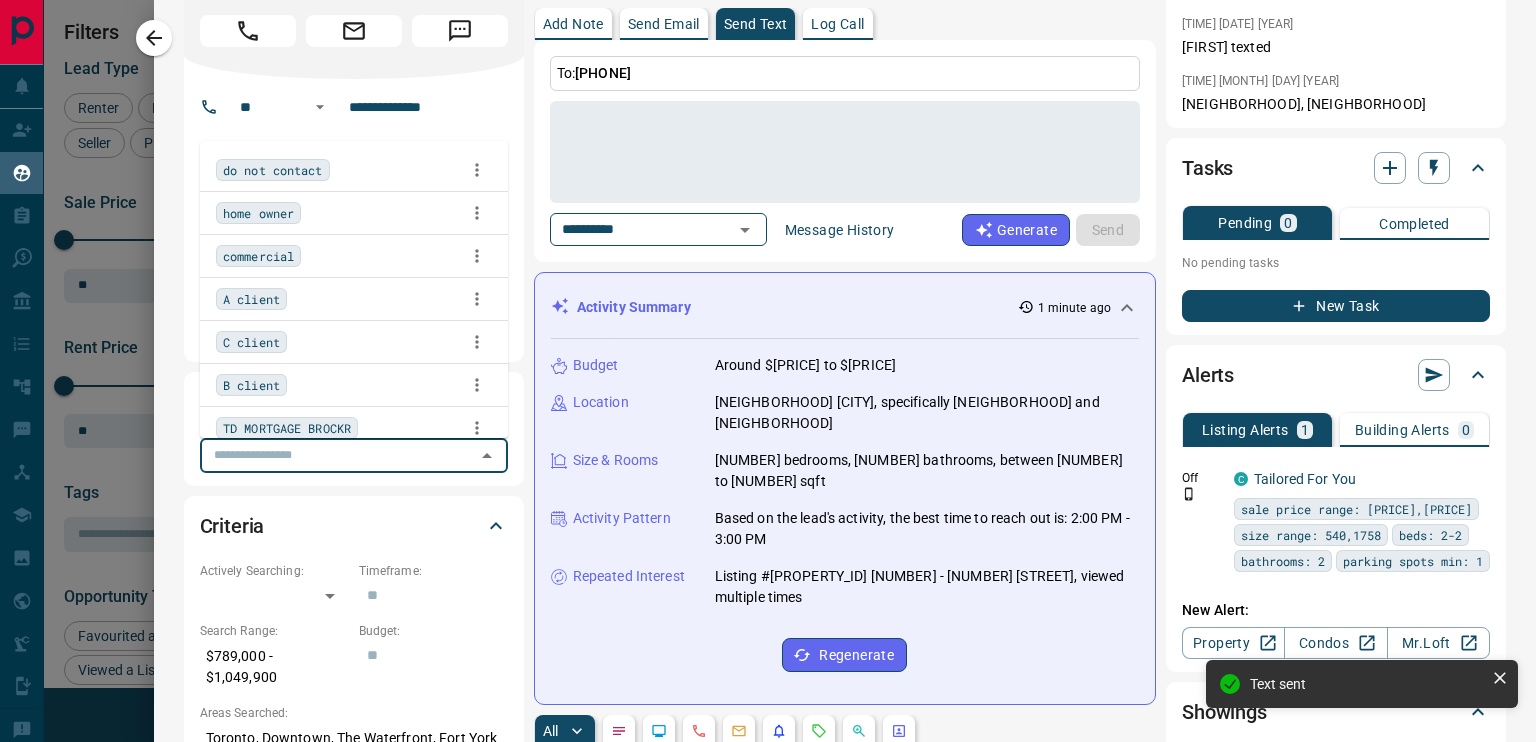 click at bounding box center (337, 455) 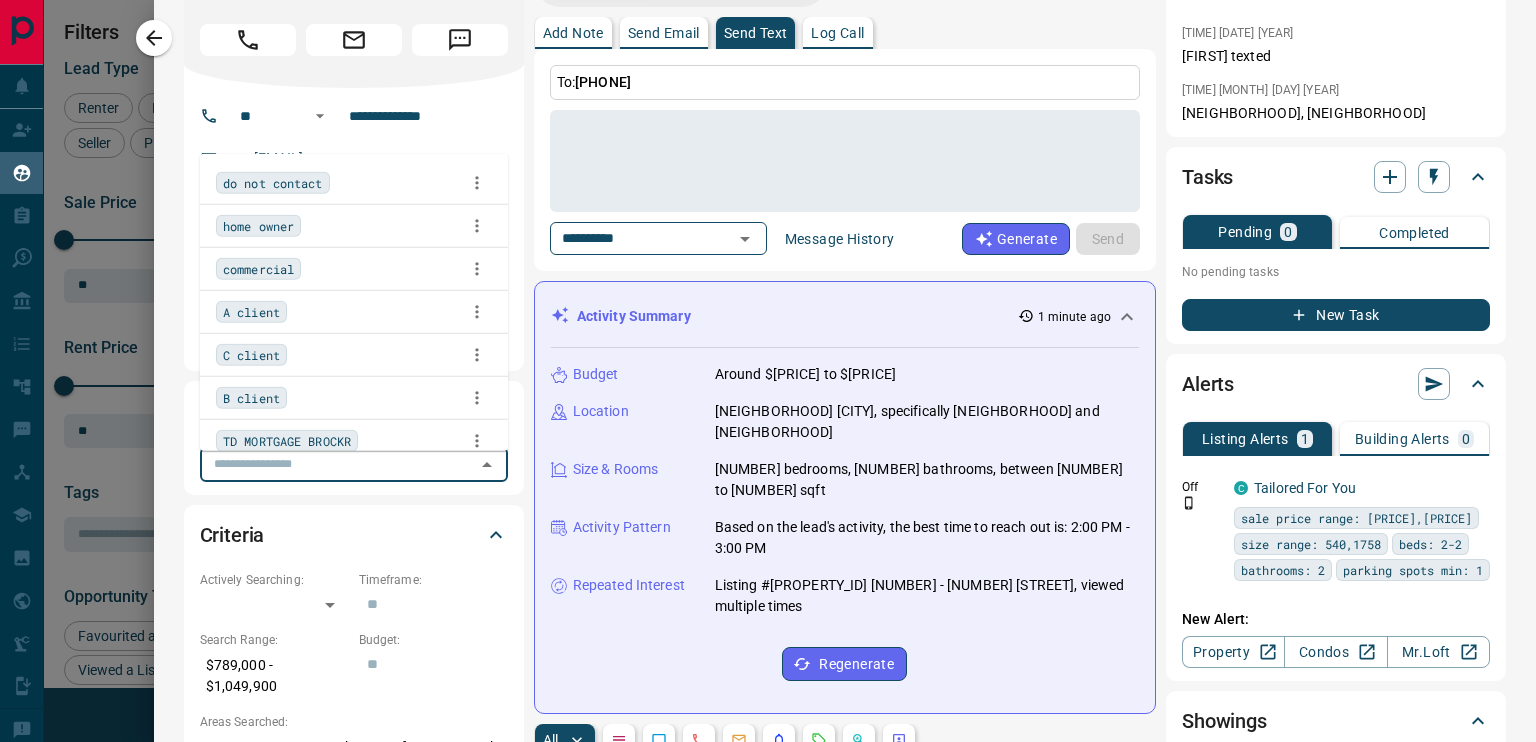 scroll, scrollTop: 60, scrollLeft: 0, axis: vertical 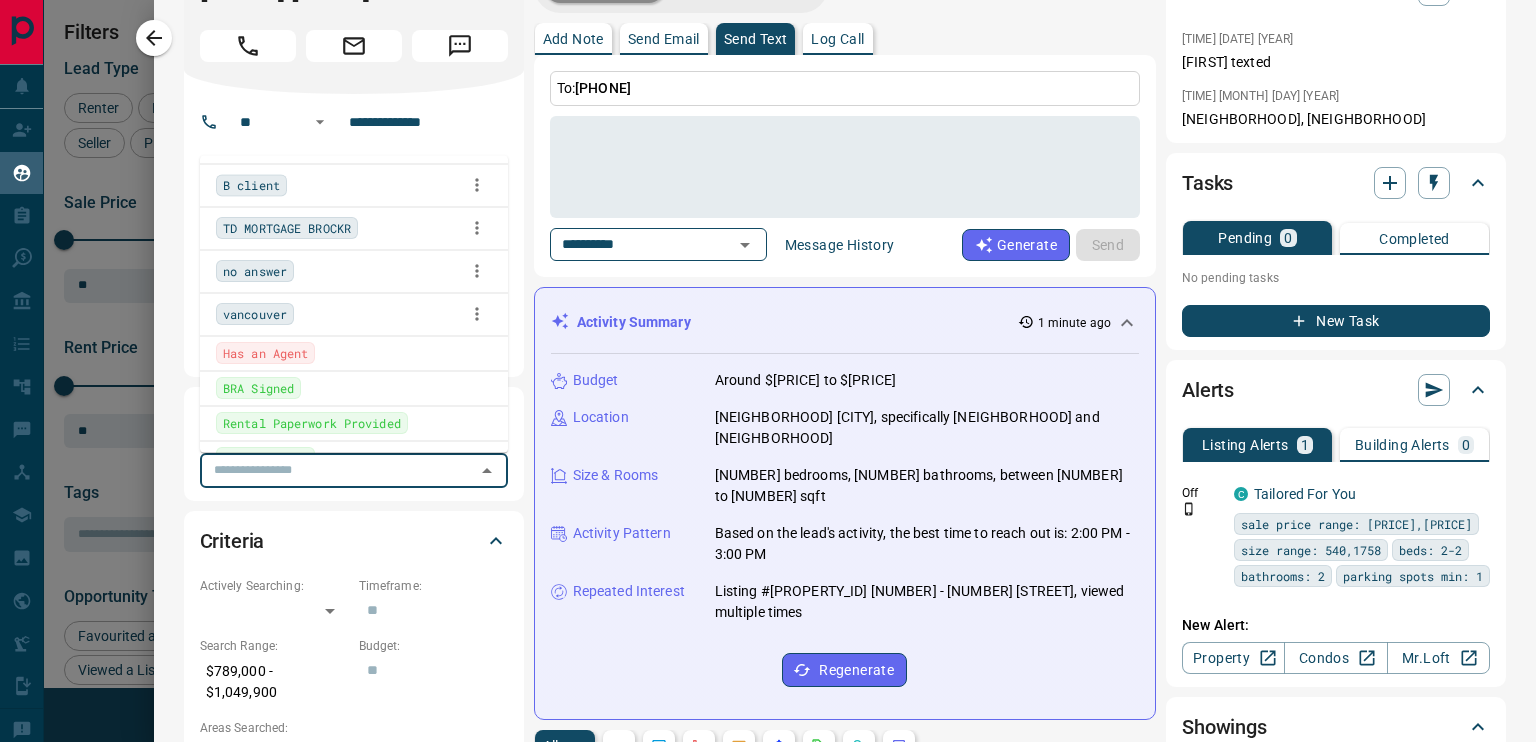 click on "no answer" at bounding box center (255, 272) 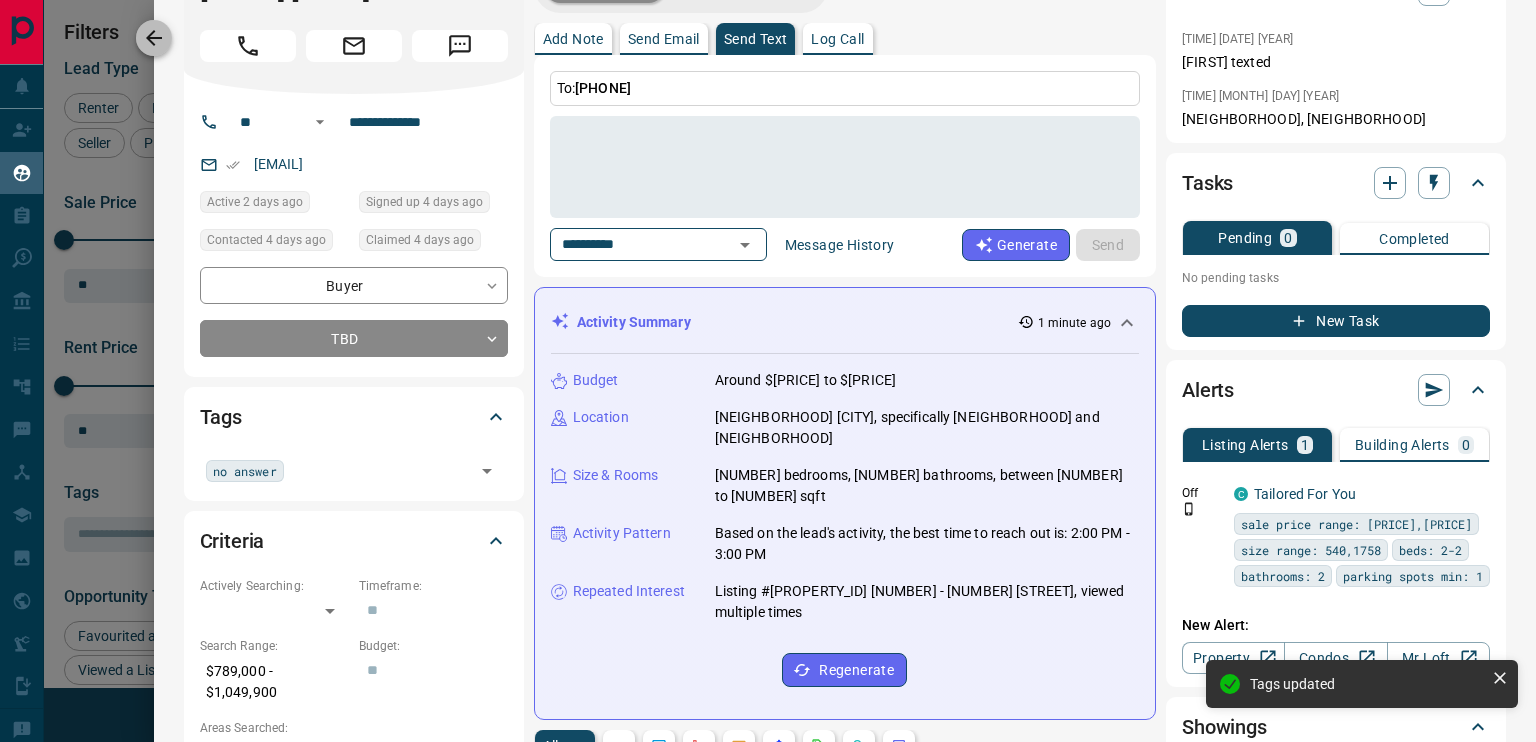 click at bounding box center [154, 38] 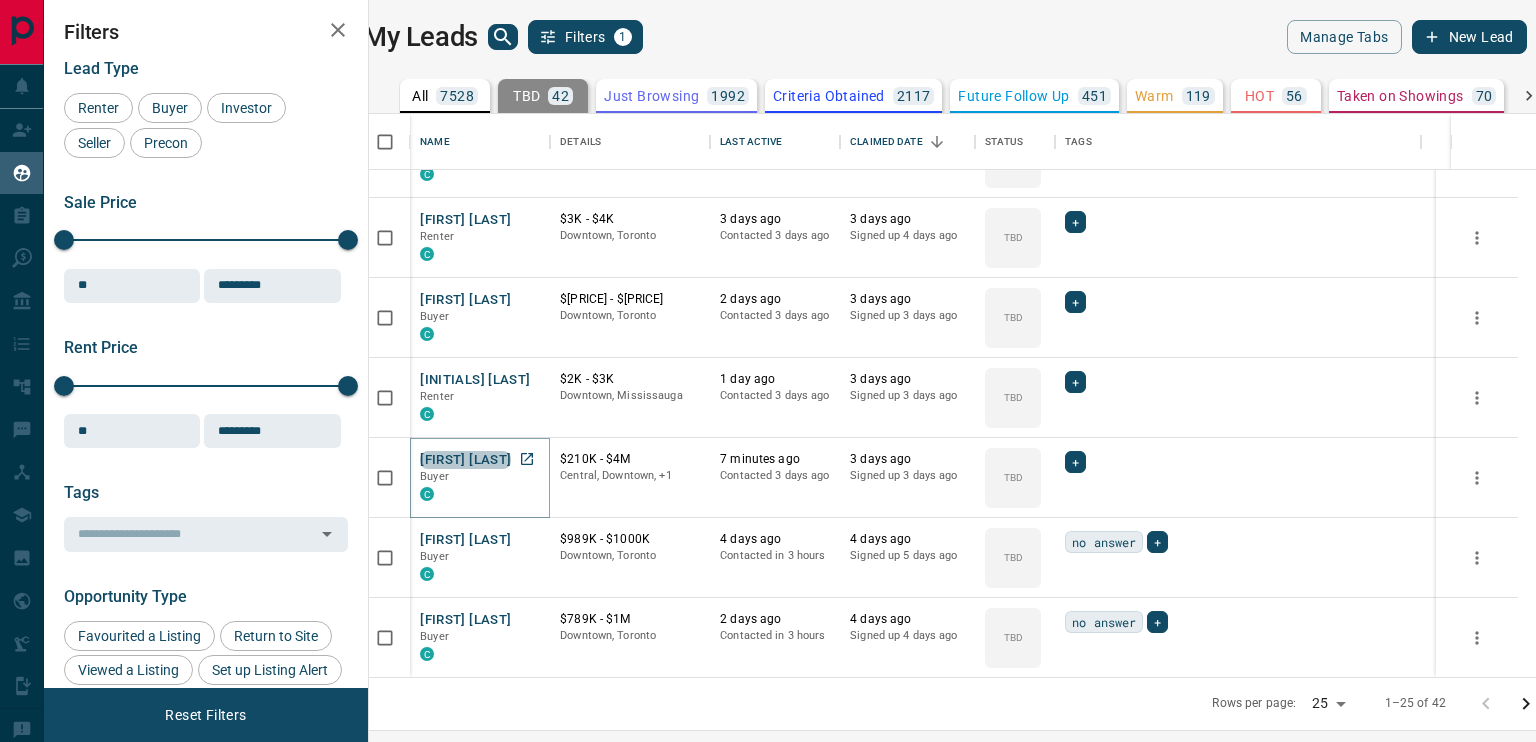 click on "[FIRST] [LAST]" at bounding box center (465, 460) 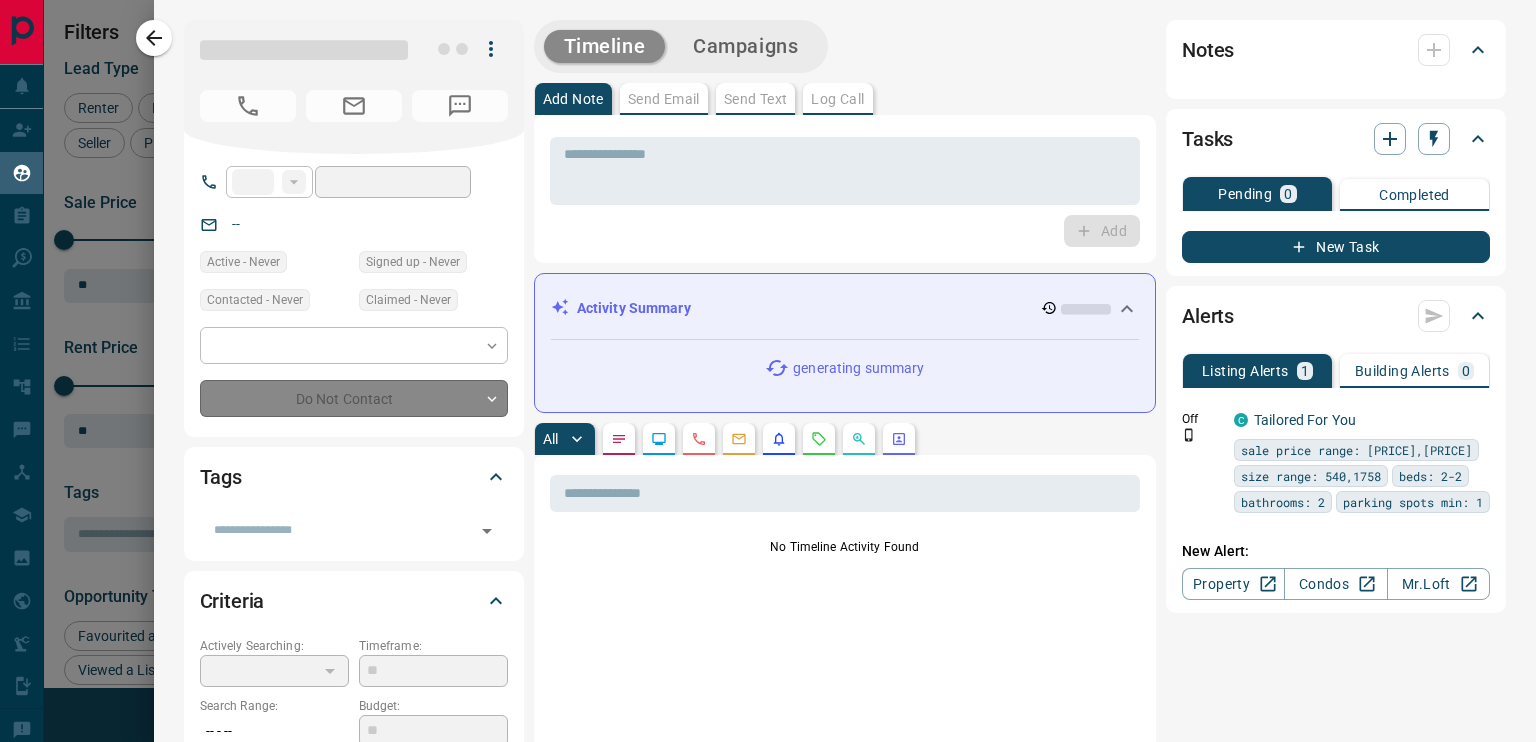 type on "**" 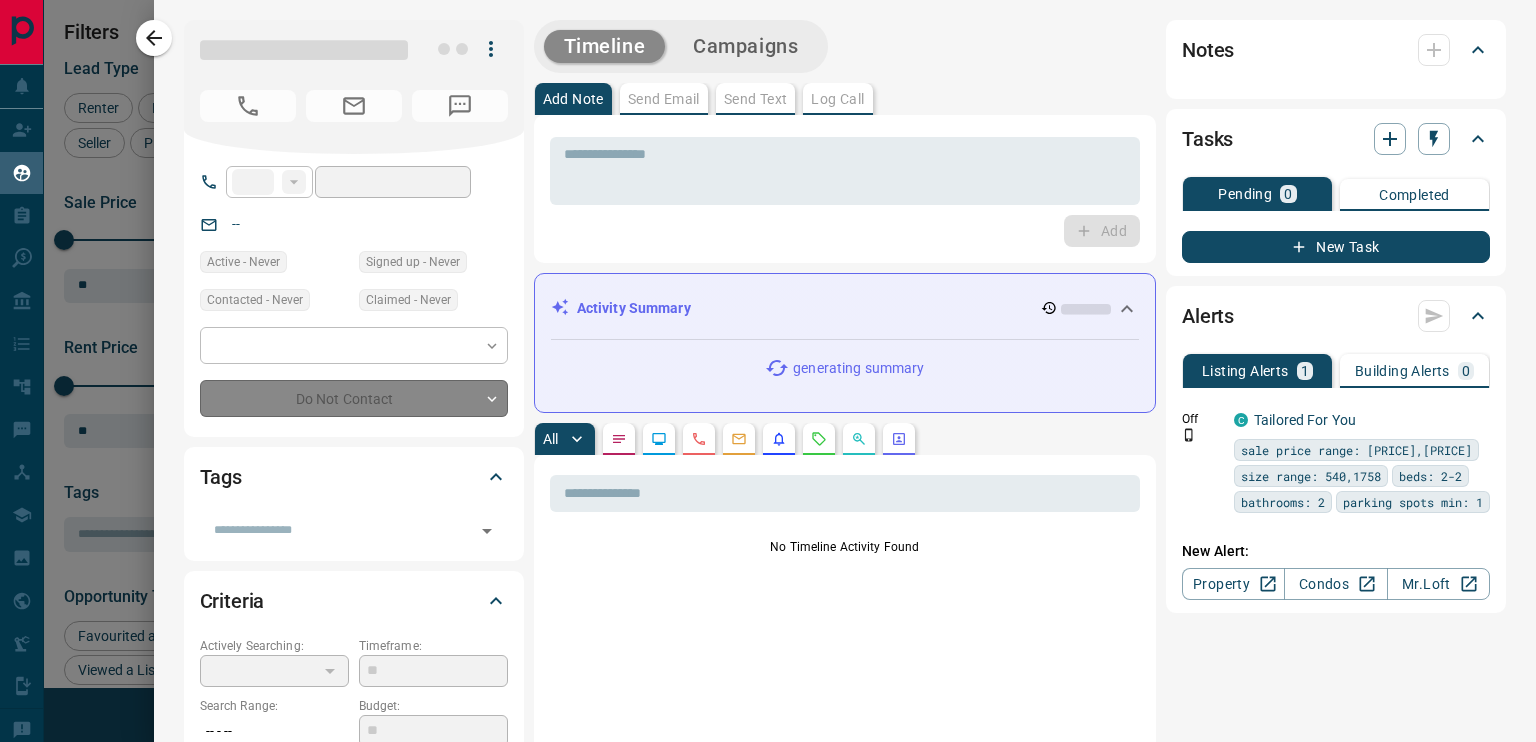 type on "**********" 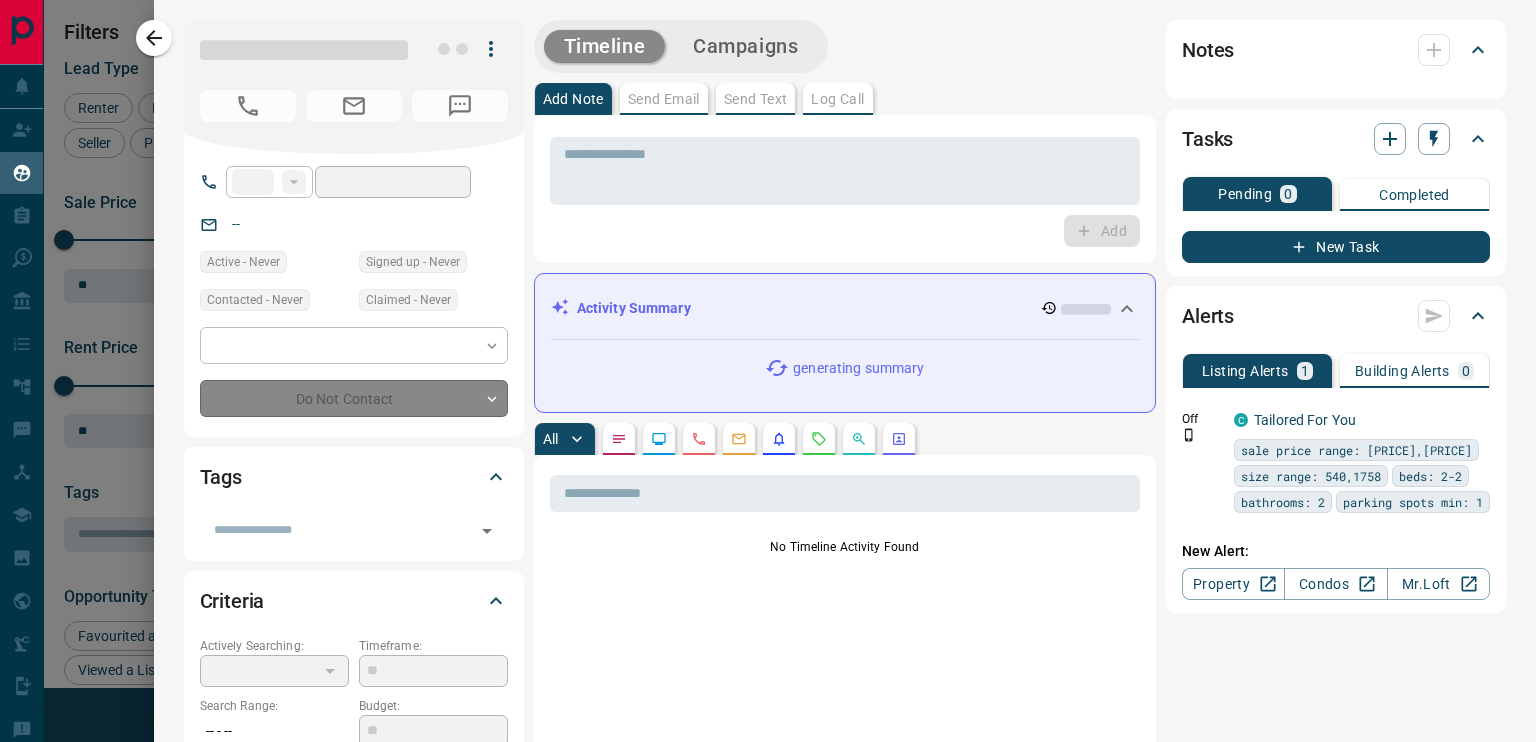 type on "**********" 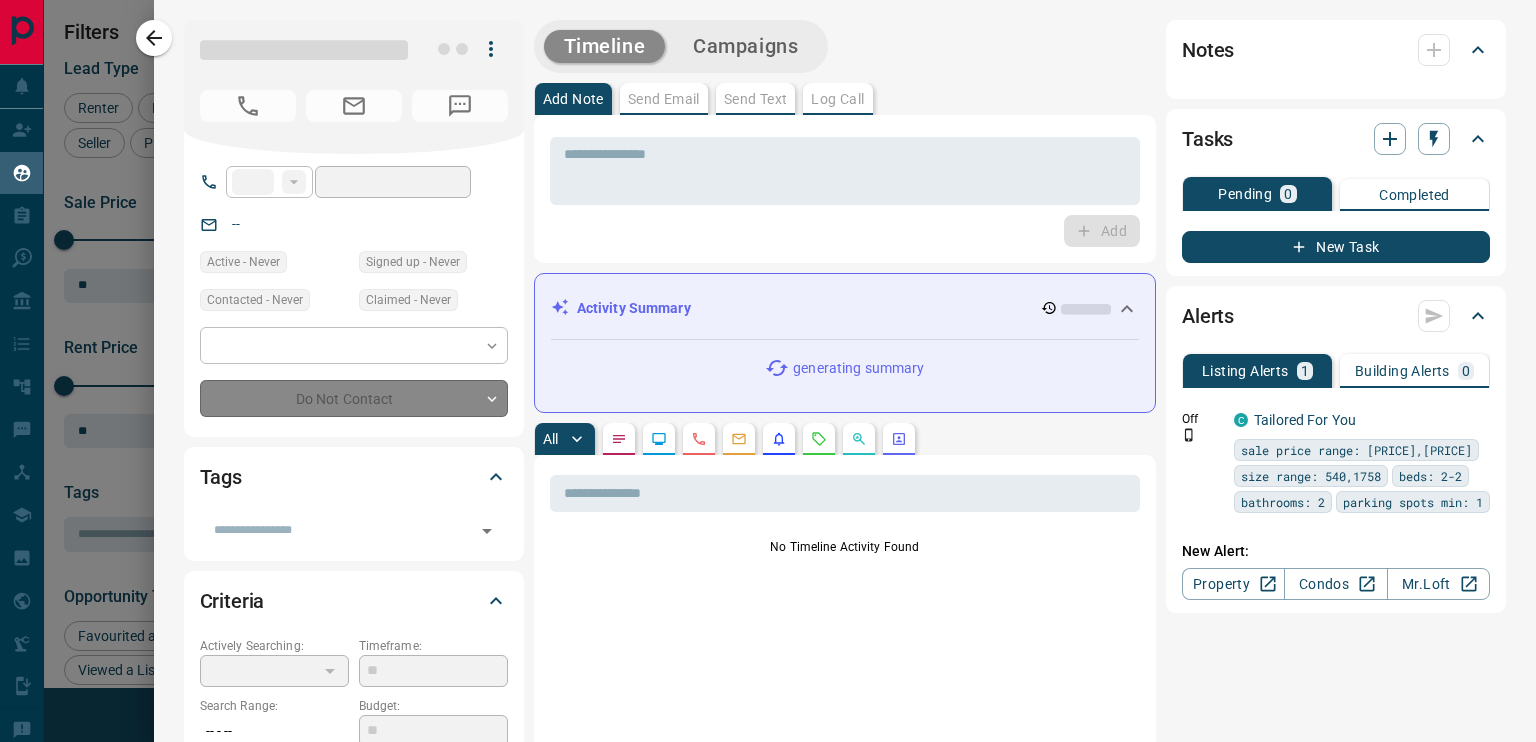 type on "**" 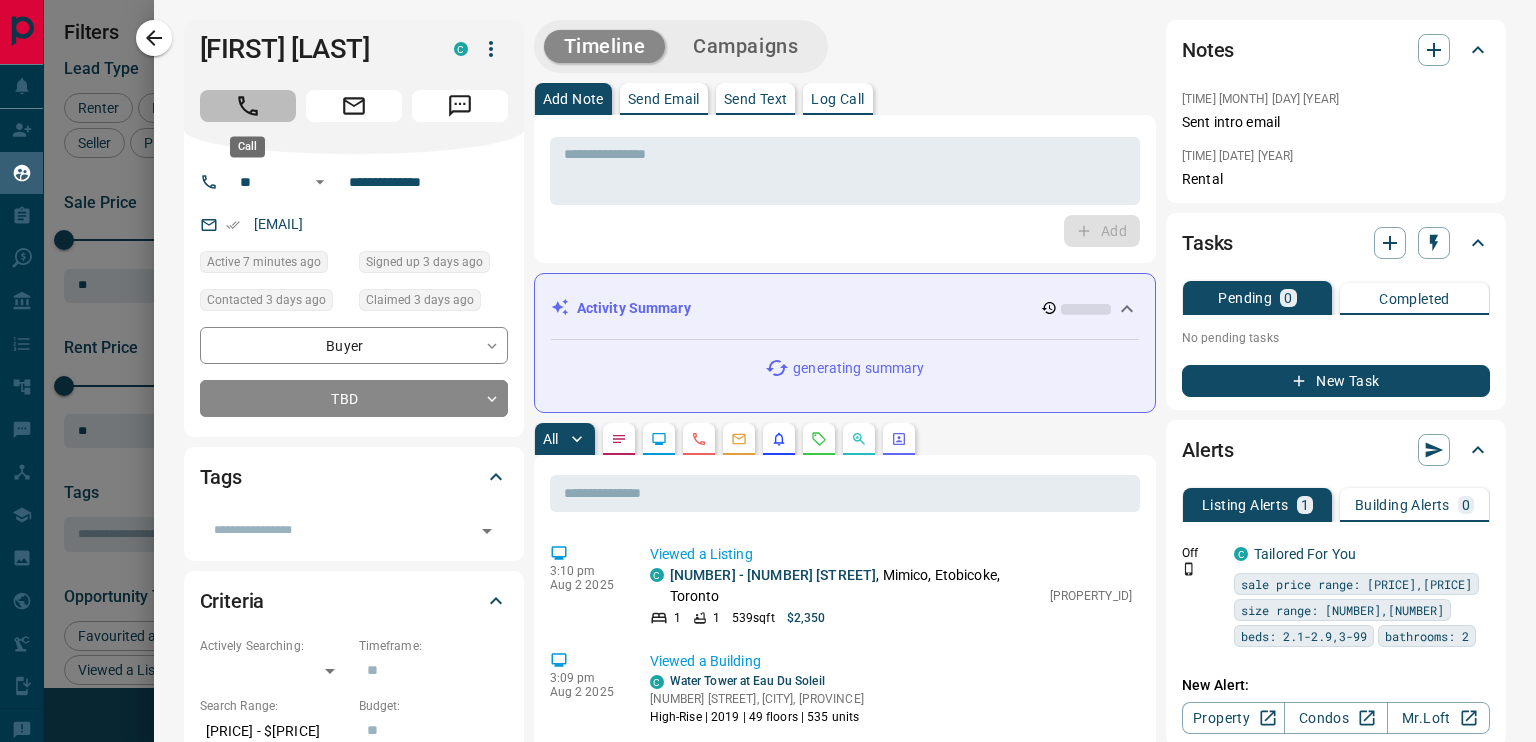 click at bounding box center (248, 106) 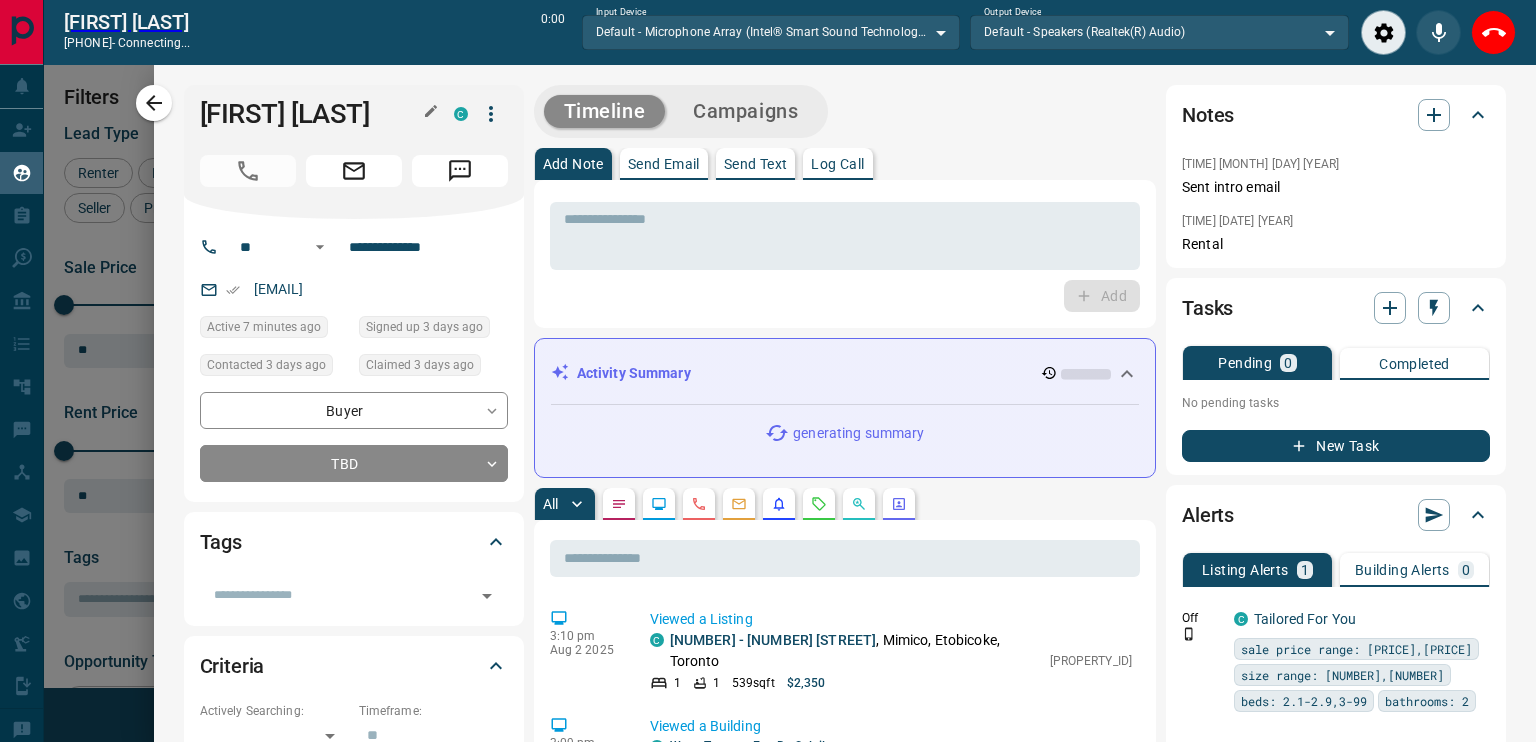 scroll, scrollTop: 486, scrollLeft: 1143, axis: both 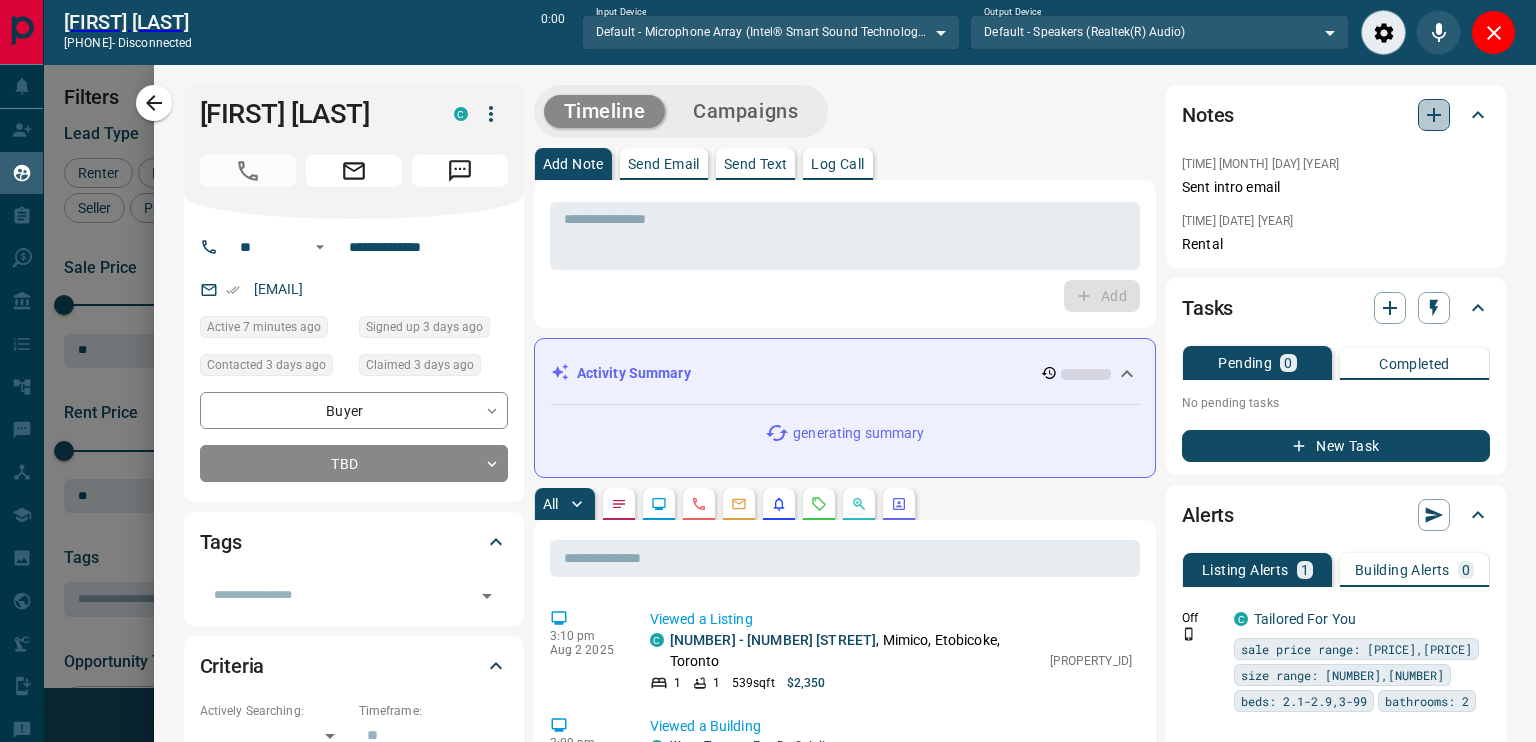 click 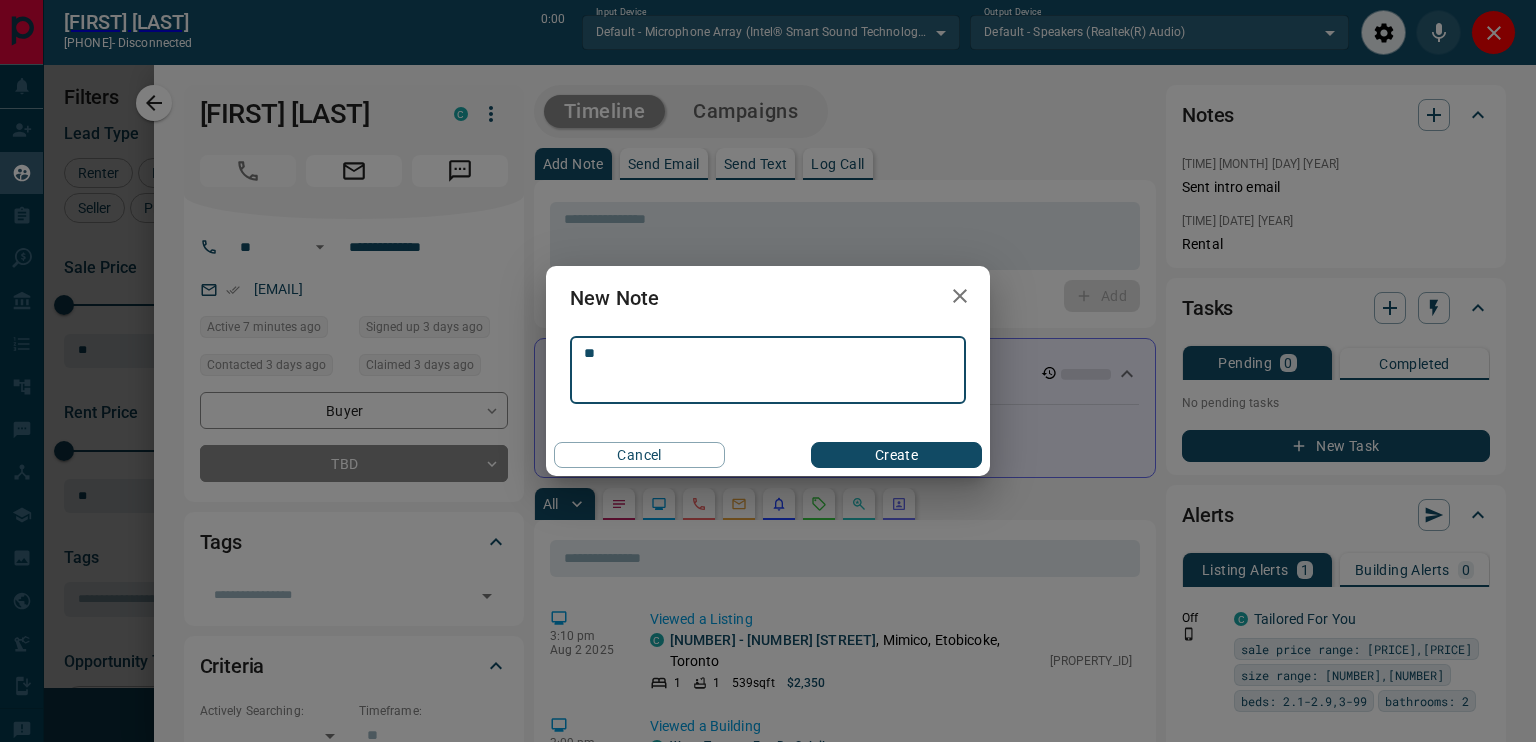 type on "**" 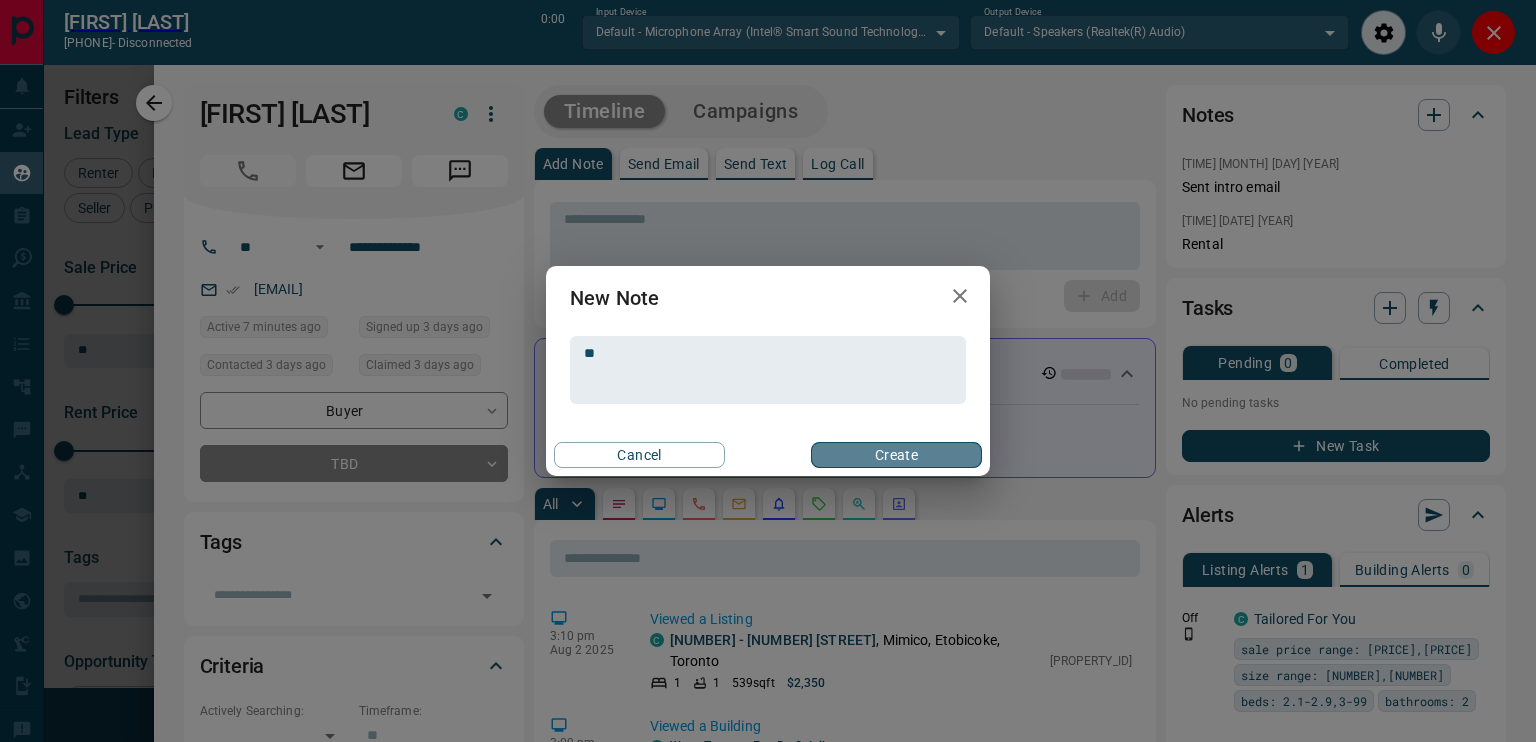 click on "Create" at bounding box center [896, 455] 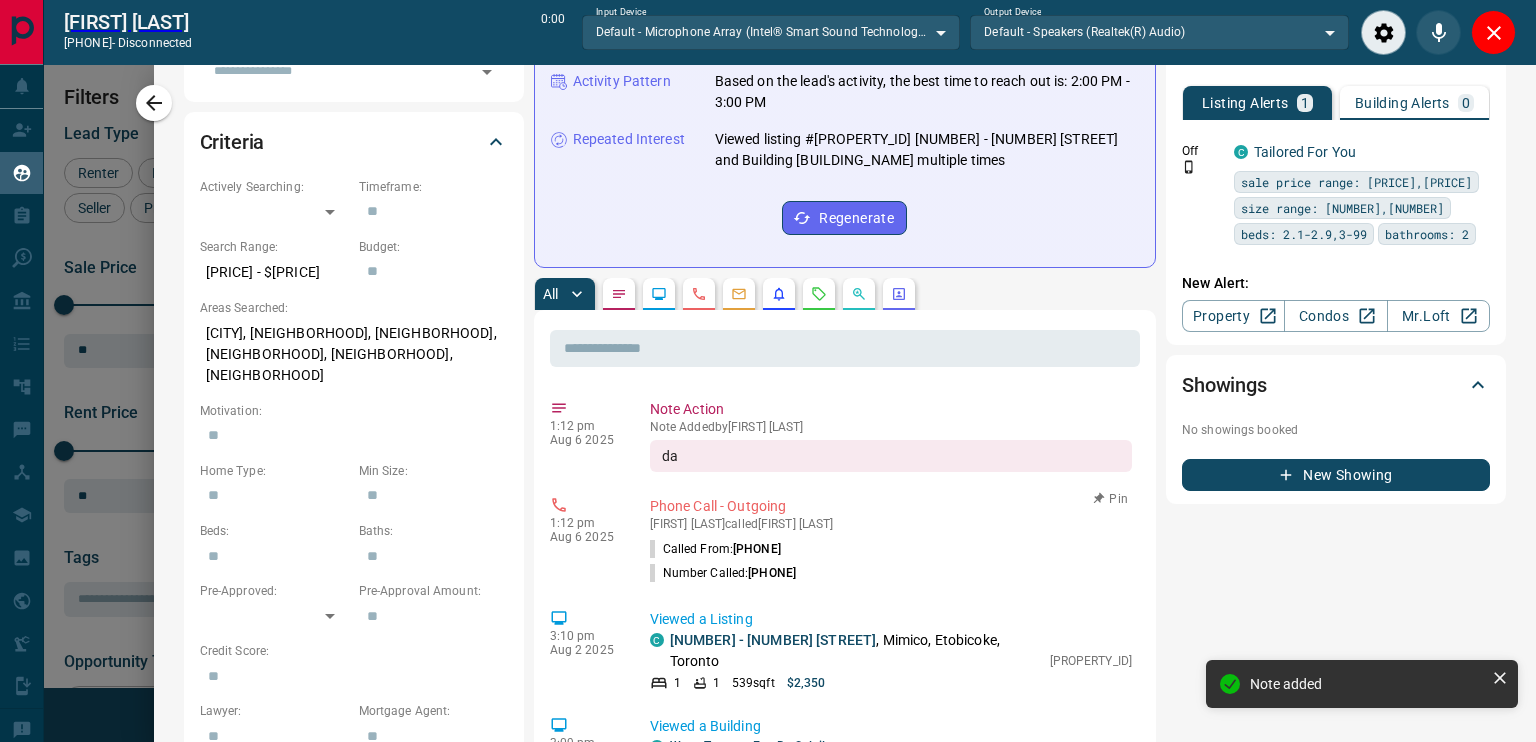 scroll, scrollTop: 527, scrollLeft: 0, axis: vertical 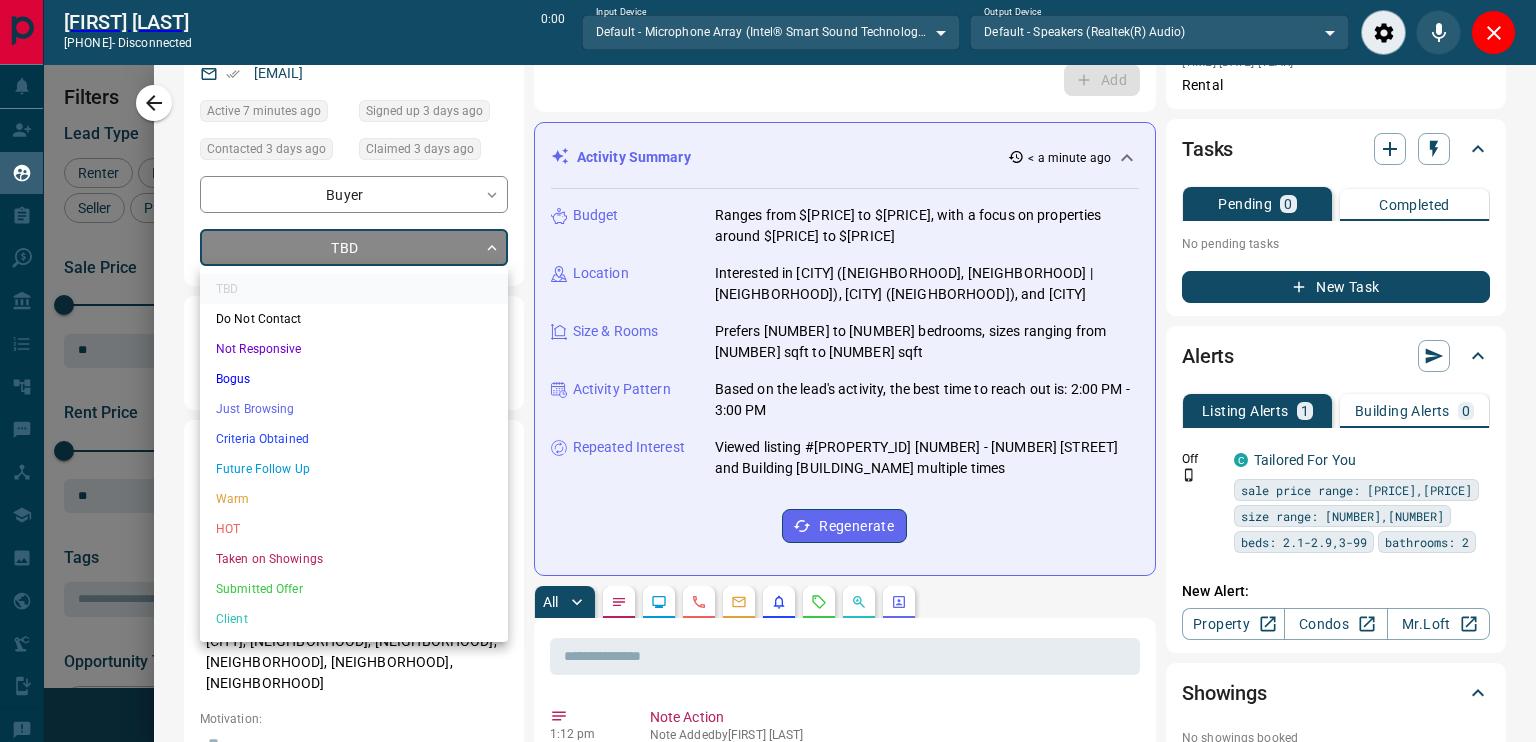 click on "Lead Transfers Claim Leads My Leads Tasks Opportunities Deals Campaigns Automations Messages Broker Bay Training Media Services Agent Resources Precon Worksheet Mobile Apps Disclosure Logout [FIRST] [LAST] [PHONE] - disconnected [TIME] Input Device Default - Microphone Array (Intel® Smart Sound Technology for Digital Microphones) ******* Output Device Default - Speakers (Realtek(R) Audio) ******* My Leads Filters [NUMBER] Manage Tabs New Lead All [NUMBER] TBD [NUMBER] Do Not Contact - Not Responsive [NUMBER] Bogus [NUMBER] Just Browsing [NUMBER] Criteria Obtained [NUMBER] Future Follow Up [NUMBER] Warm [NUMBER] HOT [NUMBER] Taken on Showings [NUMBER] Submitted Offer [NUMBER] Client [NUMBER] Name Details Last Active Claimed Date Status Tags [FIRST] [LAST] Buyer C $[PRICE] - $[PRICE] [NEIGHBORHOOD], [CITY] [TIME] ago Contacted [TIME] ago [TIME] ago Signed up [NUMBER] years ago TBD [CREDENTIALS] + [FIRST] [LAST] Buyer C $[PRICE] - $[PRICE] [NEIGHBORHOOD], [CITY] [TIME] ago Contacted [TIME] ago [TIME] ago Signed up [TIME] ago TBD + [FIRST] [LAST] Buyer C $[PRICE] - $[PRICE] [NEIGHBORHOOD], [CITY] [TIME] ago [TIME] ago TBD +" at bounding box center [768, 360] 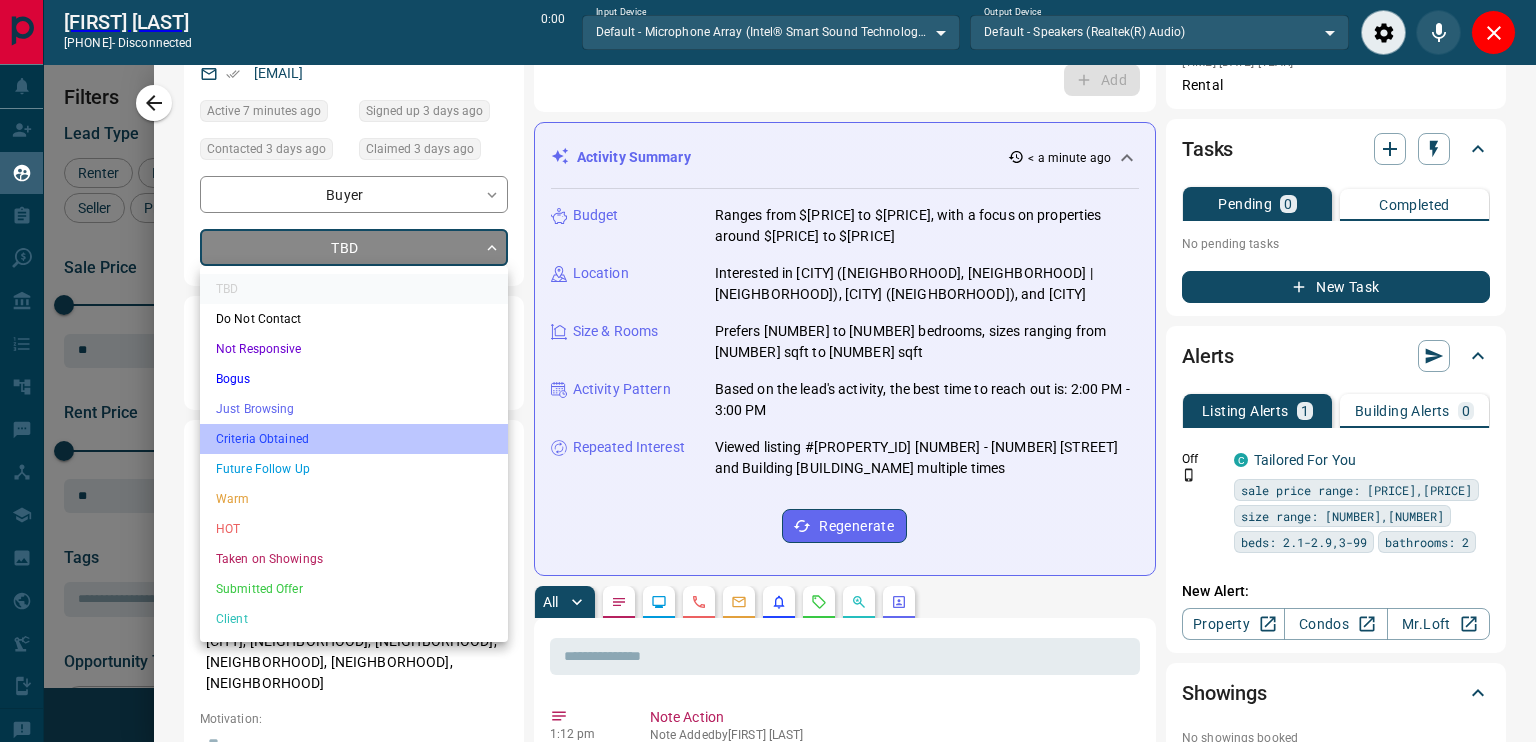 click on "Criteria Obtained" at bounding box center (354, 439) 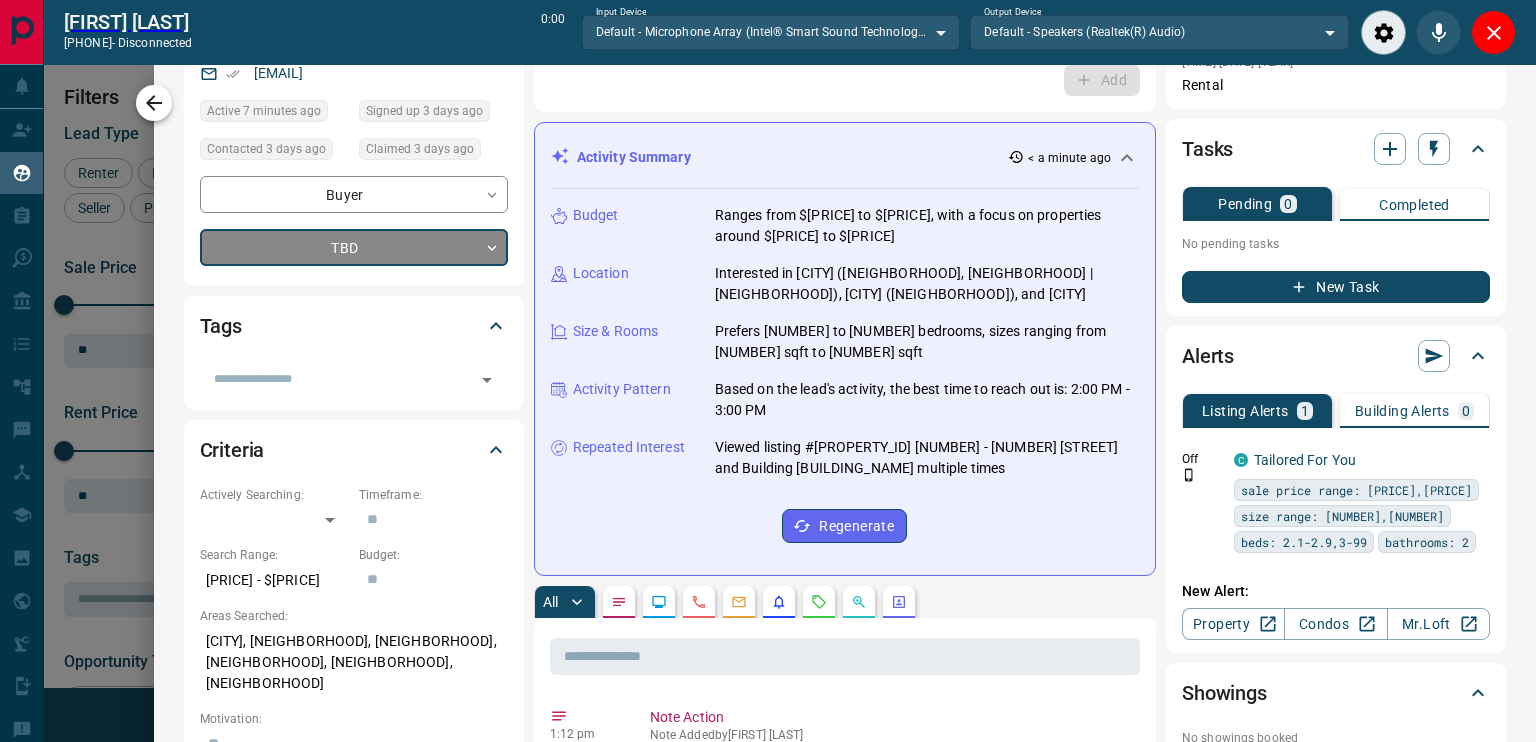 type on "*" 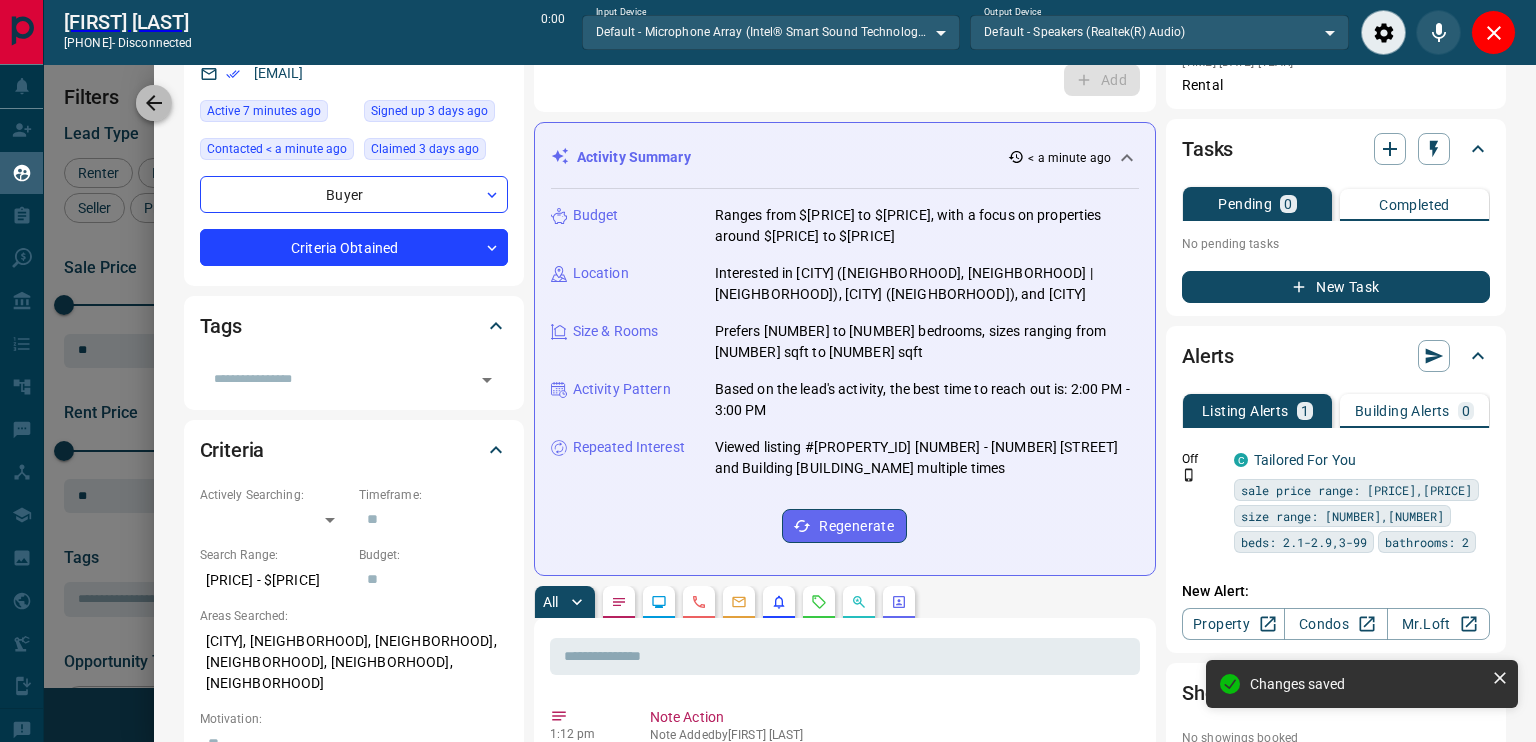 click 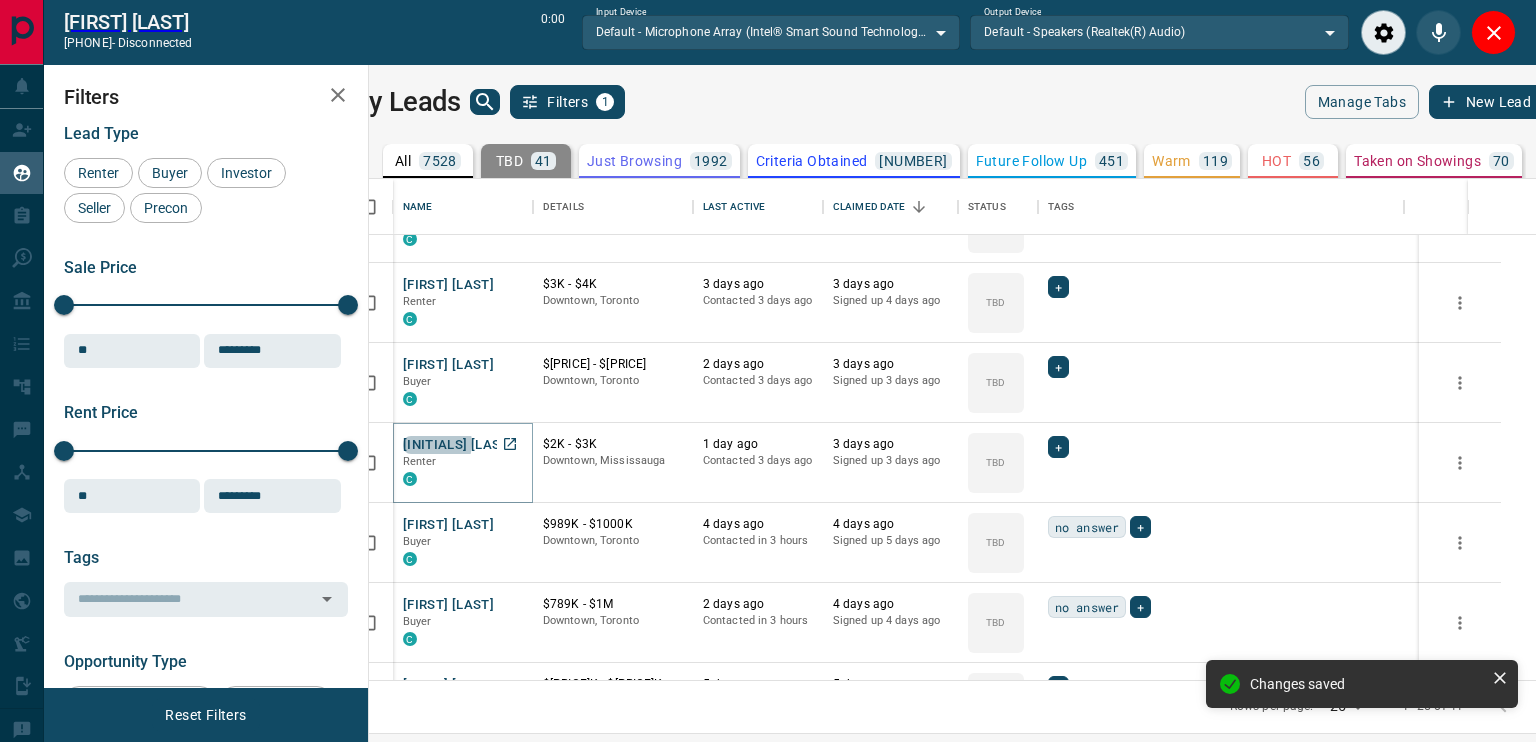 click on "[INITIALS] [LAST]" at bounding box center (458, 445) 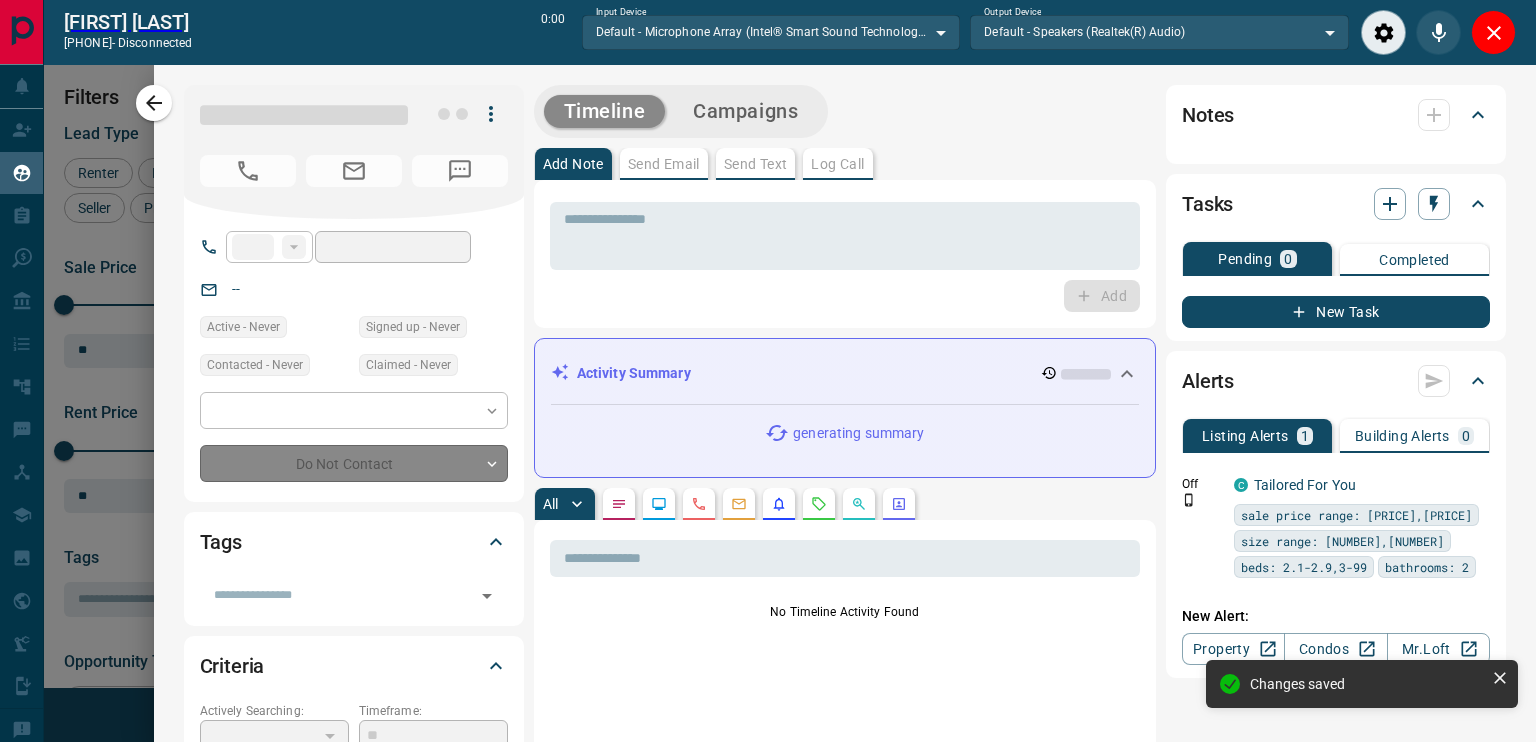 type on "***" 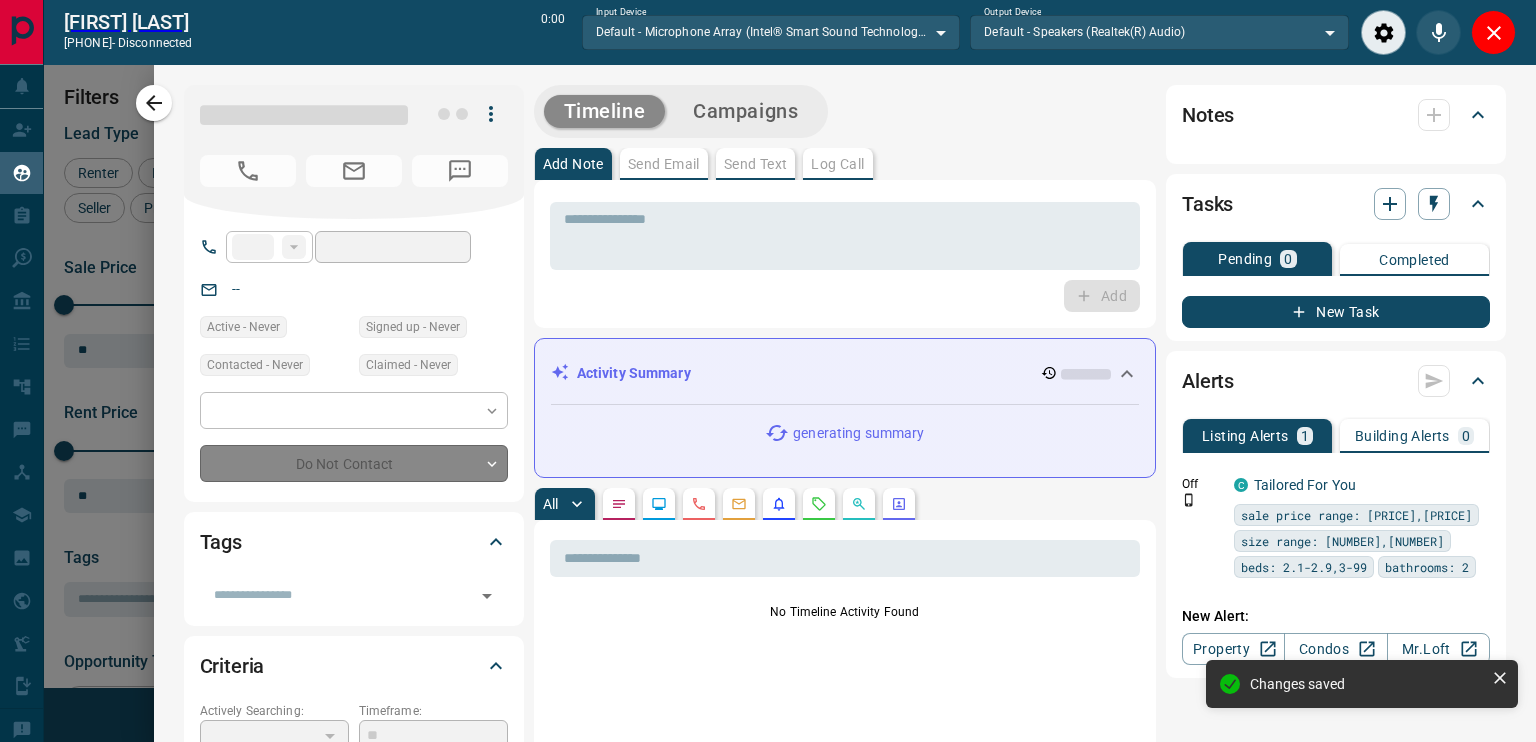type on "**********" 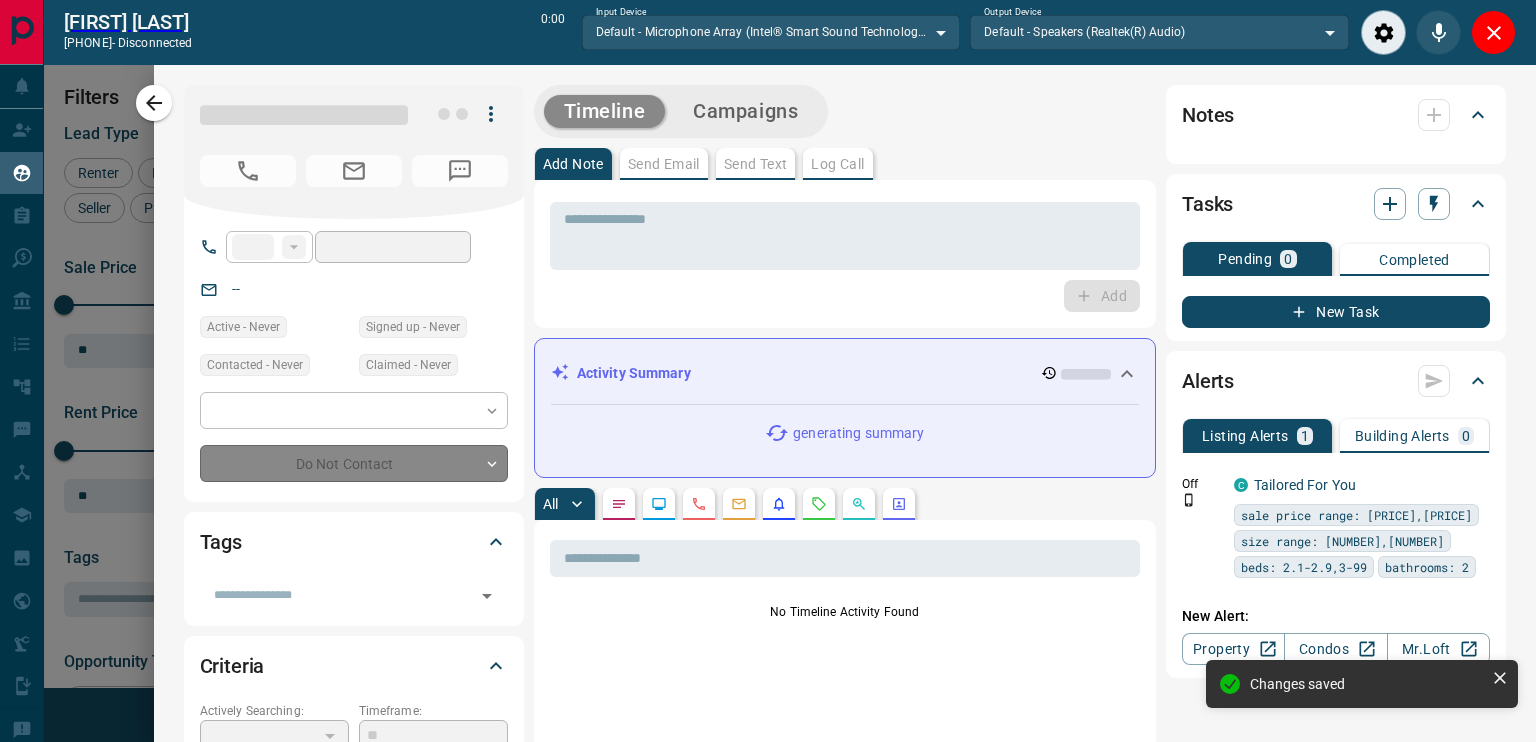 type on "**" 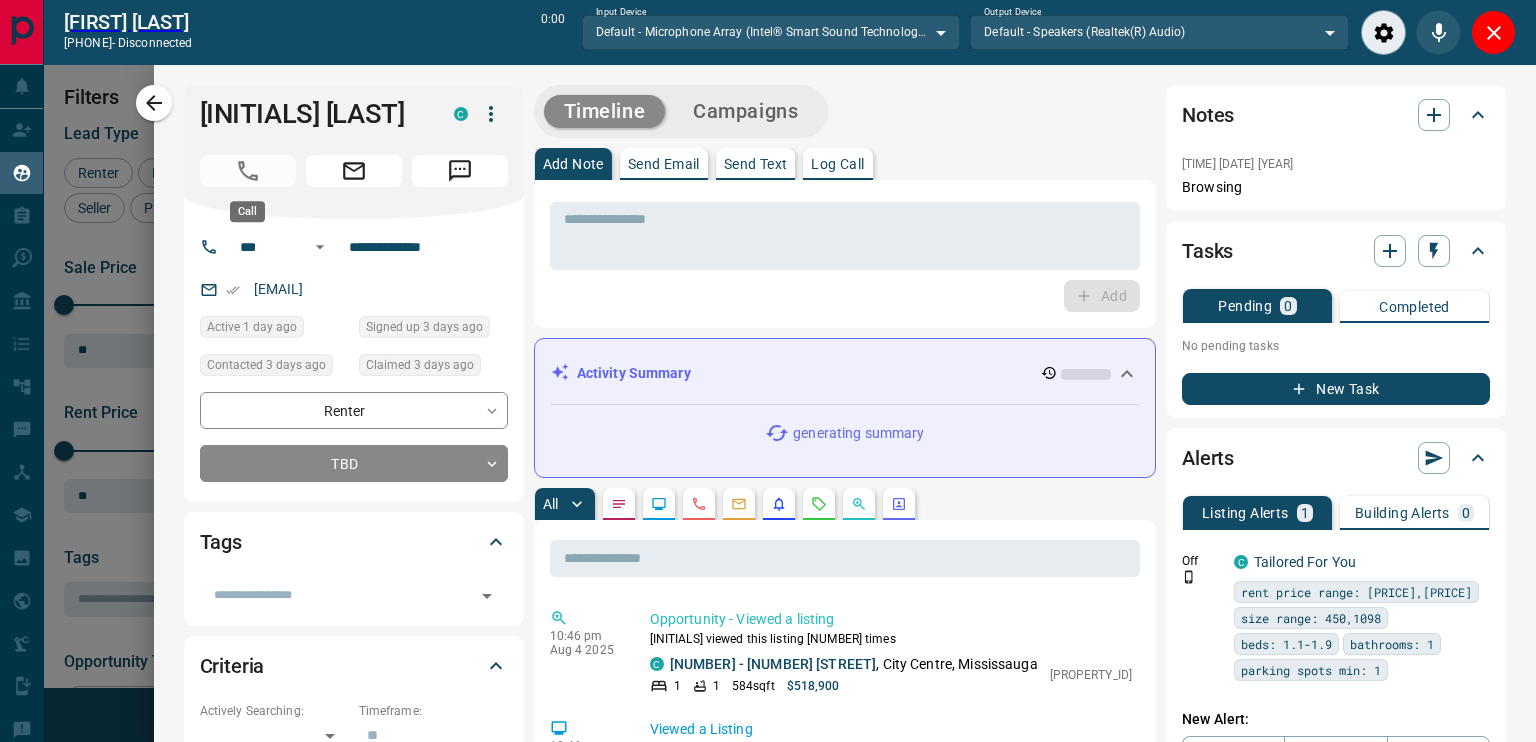 click at bounding box center (248, 171) 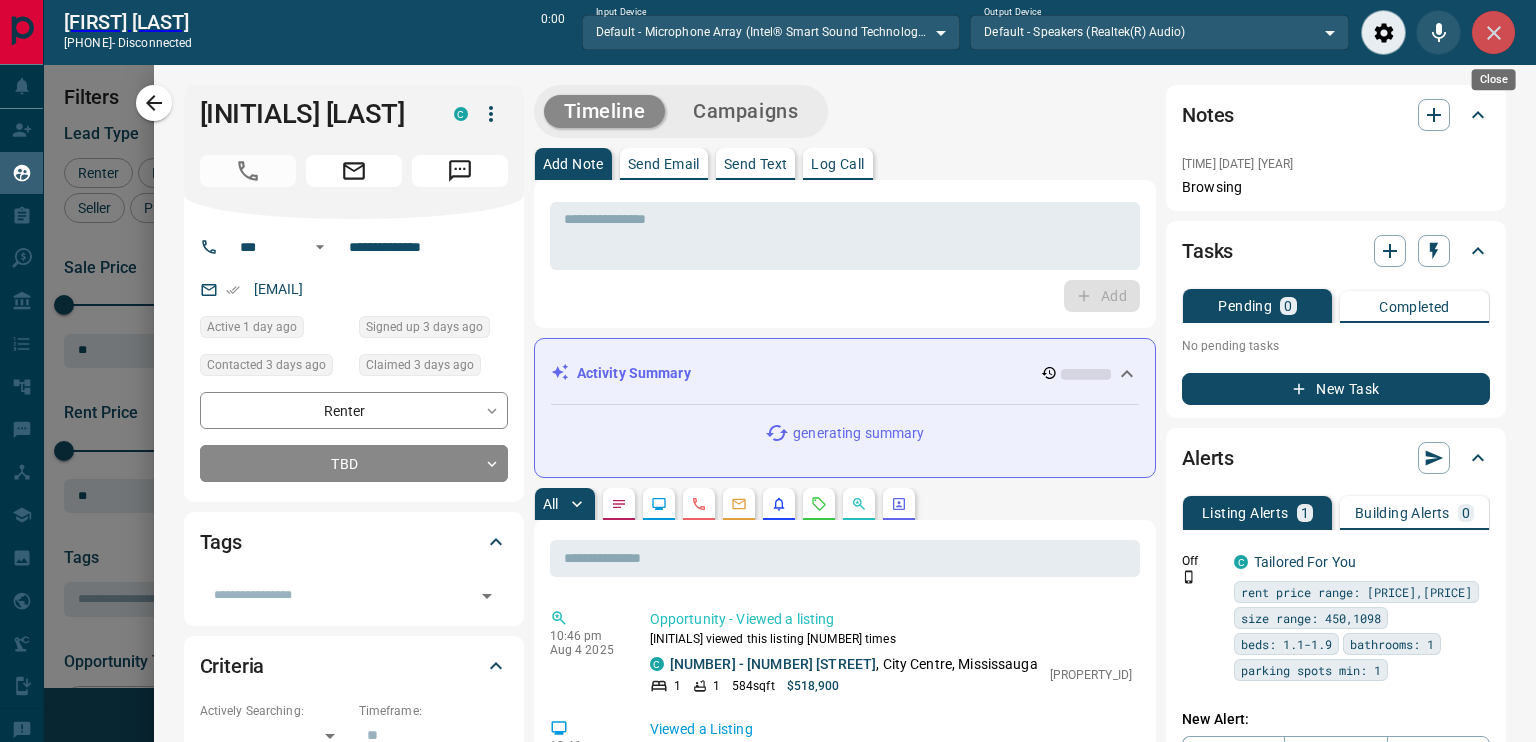 click 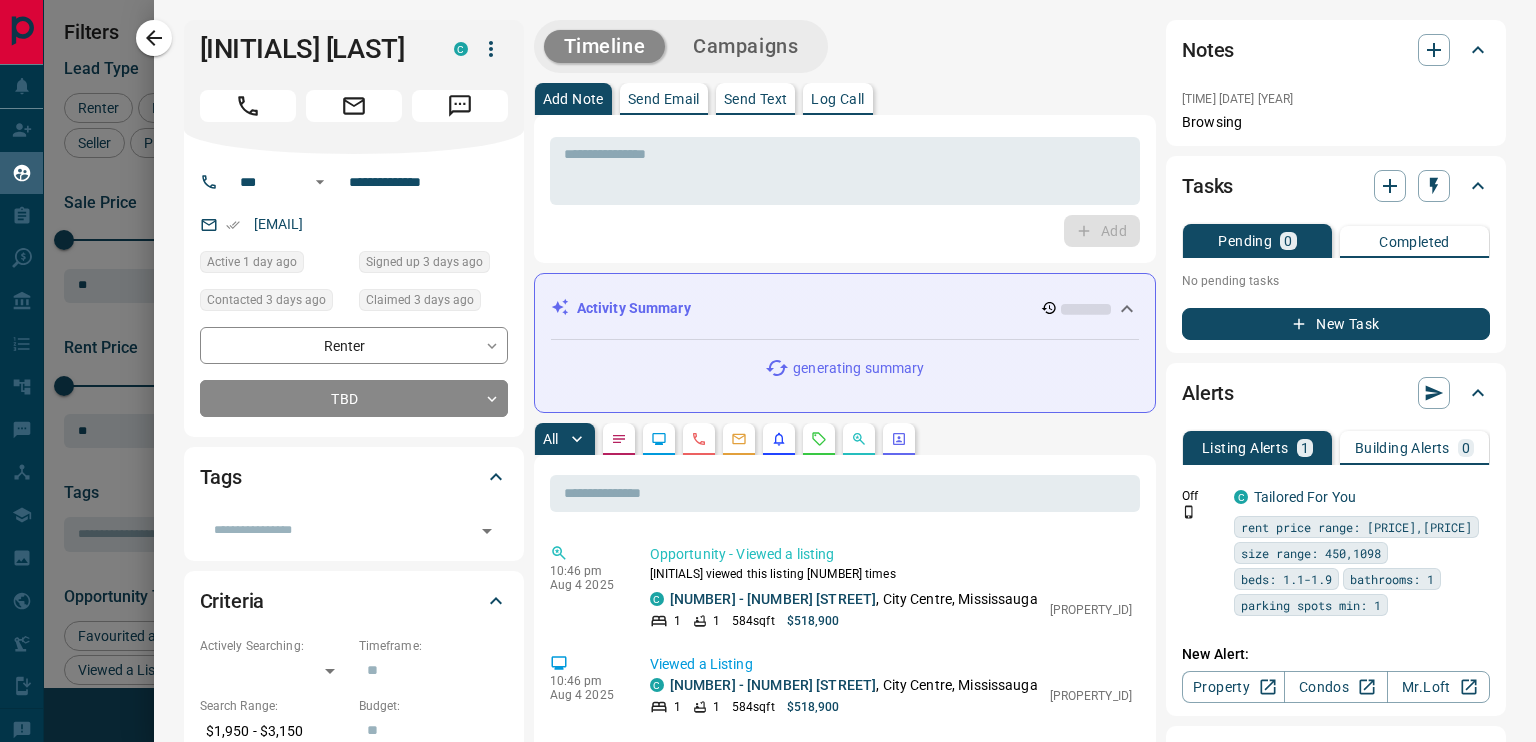 scroll, scrollTop: 16, scrollLeft: 16, axis: both 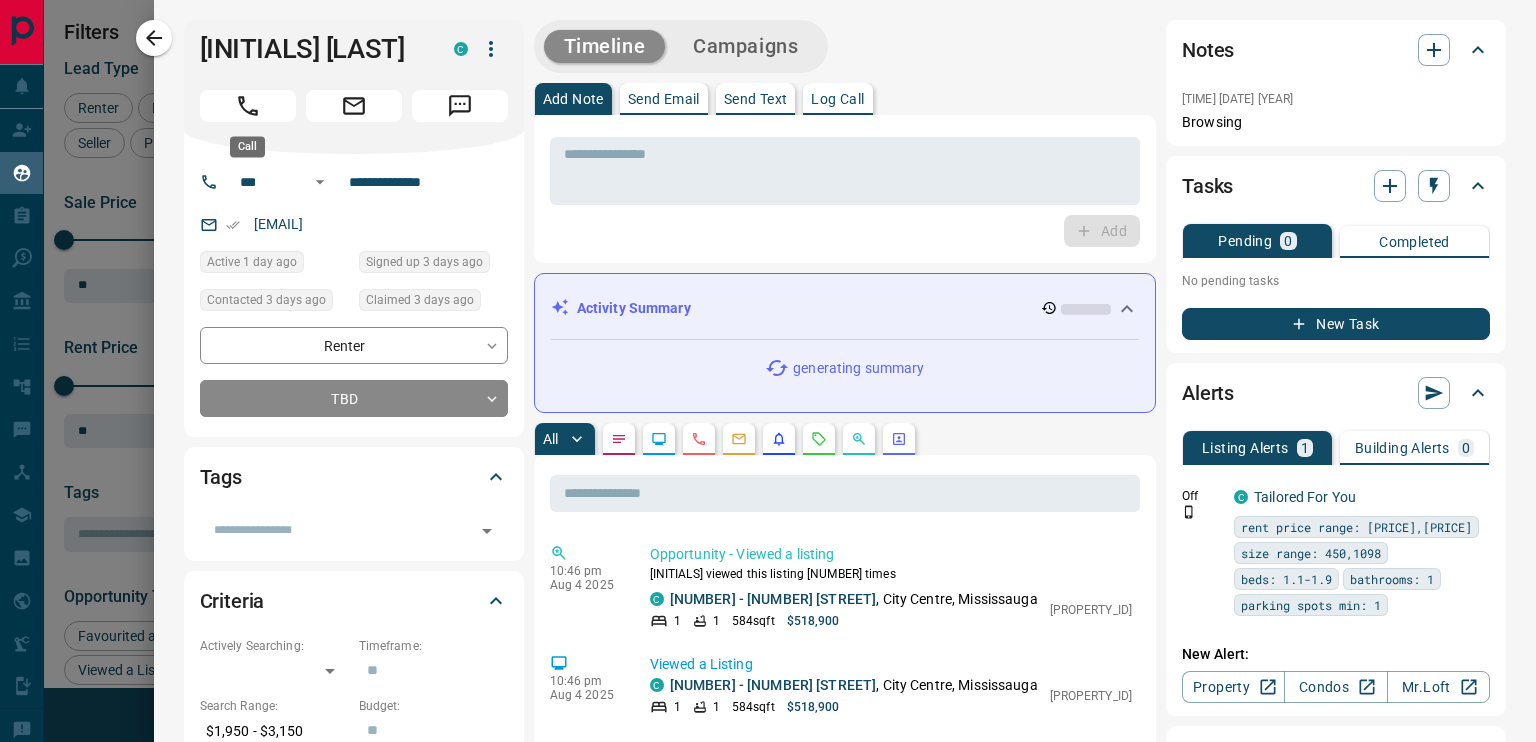 click 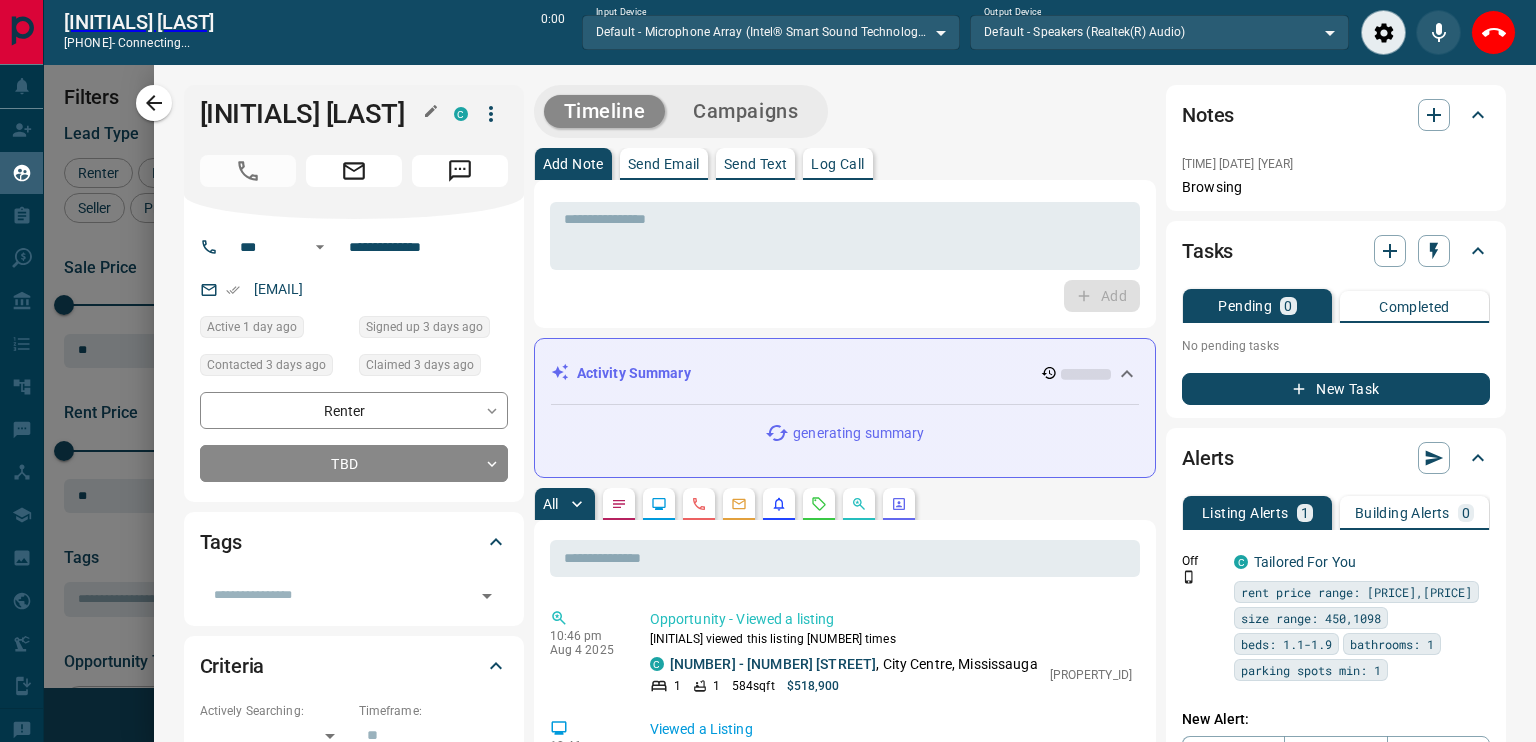 scroll, scrollTop: 486, scrollLeft: 1143, axis: both 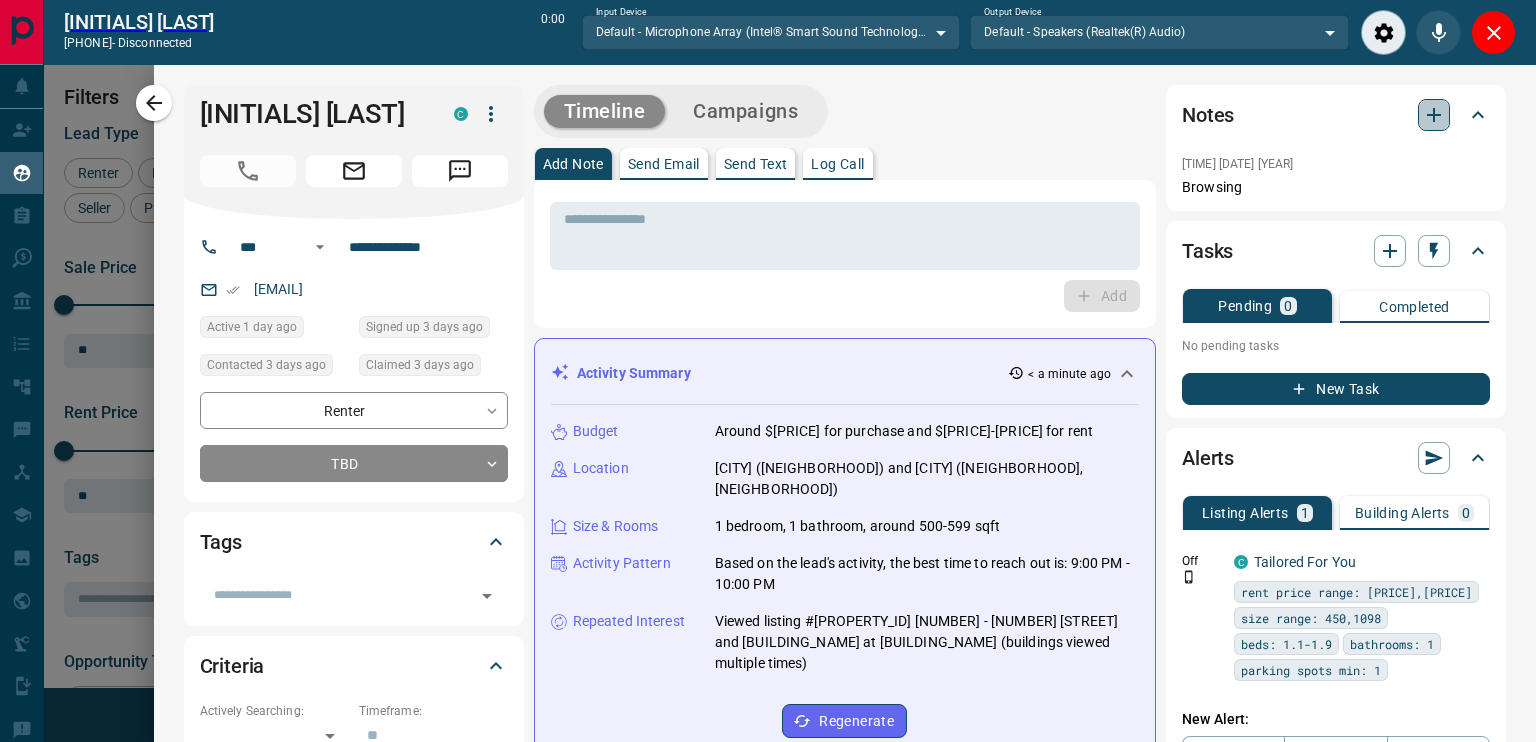click 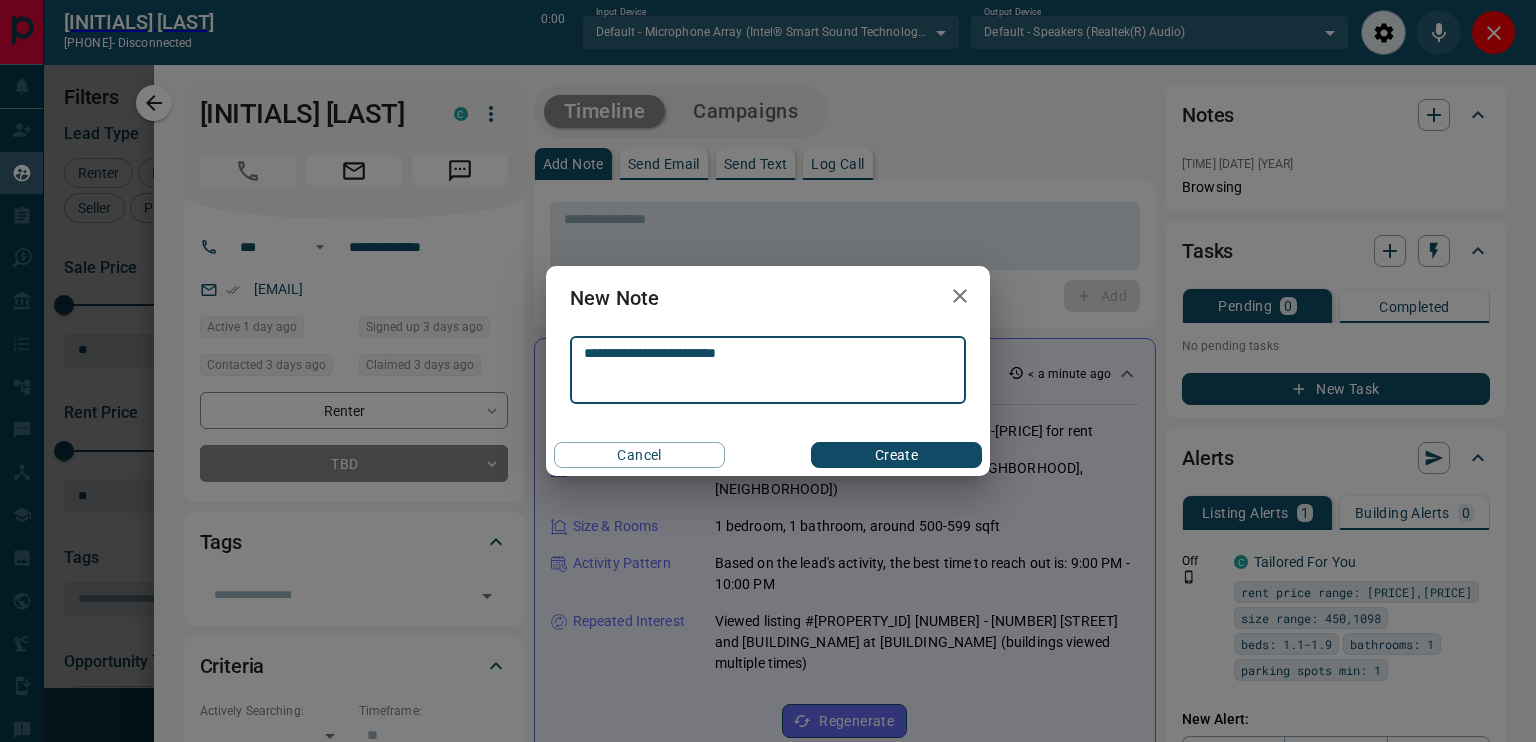 type on "**********" 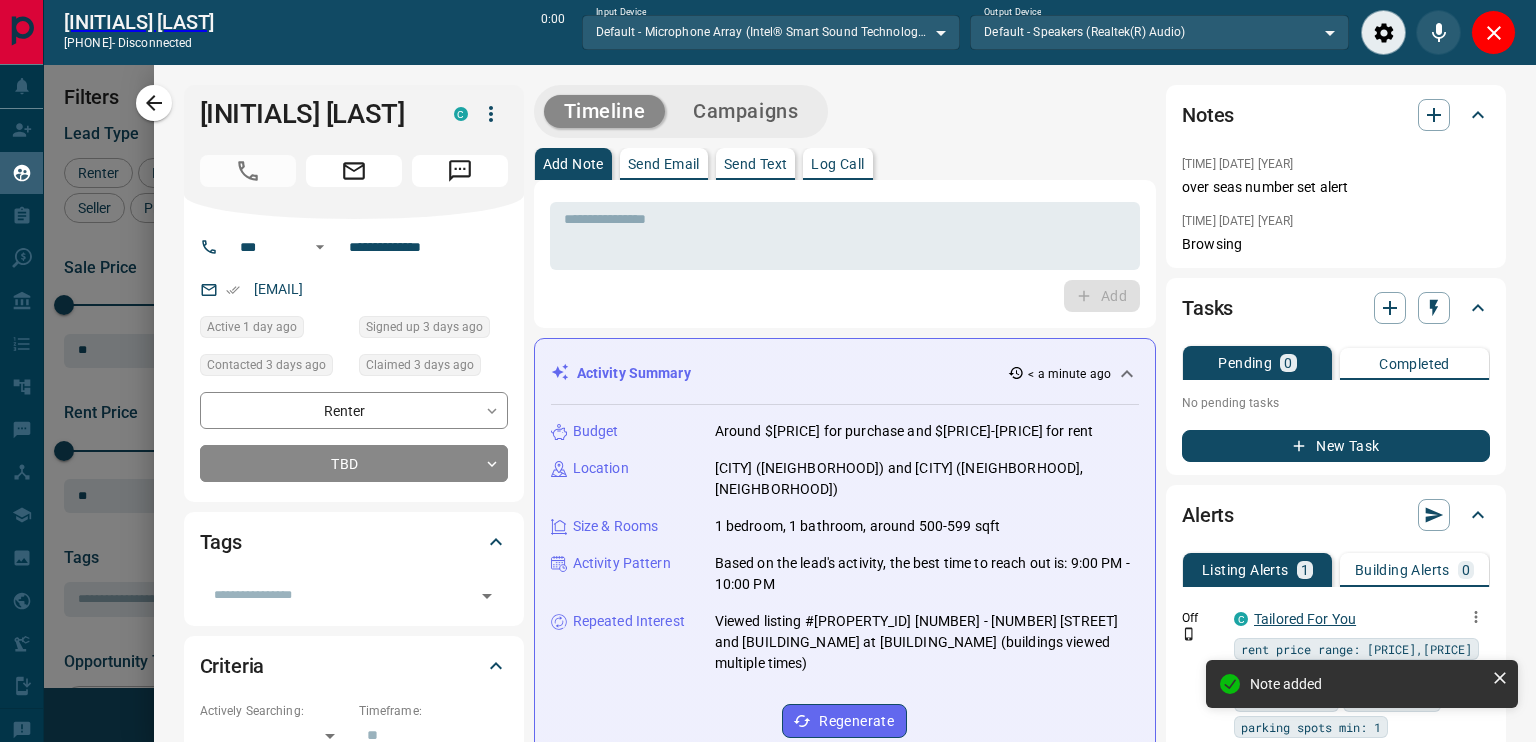 click on "Tailored For You" at bounding box center (1305, 619) 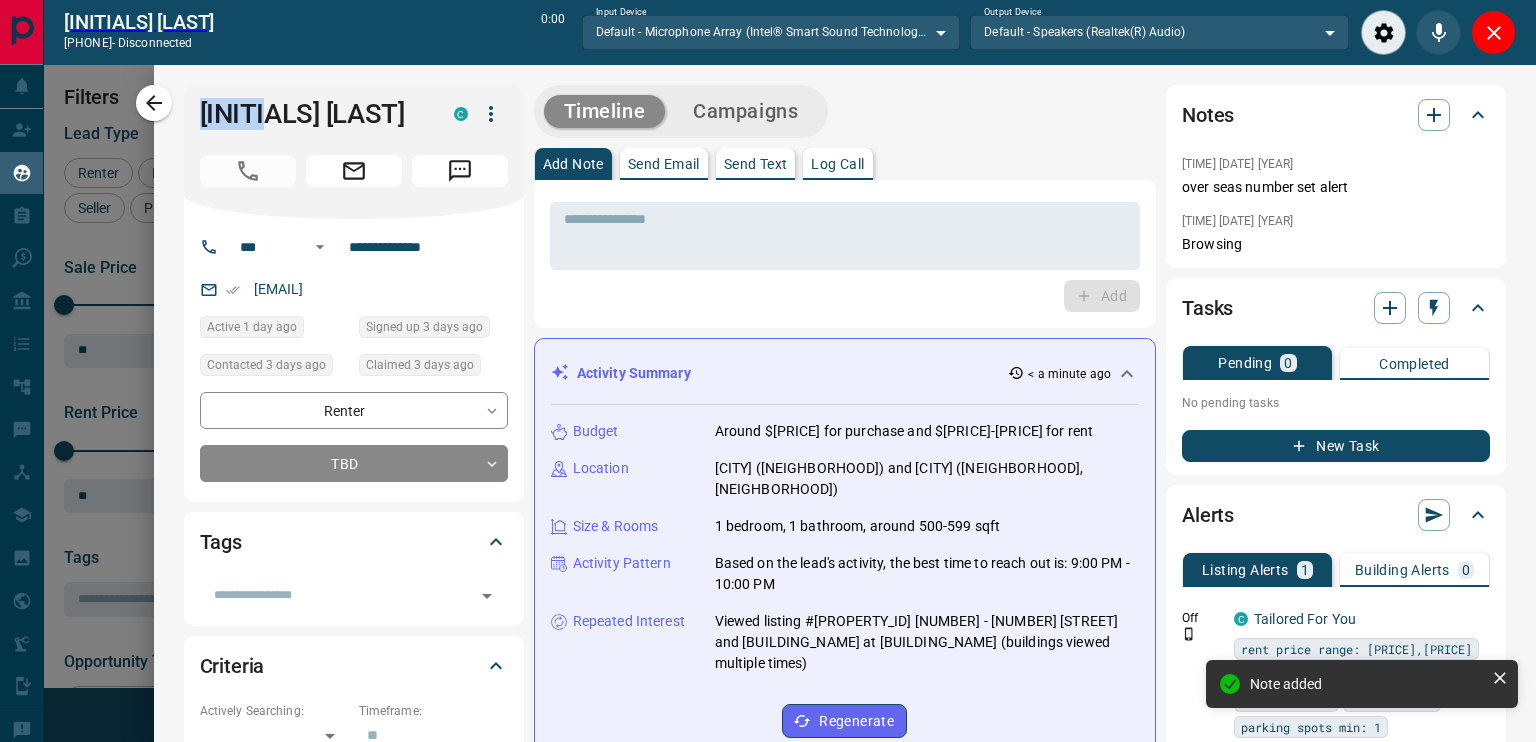 drag, startPoint x: 291, startPoint y: 123, endPoint x: 189, endPoint y: 107, distance: 103.24728 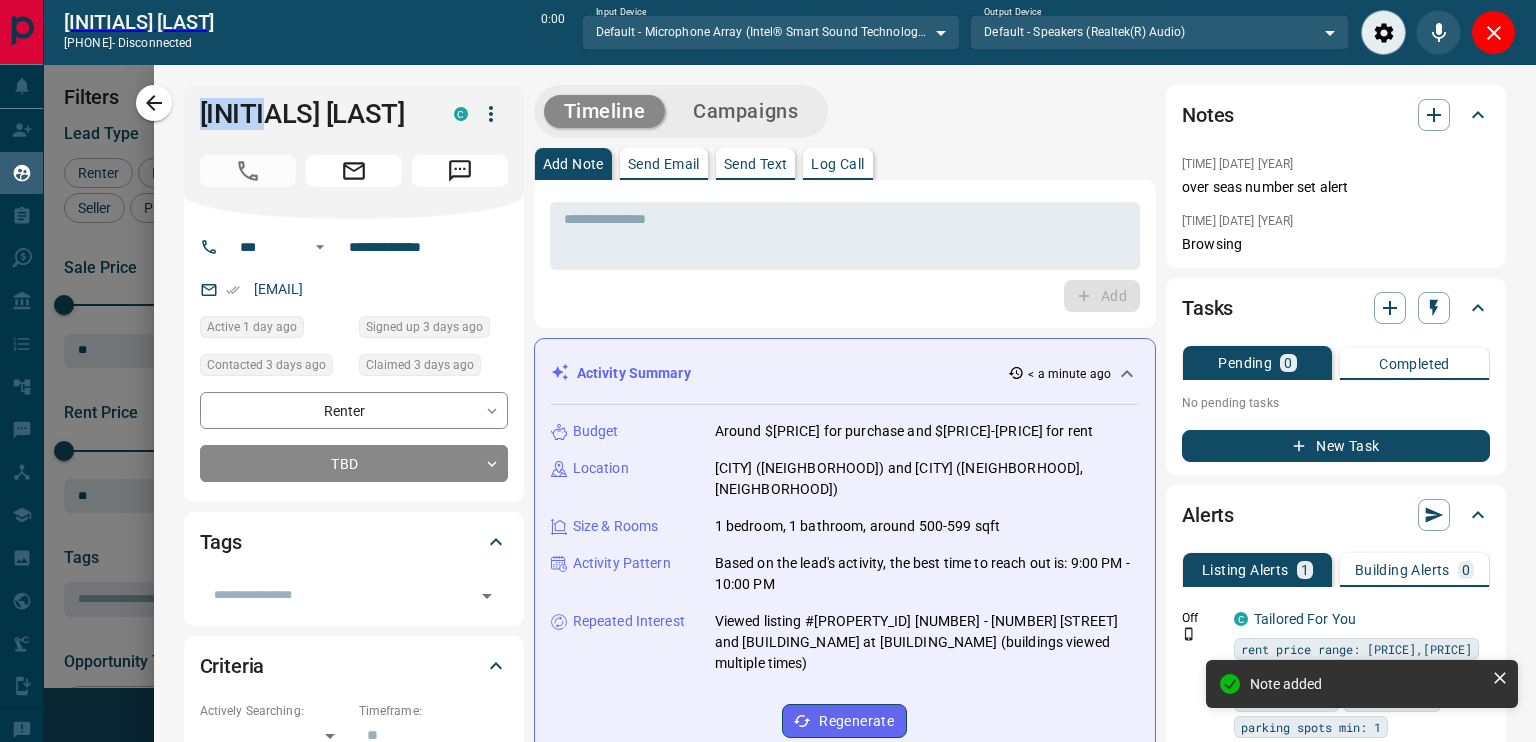 click on "[INITIALS] [LAST] C" at bounding box center [354, 152] 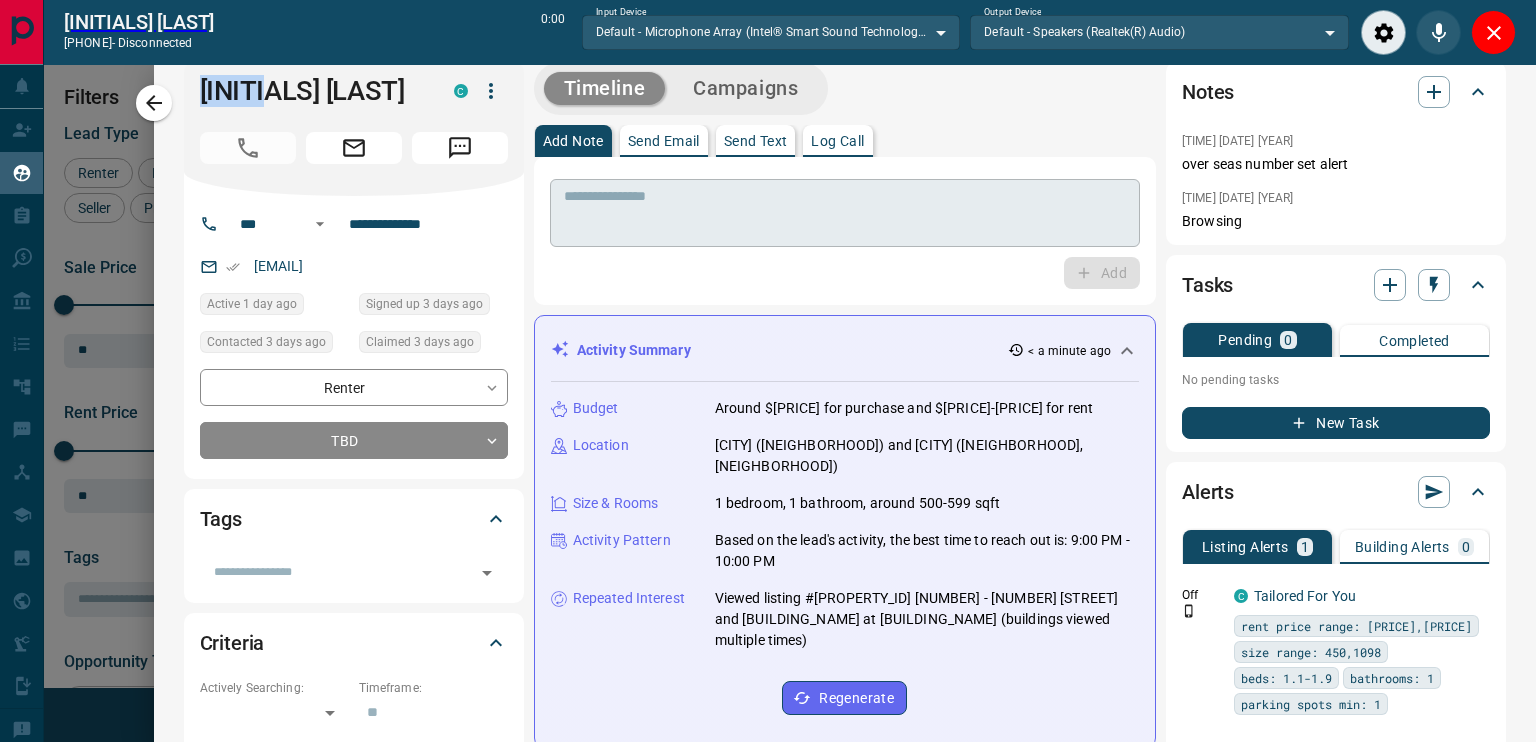 scroll, scrollTop: 20, scrollLeft: 0, axis: vertical 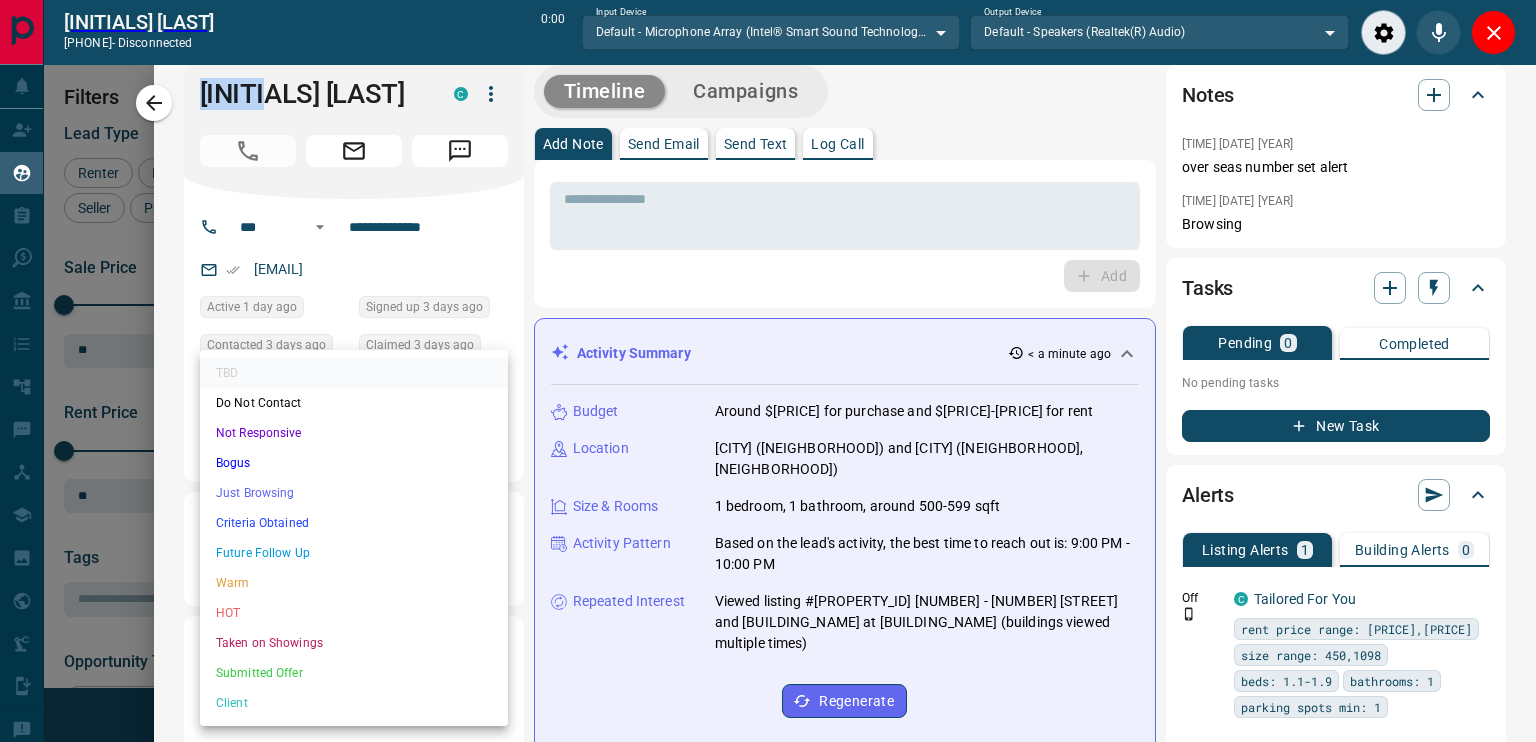 click on "Lead Transfers Claim Leads My Leads Tasks Opportunities Deals Campaigns Automations Messages Broker Bay Training Media Services Agent Resources Precon Worksheet Mobile Apps Disclosure Logout [INITIALS] [LAST] [PHONE] - disconnected [TIME] Input Device Default - Microphone Array (Intel® Smart Sound Technology for Digital Microphones) ******* Output Device Default - Speakers (Realtek(R) Audio) ******* My Leads Filters [NUMBER] Manage Tabs New Lead All [NUMBER] TBD [NUMBER] Do Not Contact - Not Responsive [NUMBER] Bogus [NUMBER] Just Browsing [NUMBER] Criteria Obtained [NUMBER] Future Follow Up [NUMBER] Warm [NUMBER] HOT [NUMBER] Taken on Showings [NUMBER] Submitted Offer [NUMBER] Client [NUMBER] Name Details Last Active Claimed Date Status Tags [FIRST] [LAST] Buyer C $[PRICE] - $[PRICE] [NEIGHBORHOOD], [CITY] [TIME] ago Contacted [TIME] ago [TIME] ago Signed up [NUMBER] years ago TBD [CREDENTIALS] + [FIRST] [LAST] Buyer C $[PRICE] - $[PRICE] [NEIGHBORHOOD], [CITY] [TIME] ago Contacted [TIME] ago [TIME] ago Signed up [TIME] ago TBD + [FIRST] [LAST] Buyer C $[PRICE] - $[PRICE] [NEIGHBORHOOD], [CITY] [TIME] ago Contacted [TIME] ago TBD" at bounding box center [768, 360] 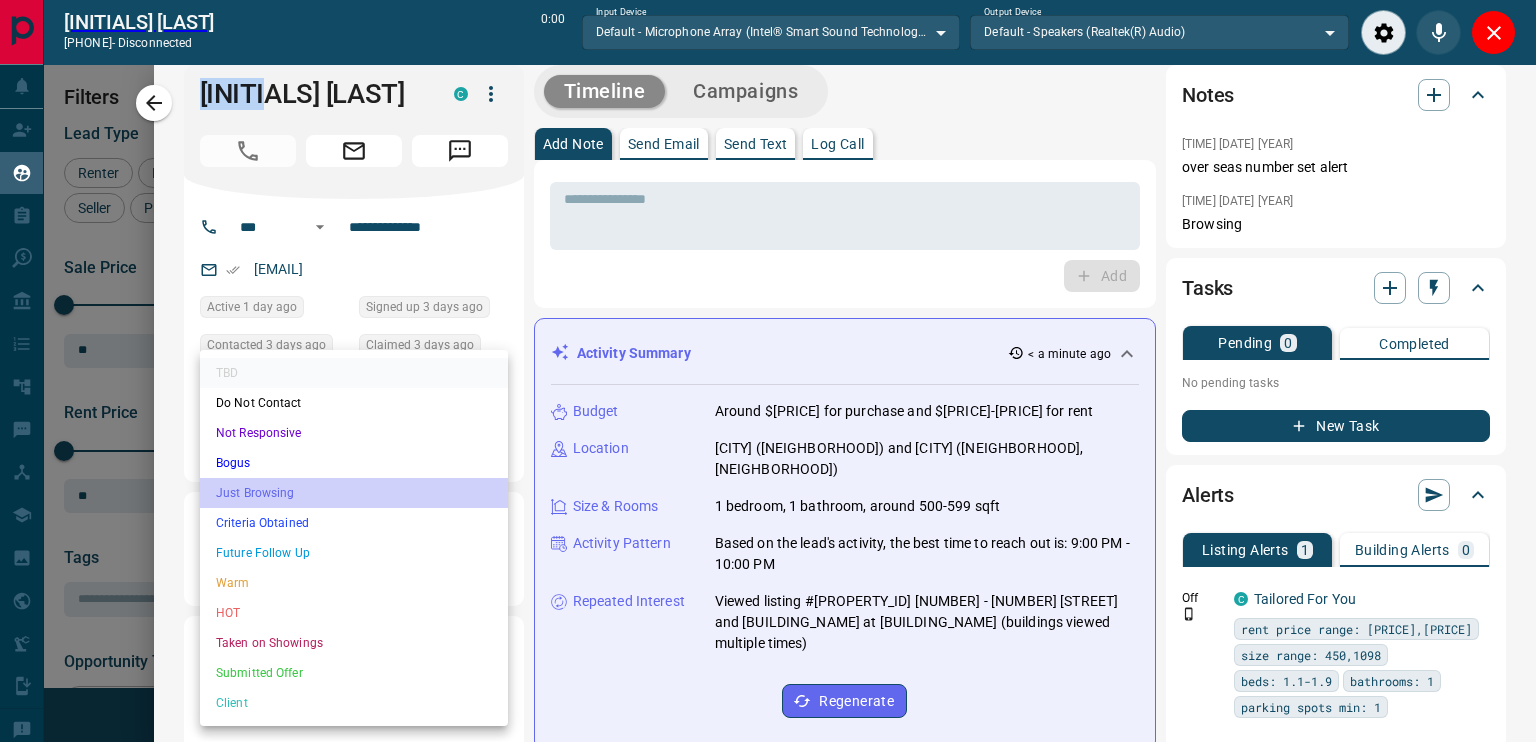 click on "Just Browsing" at bounding box center (354, 493) 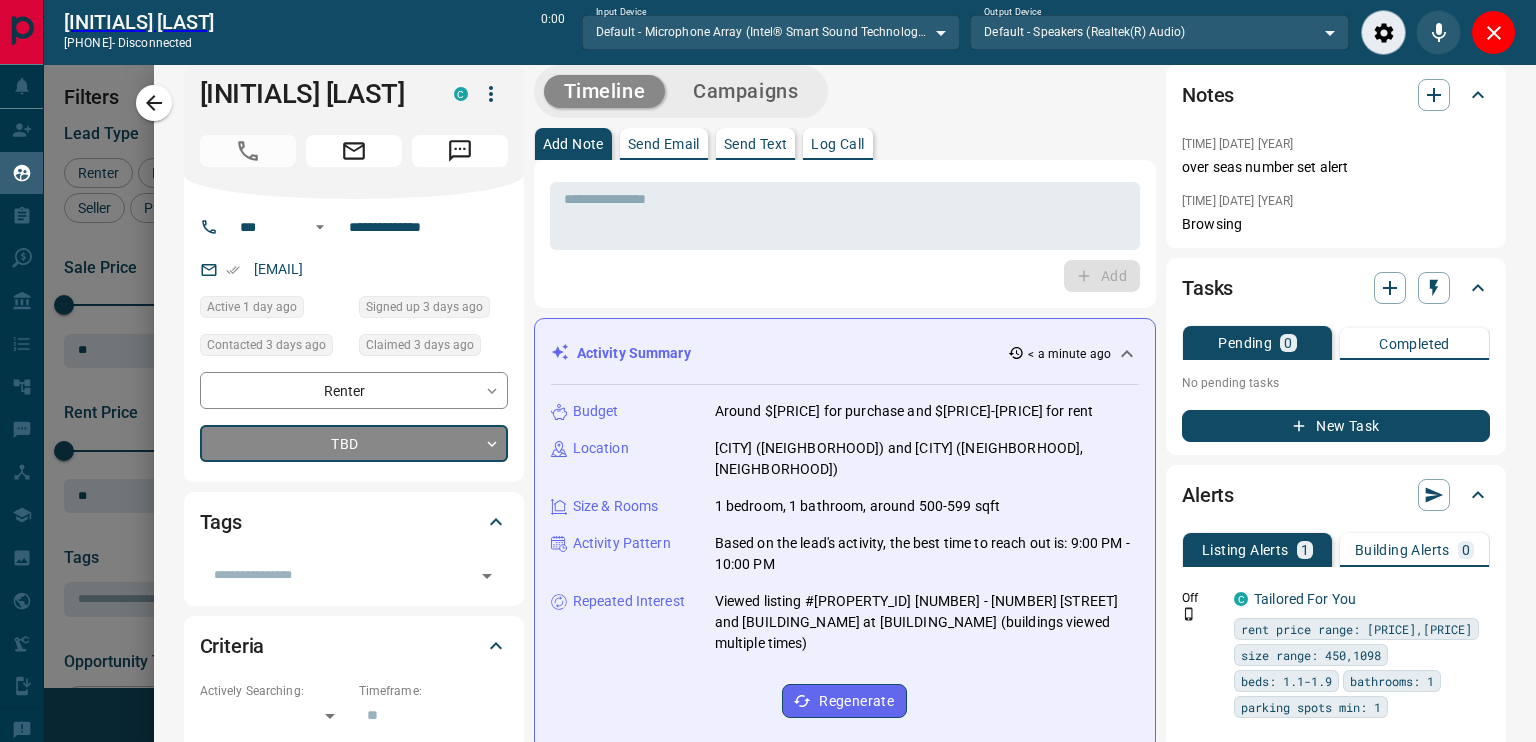 type on "*" 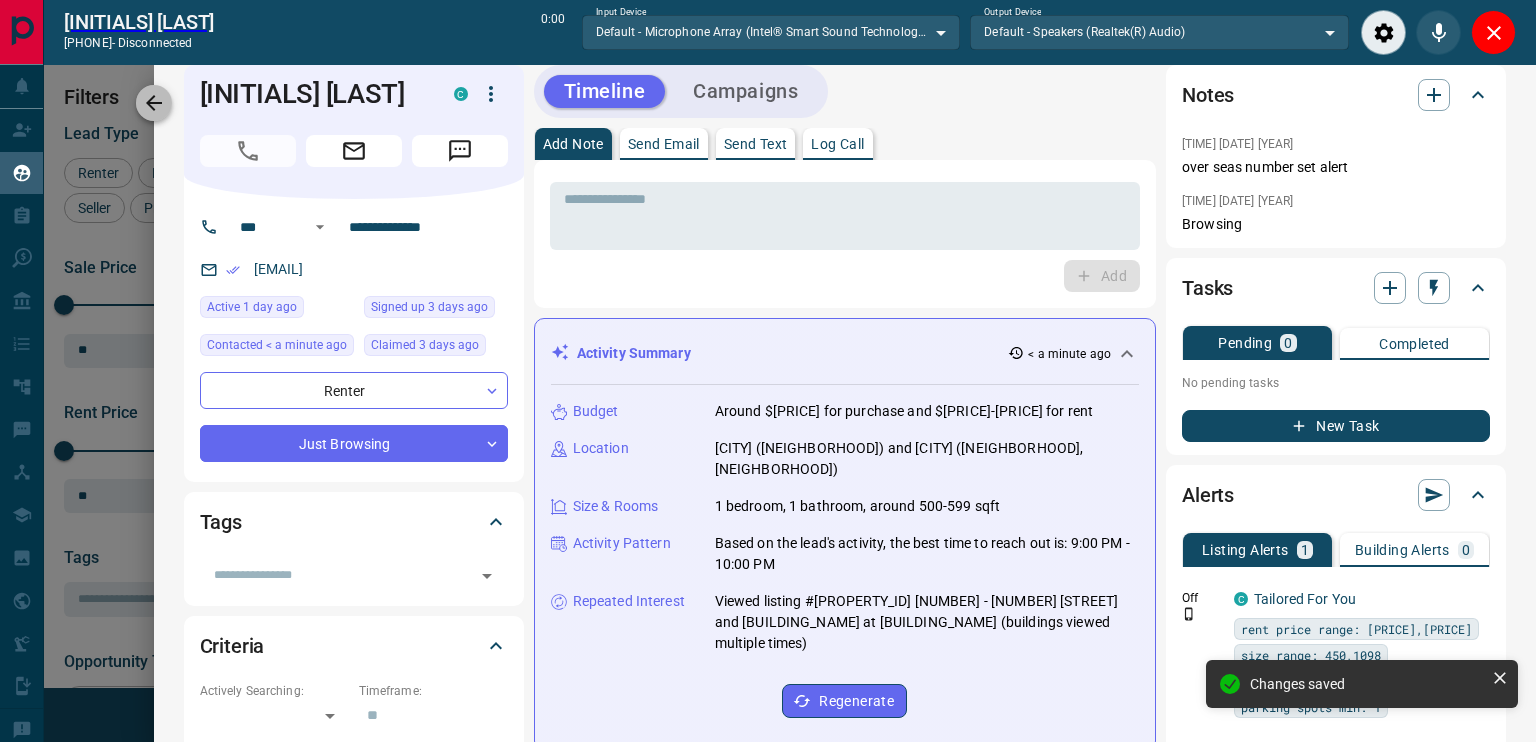 click 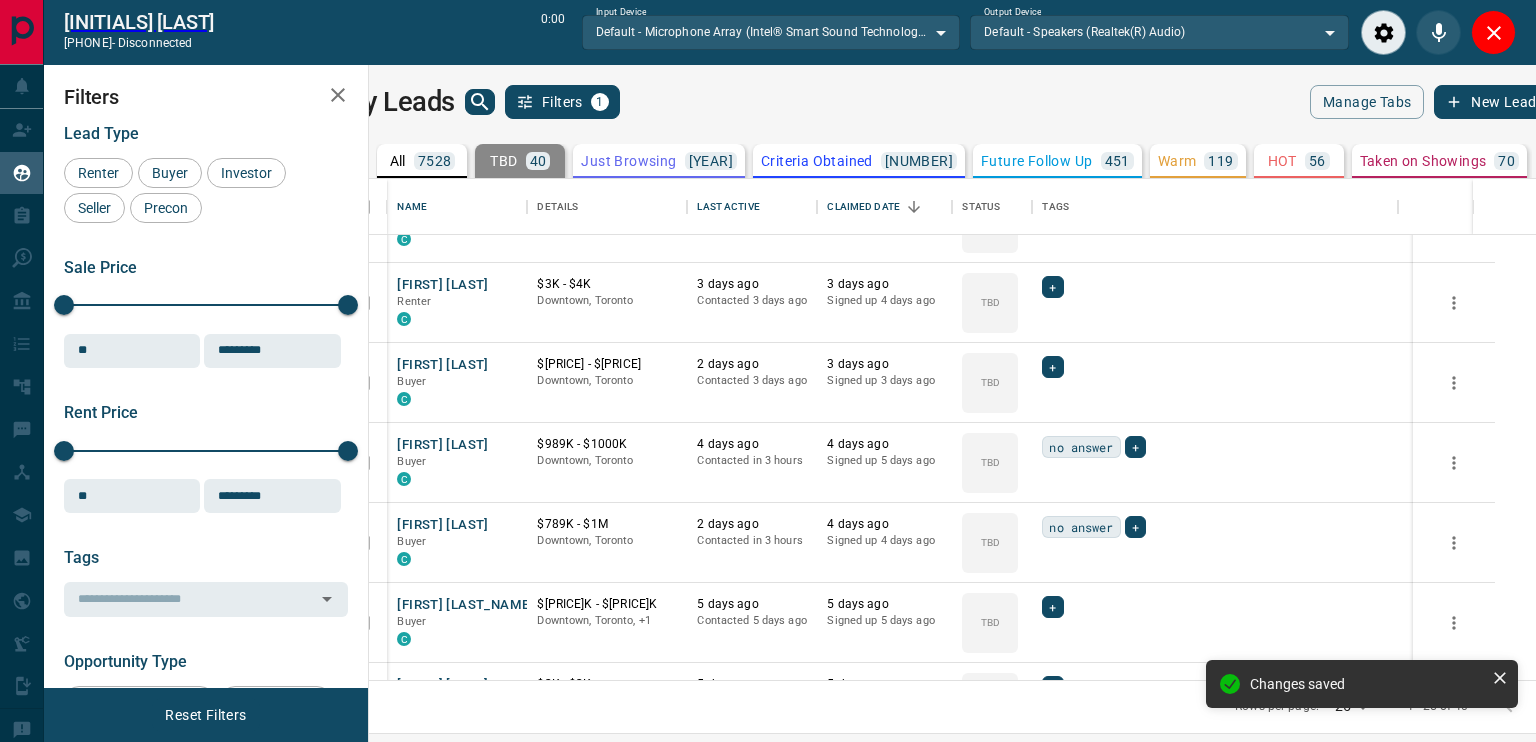 scroll, scrollTop: 1553, scrollLeft: 0, axis: vertical 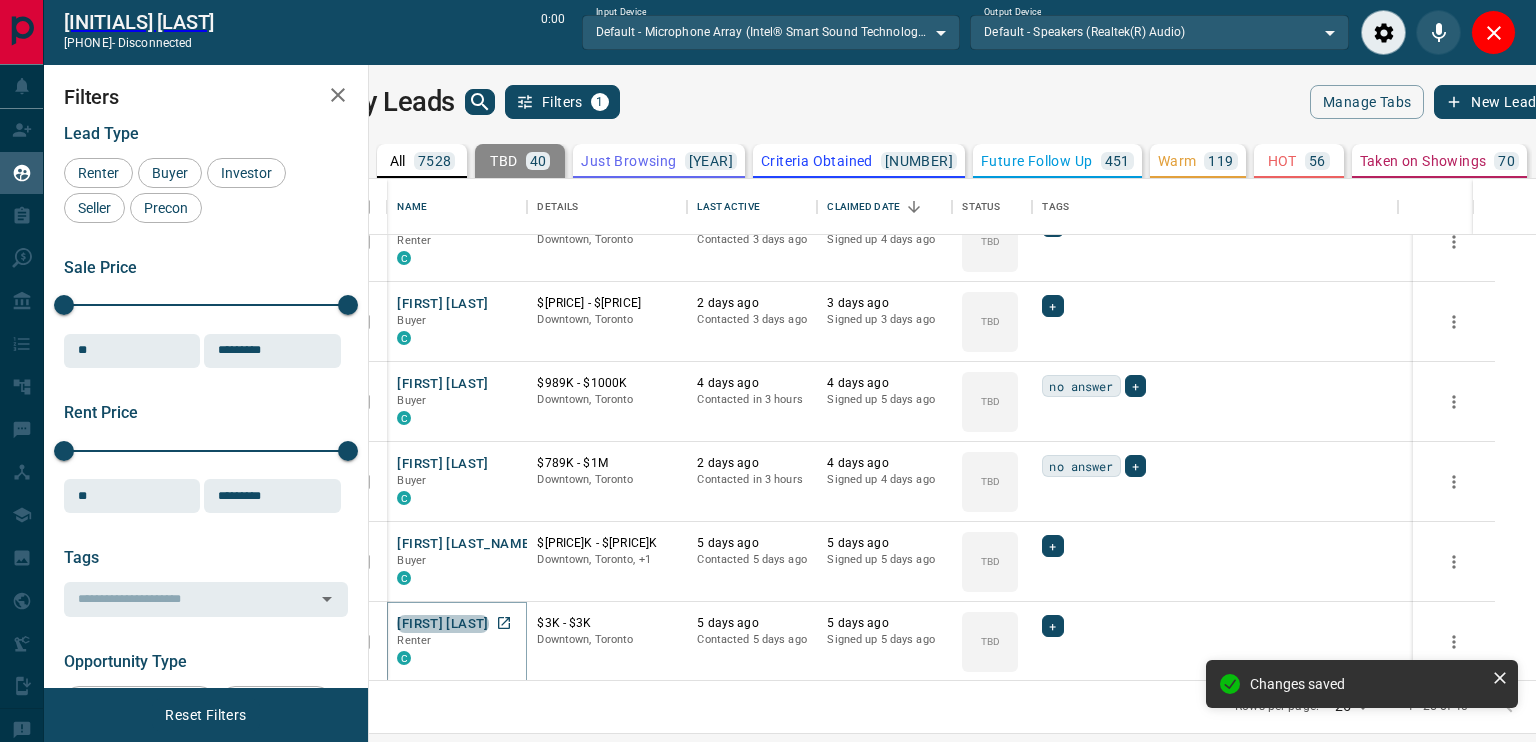 click on "[FIRST] [LAST]" at bounding box center [442, 624] 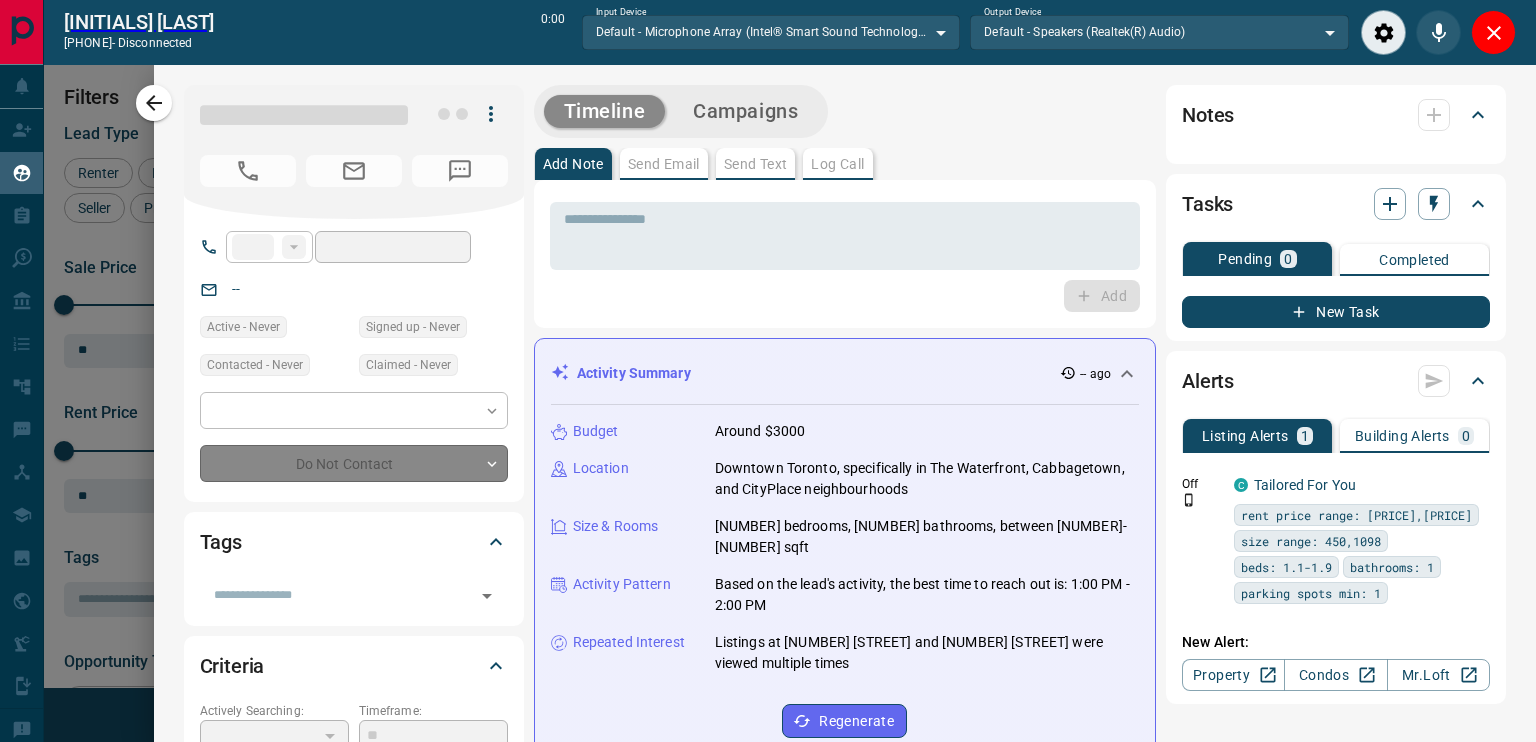type on "**" 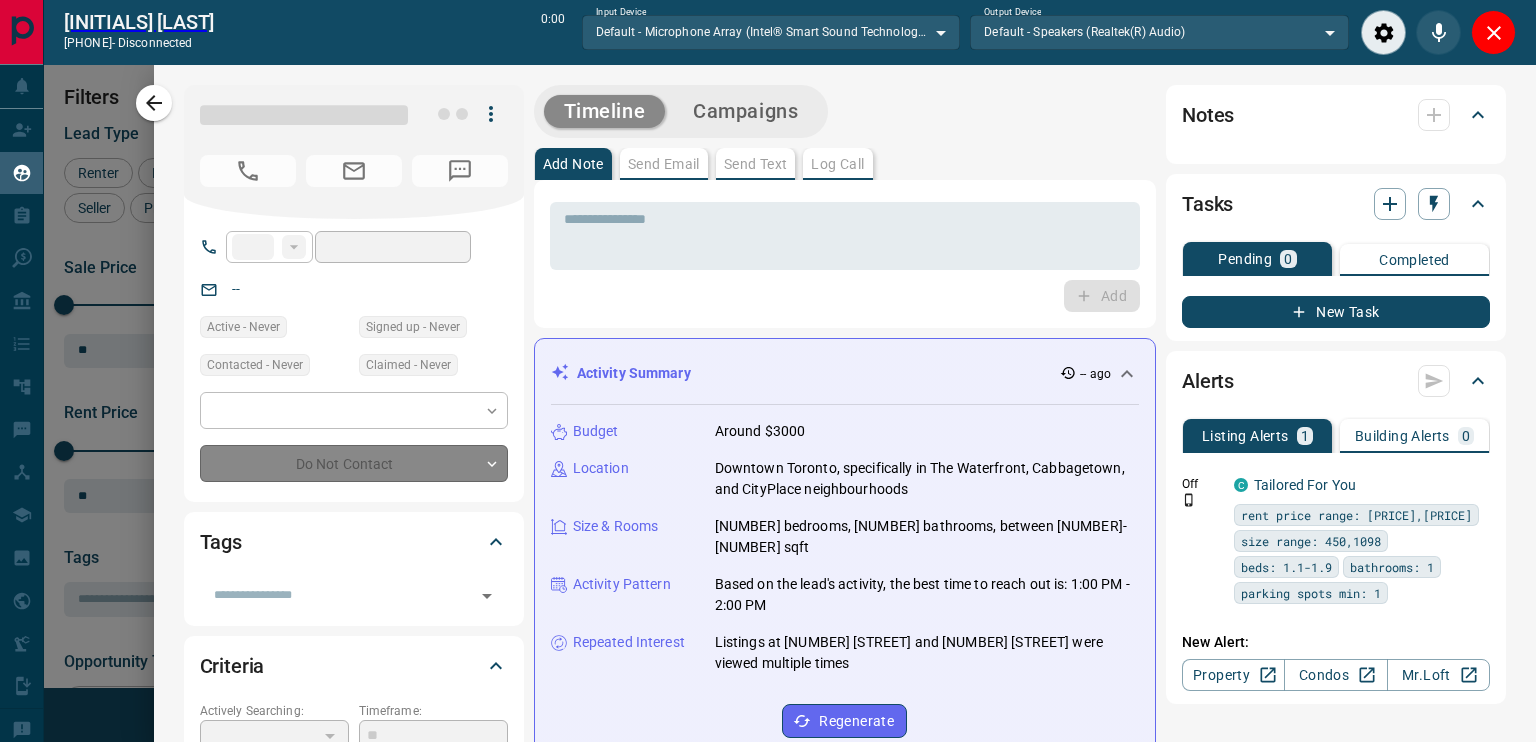 type on "**********" 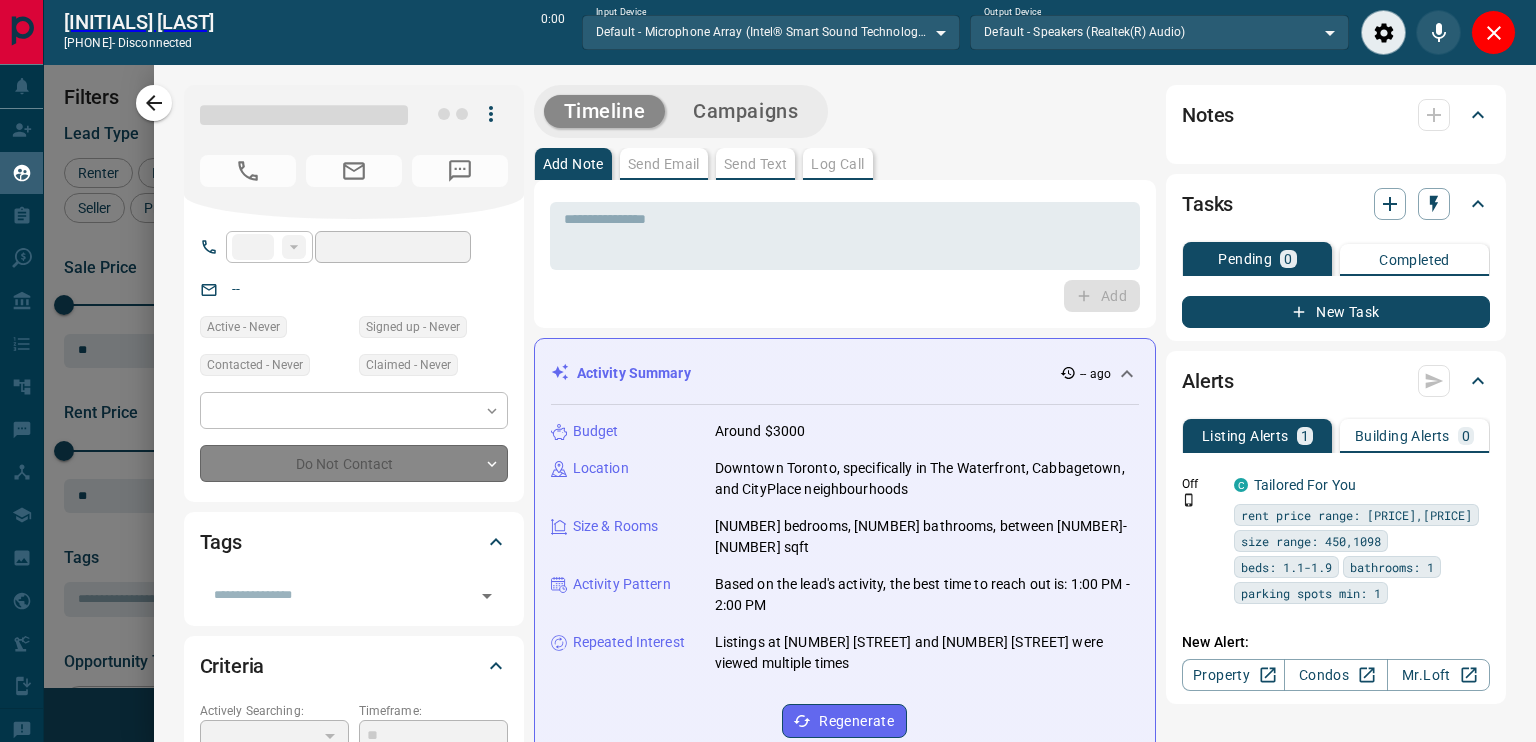 type on "**********" 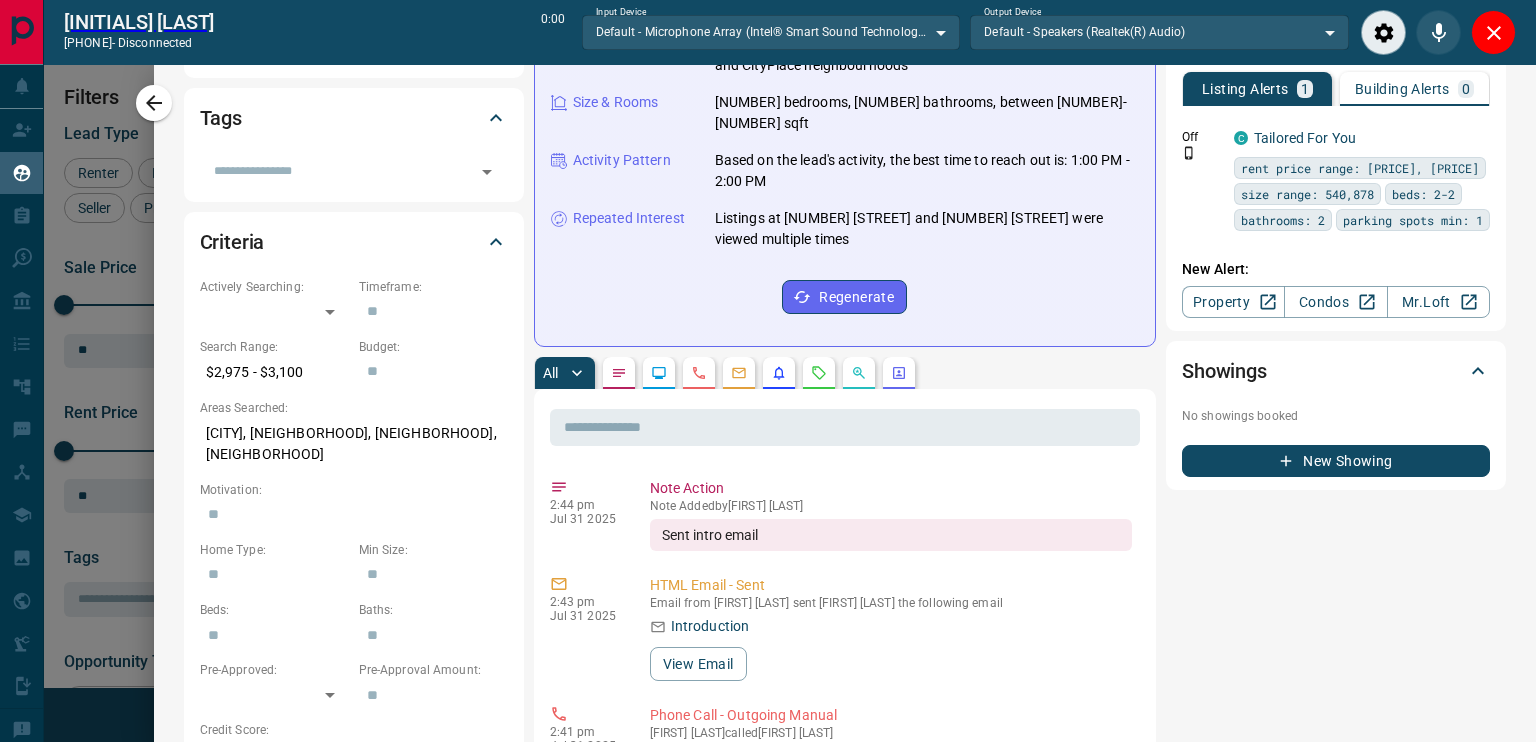 scroll, scrollTop: 0, scrollLeft: 0, axis: both 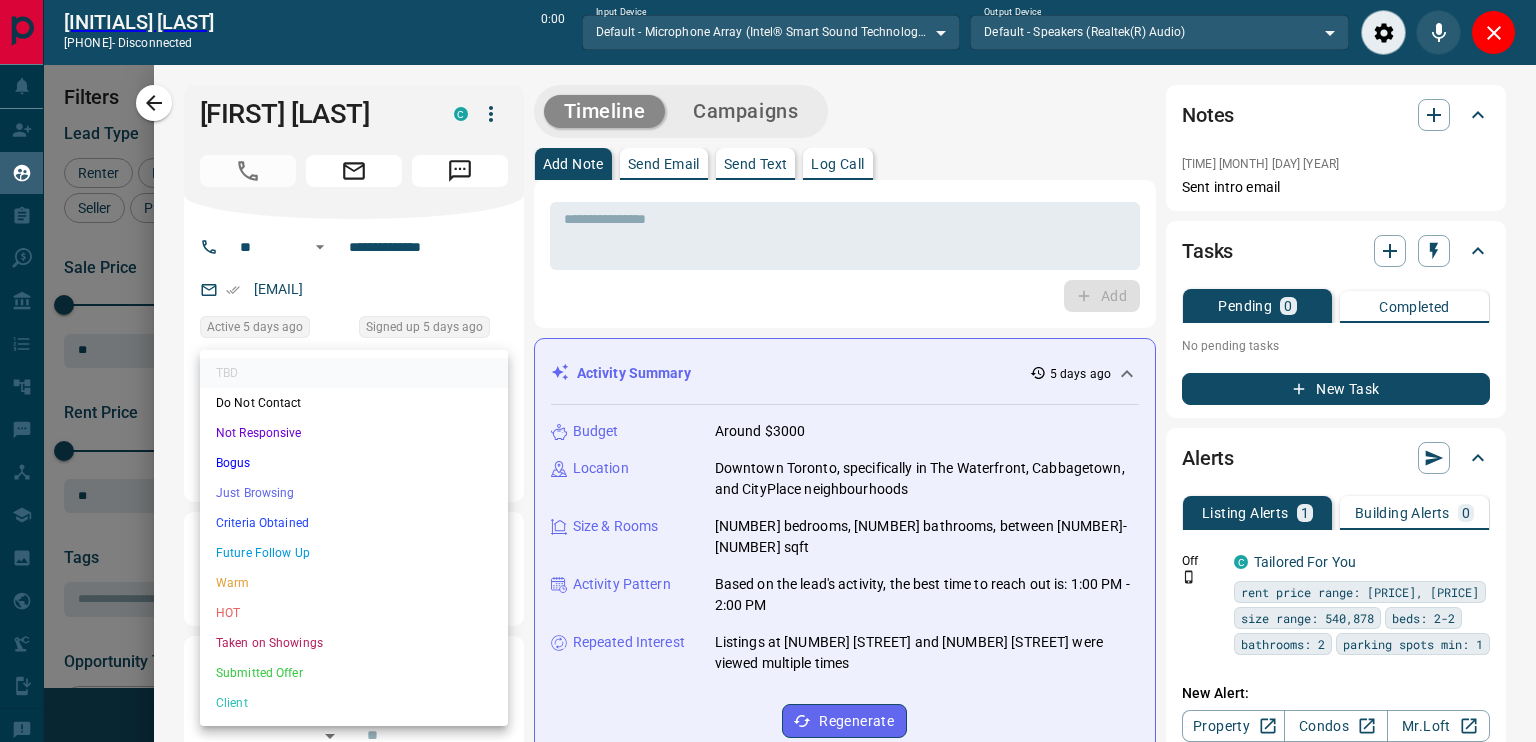 click on "Lead Transfers Claim Leads My Leads Tasks Opportunities Deals Campaigns Automations Messages Broker Bay Training Media Services Agent Resources Precon Worksheet Mobile Apps Disclosure Logout [INITIALS] [LAST] [PHONE] - disconnected [TIME] Input Device Default - Microphone Array (Intel® Smart Sound Technology for Digital Microphones) ******* Output Device Default - Speakers (Realtek(R) Audio) ******* My Leads Filters [NUMBER] Manage Tabs New Lead All [NUMBER] TBD [NUMBER] Do Not Contact - Not Responsive [NUMBER] Bogus [NUMBER] Just Browsing [NUMBER] Criteria Obtained [NUMBER] Future Follow Up [NUMBER] Warm [NUMBER] HOT [NUMBER] Taken on Showings [NUMBER] Submitted Offer [NUMBER] Client [NUMBER] Name Details Last Active Claimed Date Status Tags [FIRST] [LAST] Buyer C $[PRICE] - $[PRICE] [NEIGHBORHOOD], [CITY] [TIME] ago Contacted [TIME] ago [TIME] ago Signed up [NUMBER] years ago TBD [CREDENTIALS] + [FIRST] [LAST] Buyer C $[PRICE] - $[PRICE] [NEIGHBORHOOD], [CITY] [TIME] ago Contacted [TIME] ago [TIME] ago Signed up [NUMBER] years ago TBD + [FIRST] [LAST] Buyer C $[PRICE] - $[PRICE] [NEIGHBORHOOD], [CITY] [TIME] ago Contacted [TIME] ago [TIME] ago Signed up [NUMBER] years ago TBD + [FIRST] [LAST] Renter C $[PRICE] - $[PRICE] [NEIGHBORHOOD], [CITY] [TIME] ago Contacted [TIME] ago [TIME] ago Signed up [TIME] ago TBD + C +" at bounding box center (768, 360) 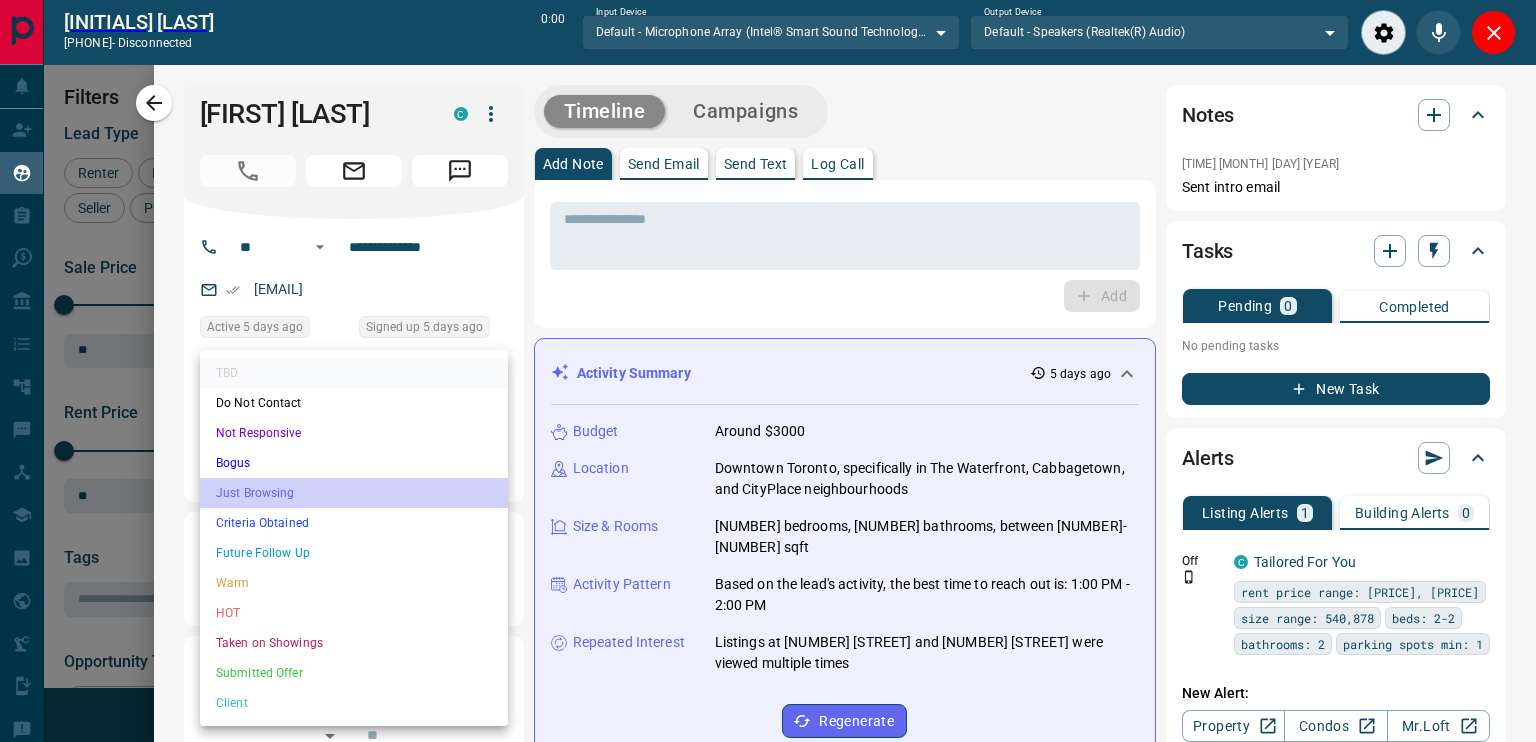 click on "Just Browsing" at bounding box center [354, 493] 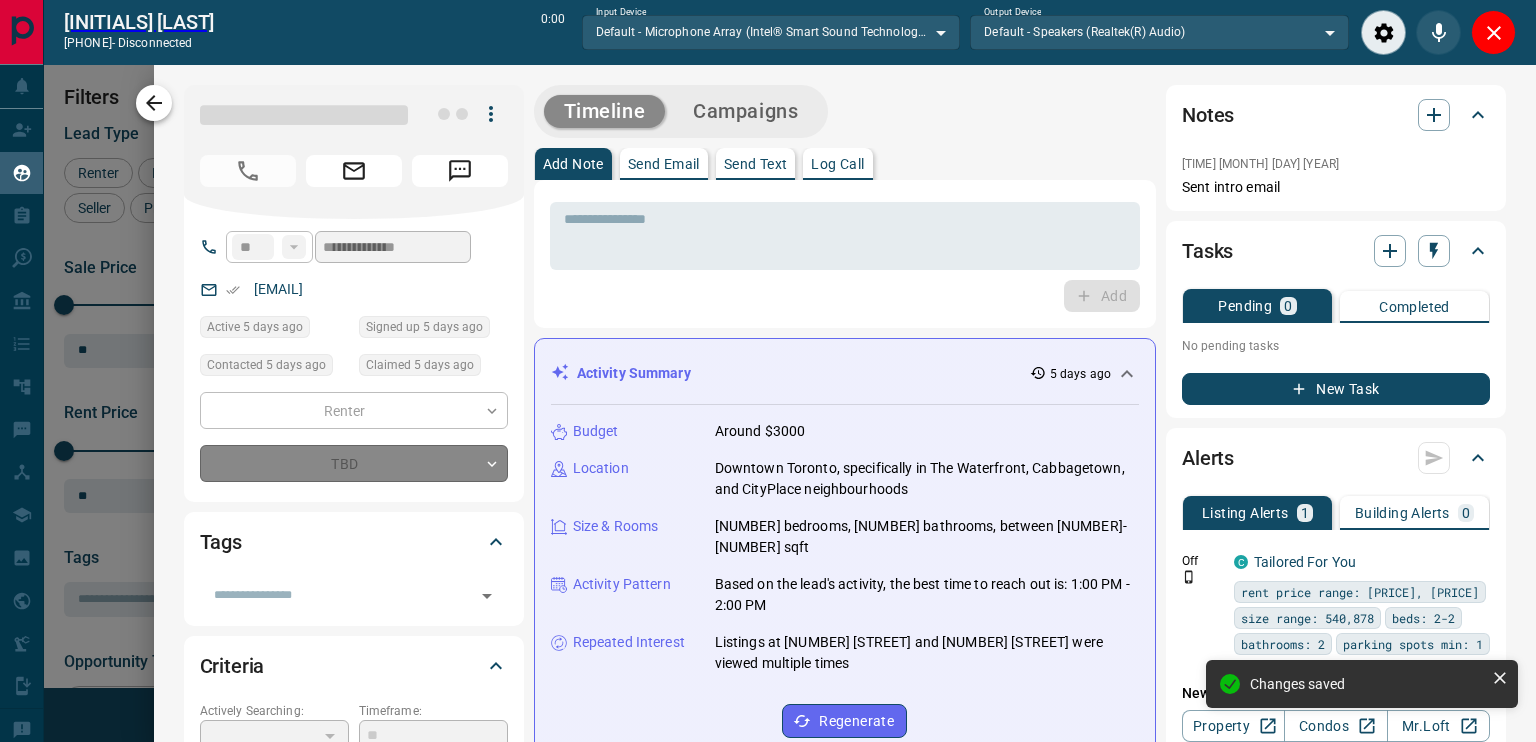 type on "*" 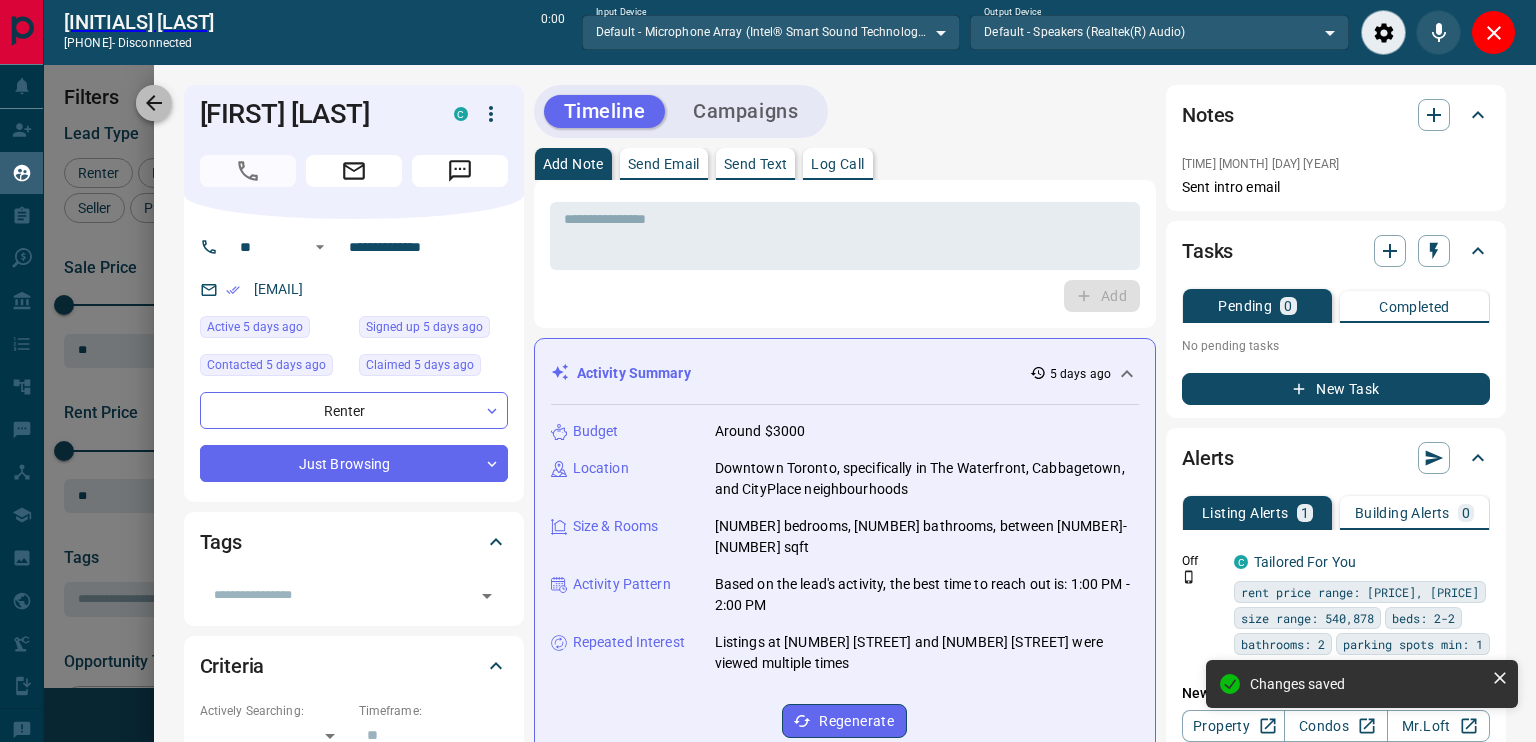 click 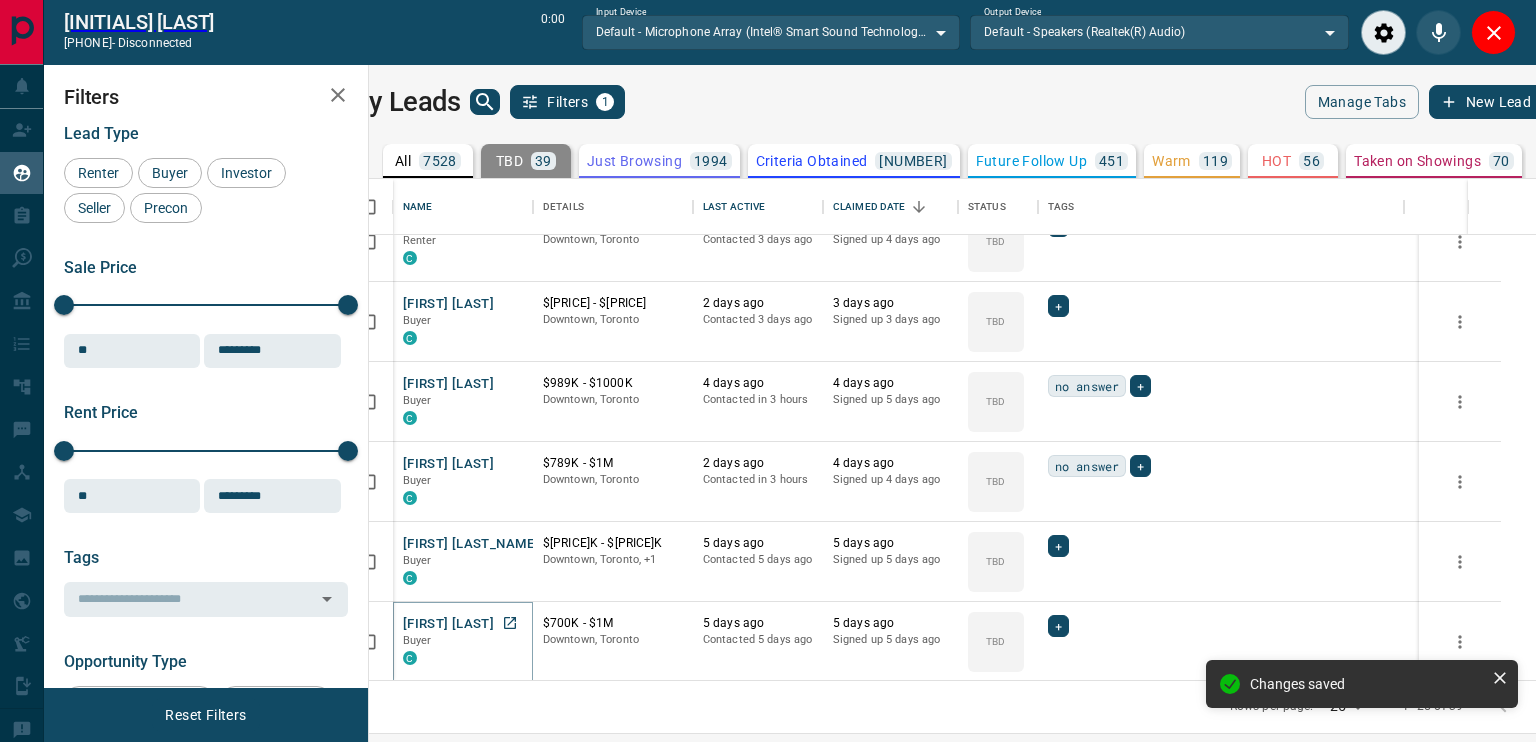 click on "[FIRST] [LAST]" at bounding box center (448, 624) 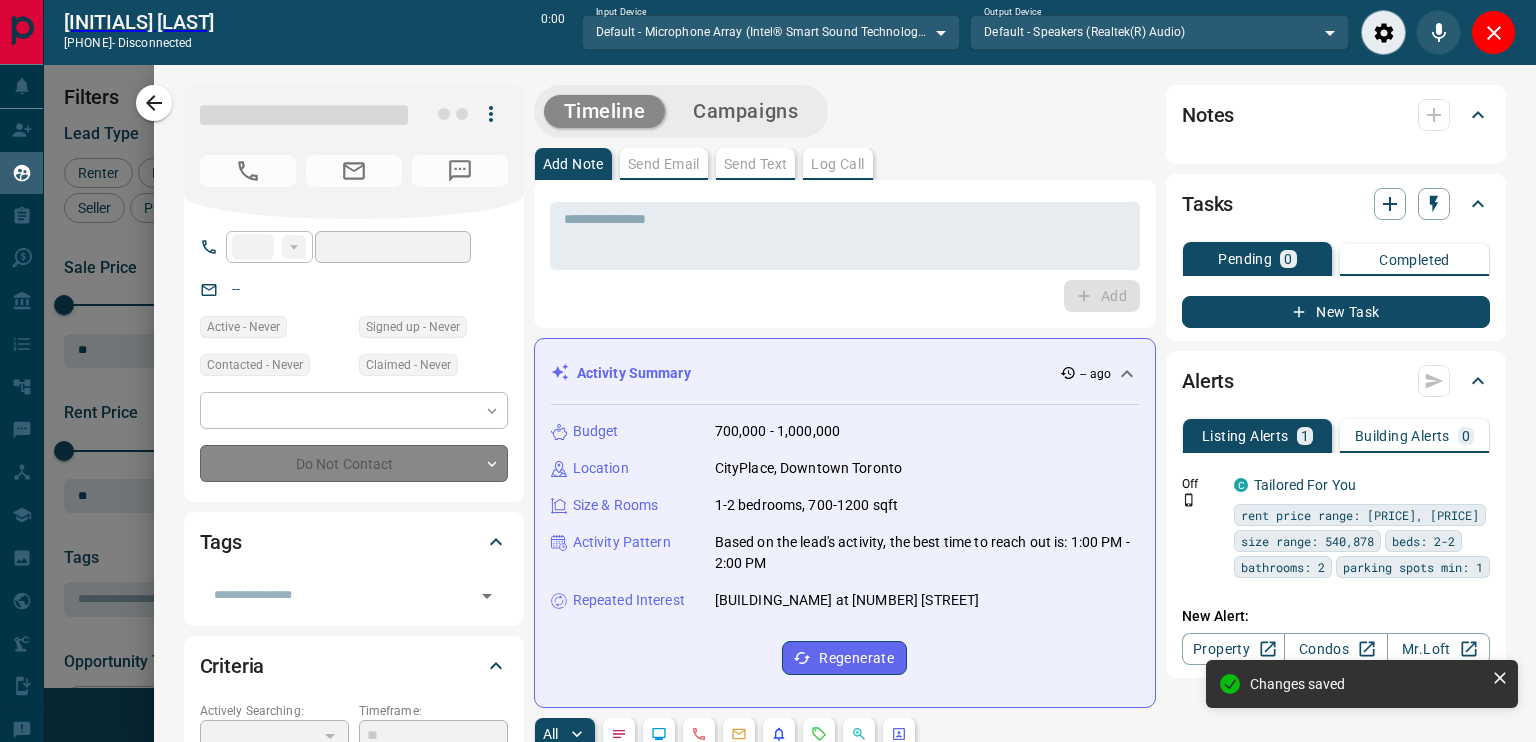 type on "**" 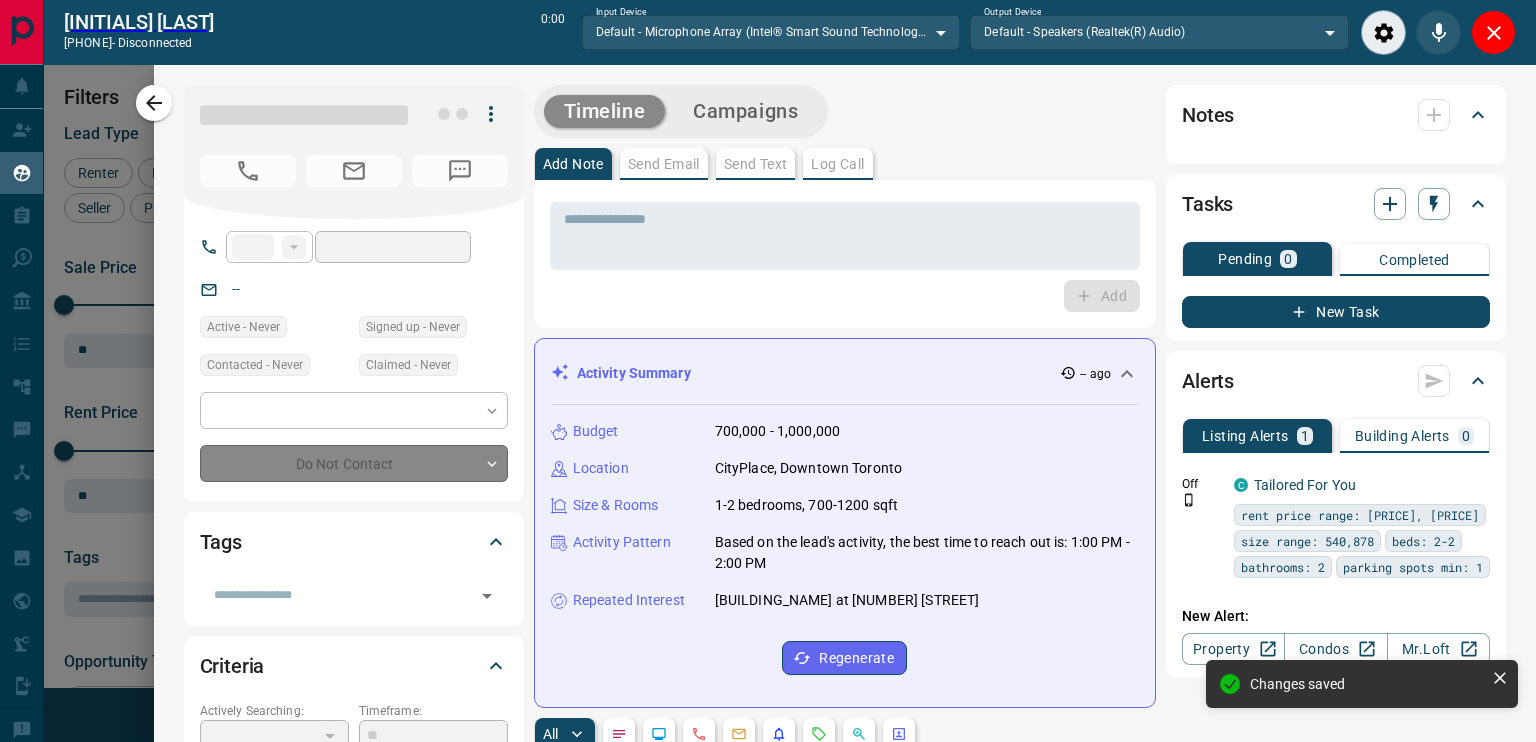 type on "**********" 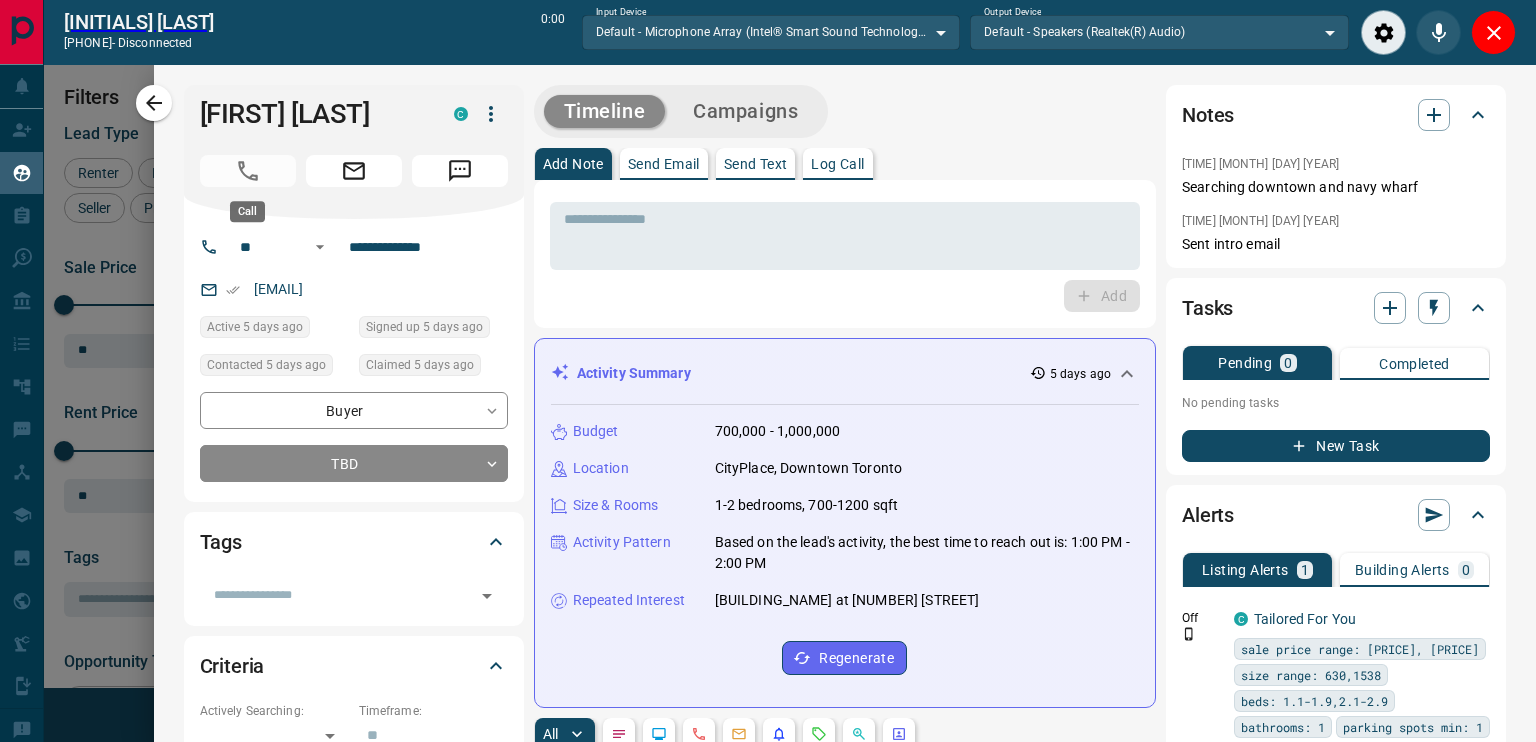 click at bounding box center [248, 171] 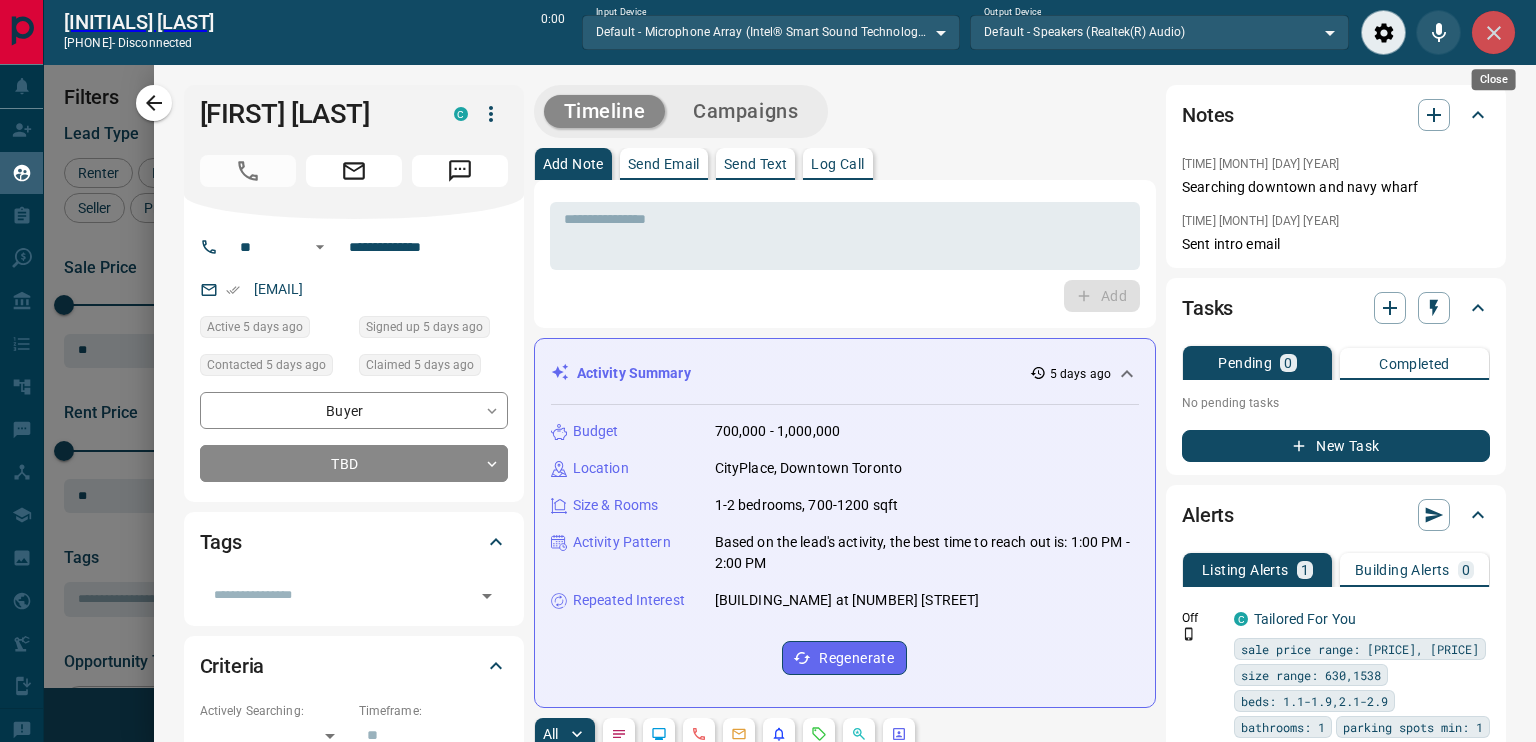 click 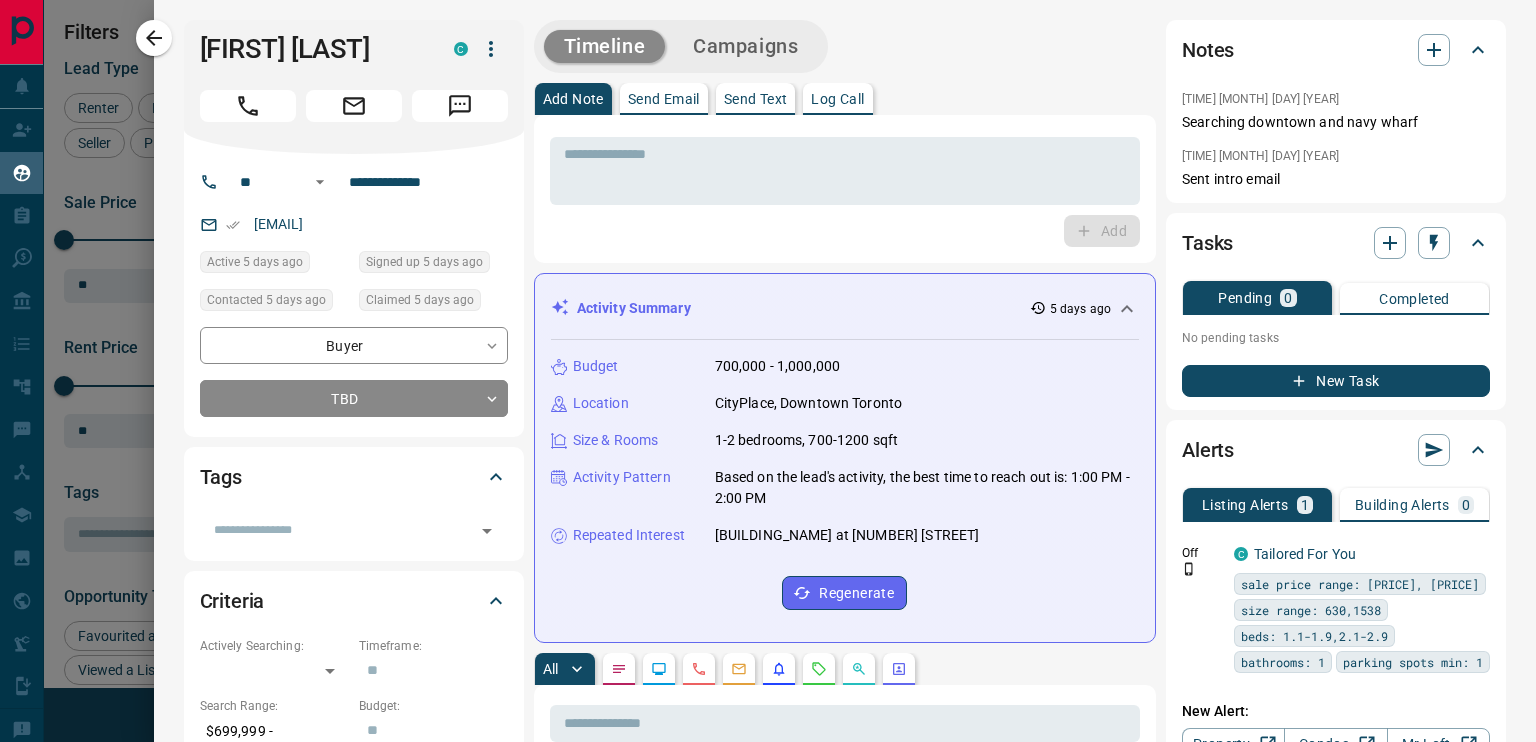 scroll, scrollTop: 16, scrollLeft: 16, axis: both 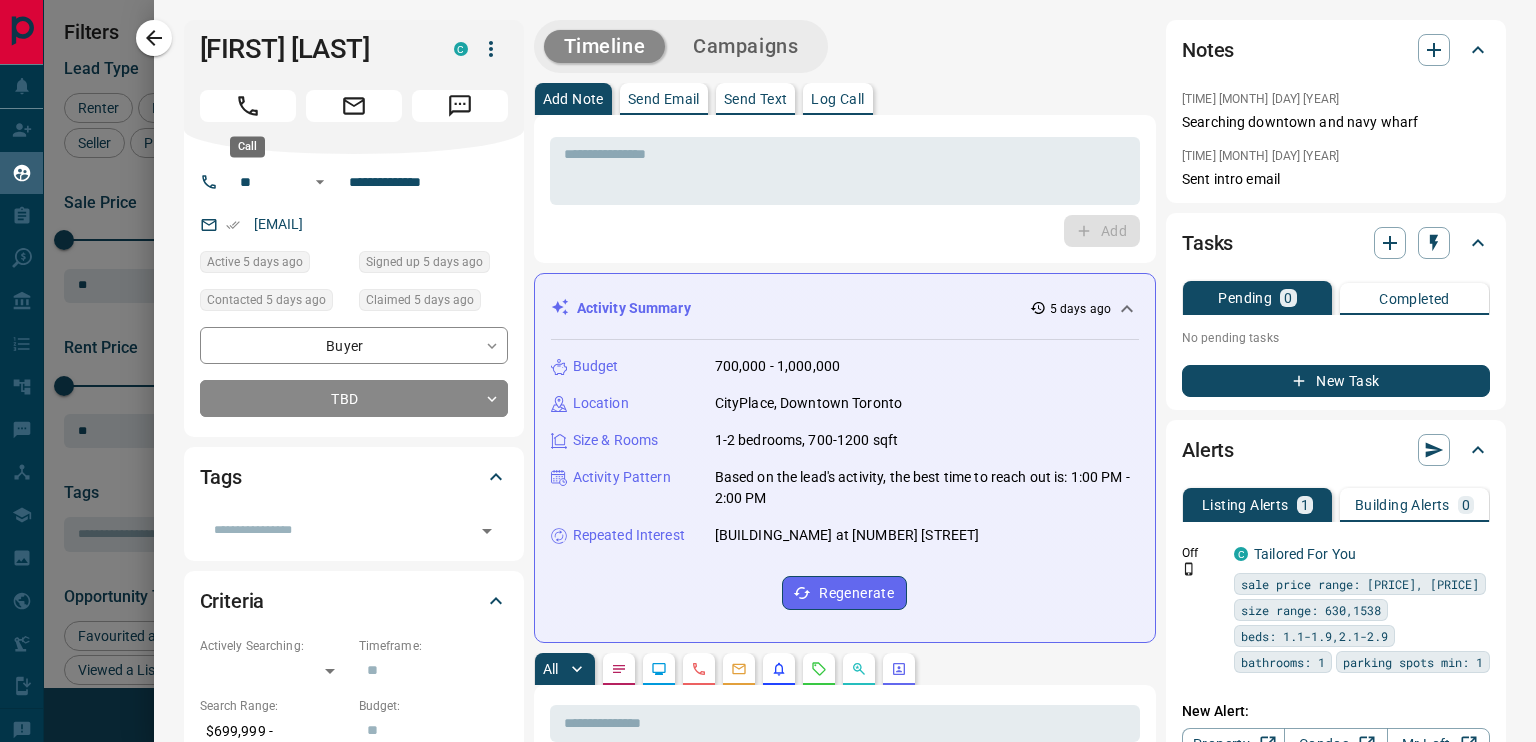 click at bounding box center (248, 106) 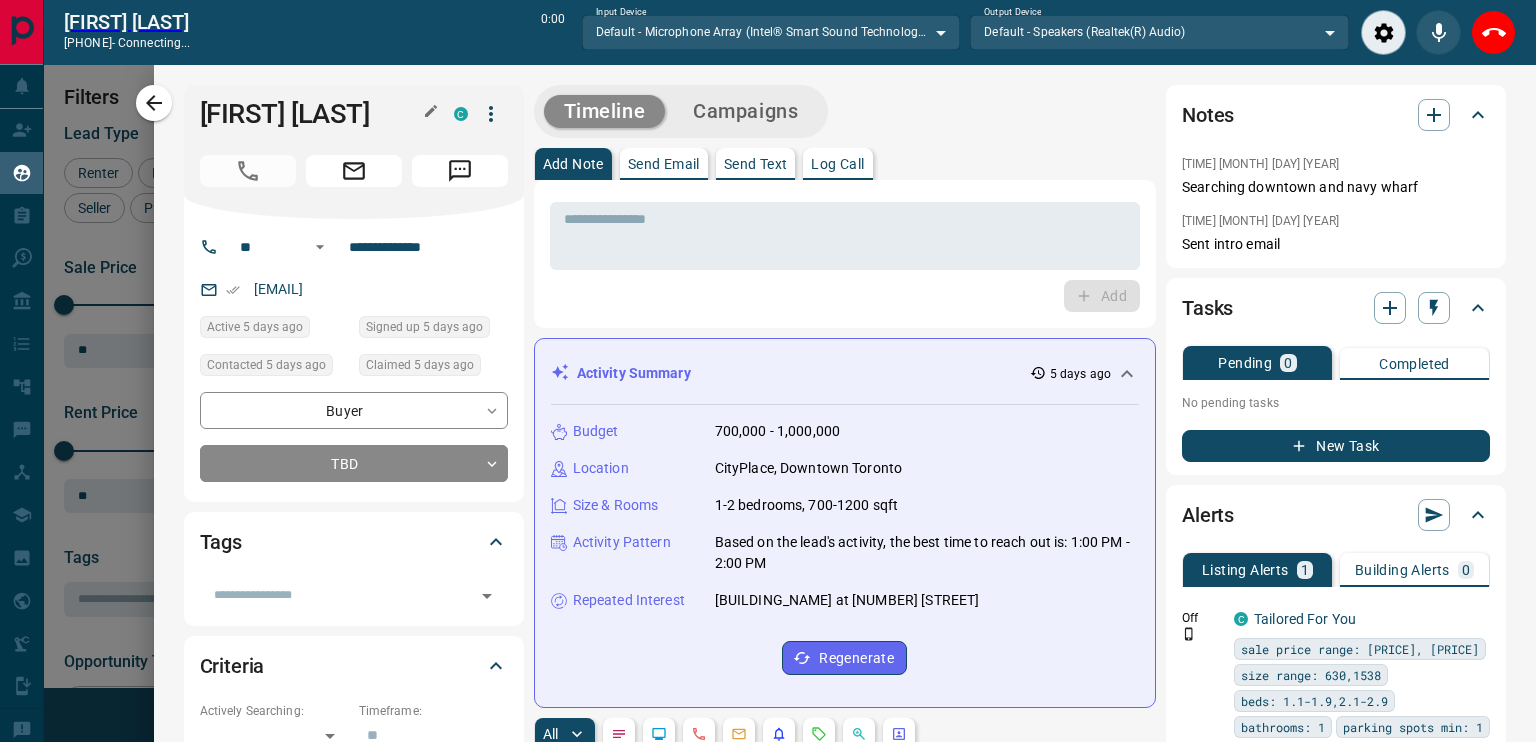 scroll, scrollTop: 486, scrollLeft: 1143, axis: both 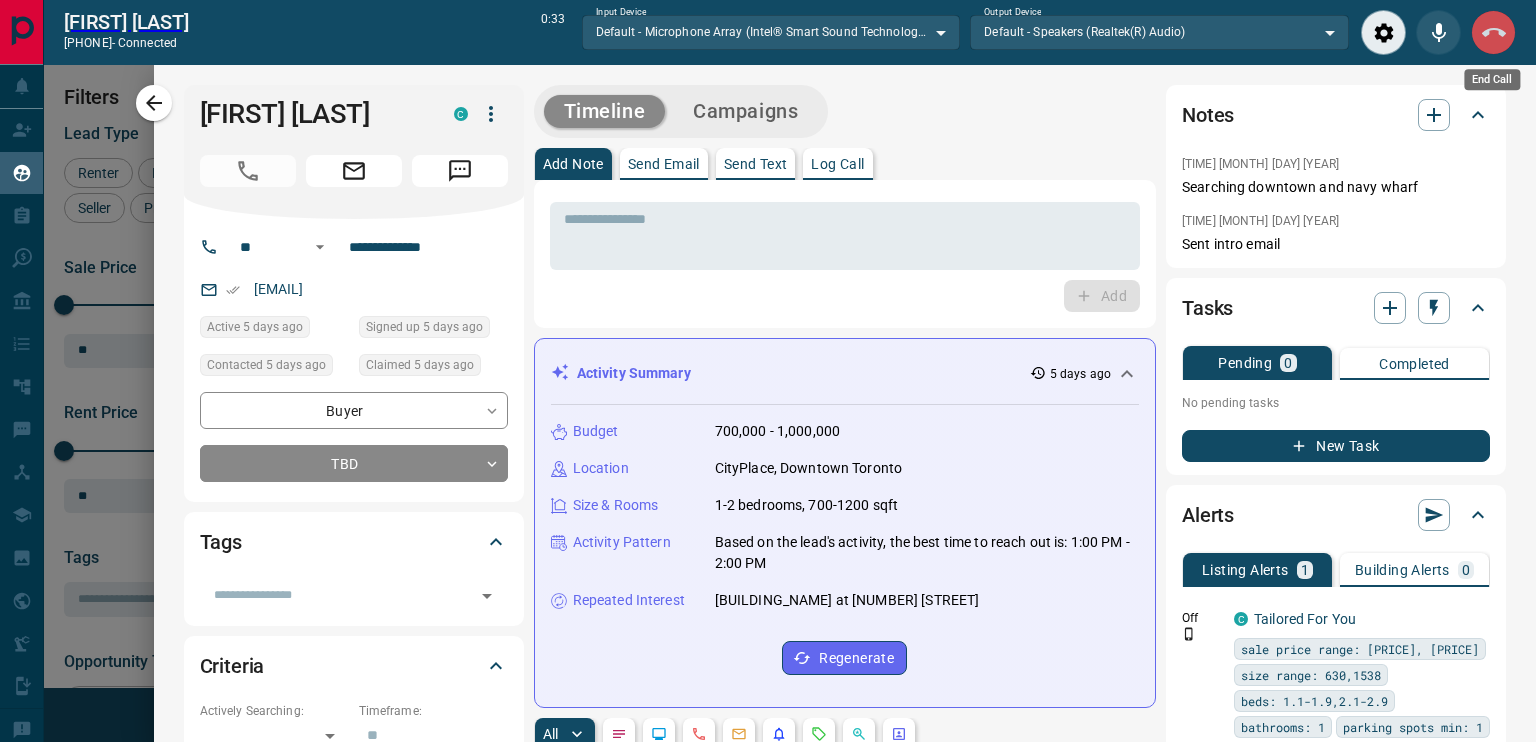 click 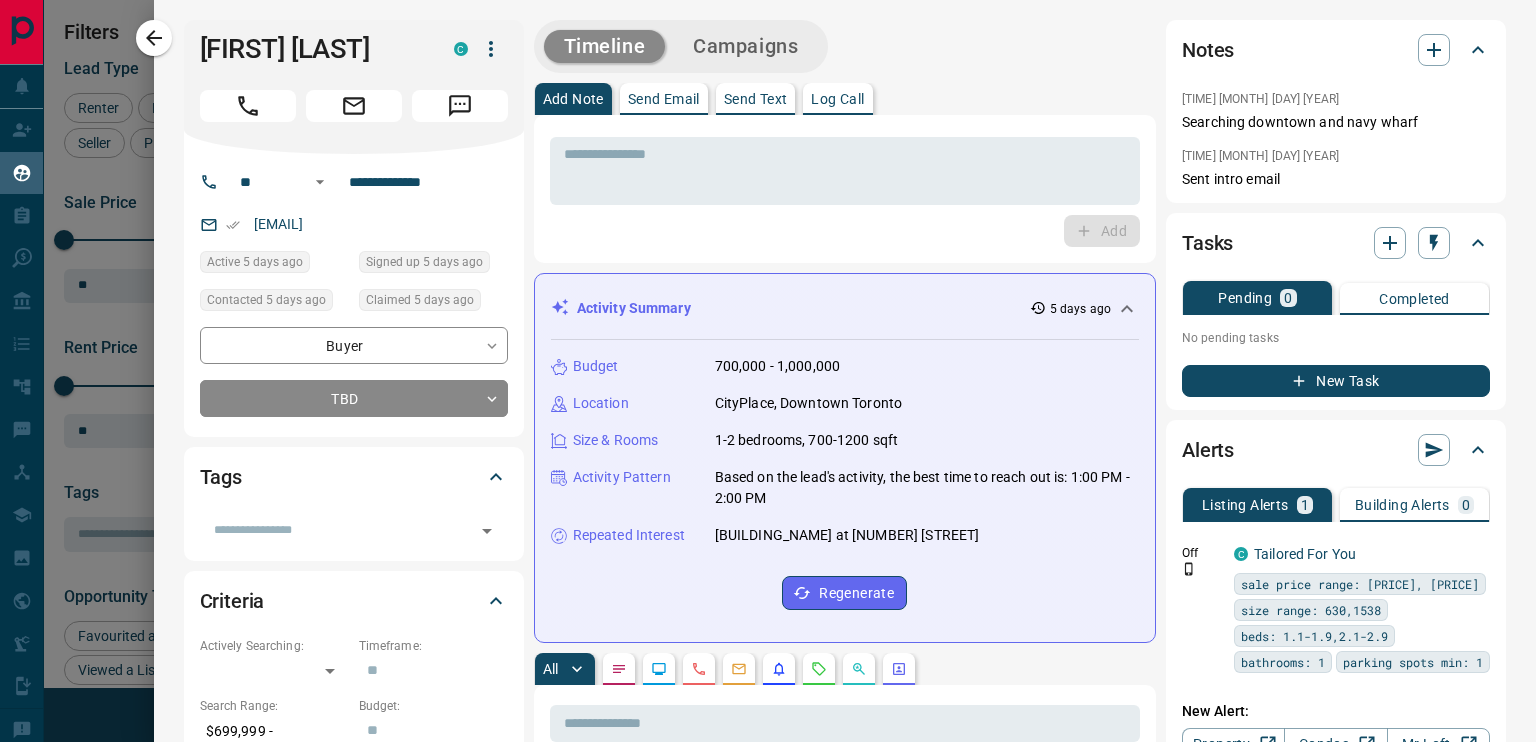 scroll, scrollTop: 16, scrollLeft: 16, axis: both 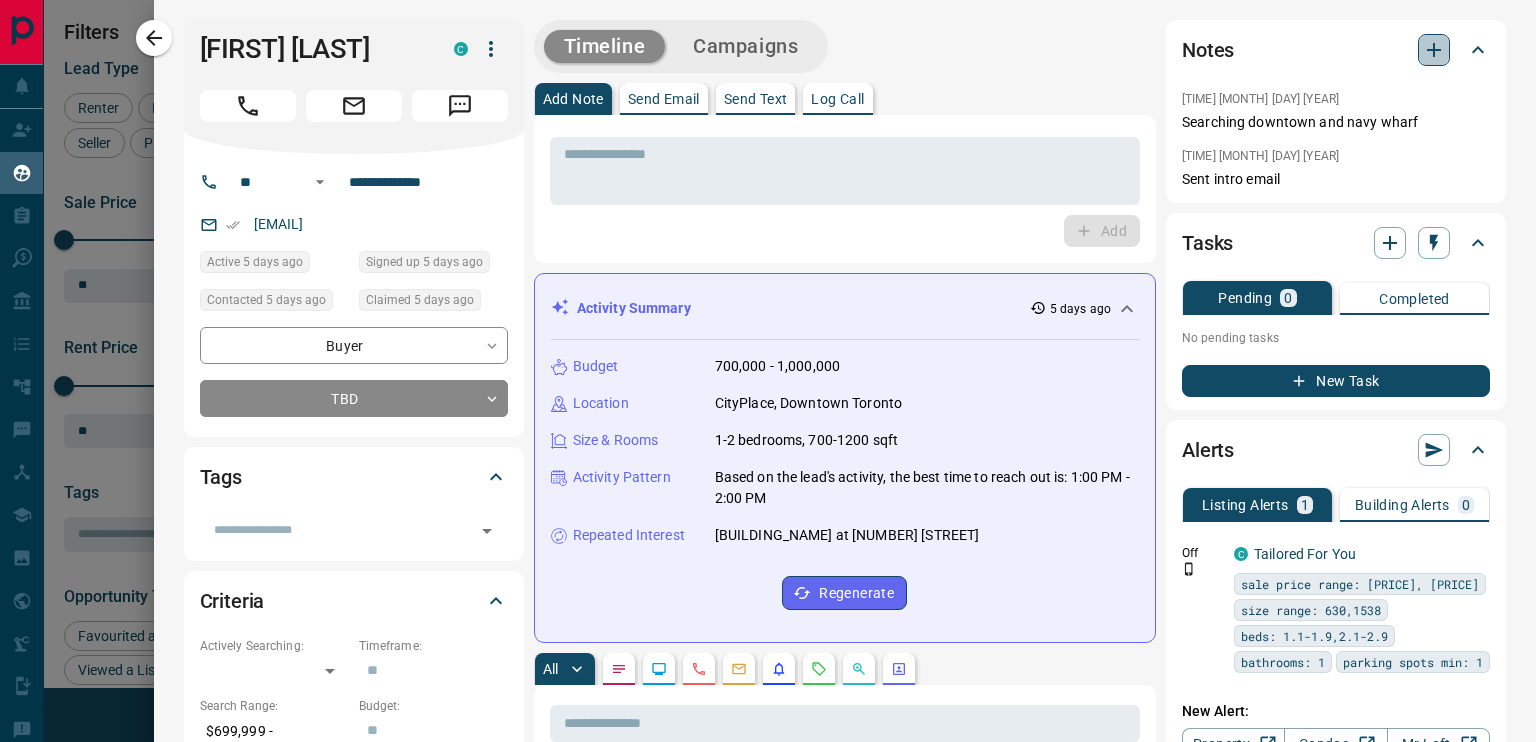 click 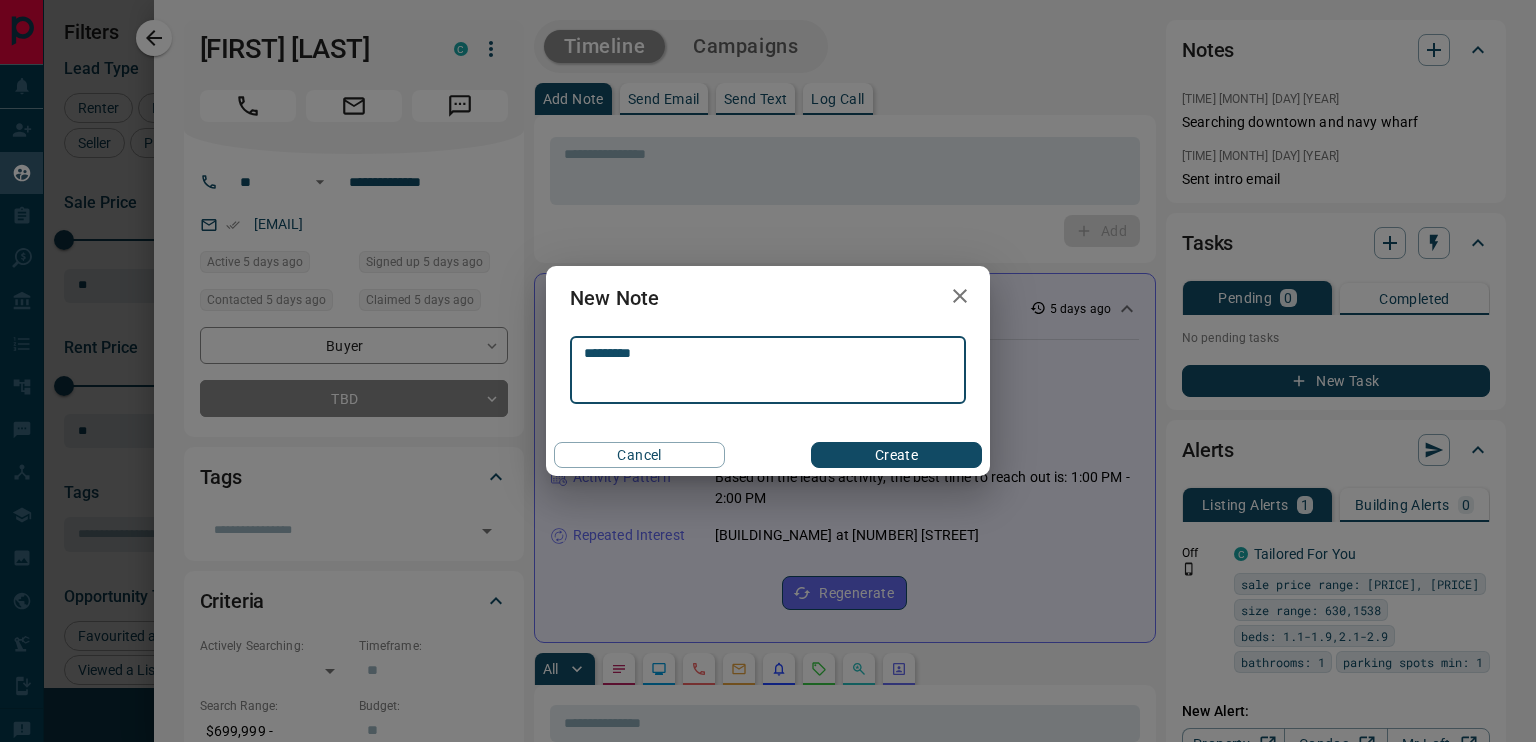 type on "*********" 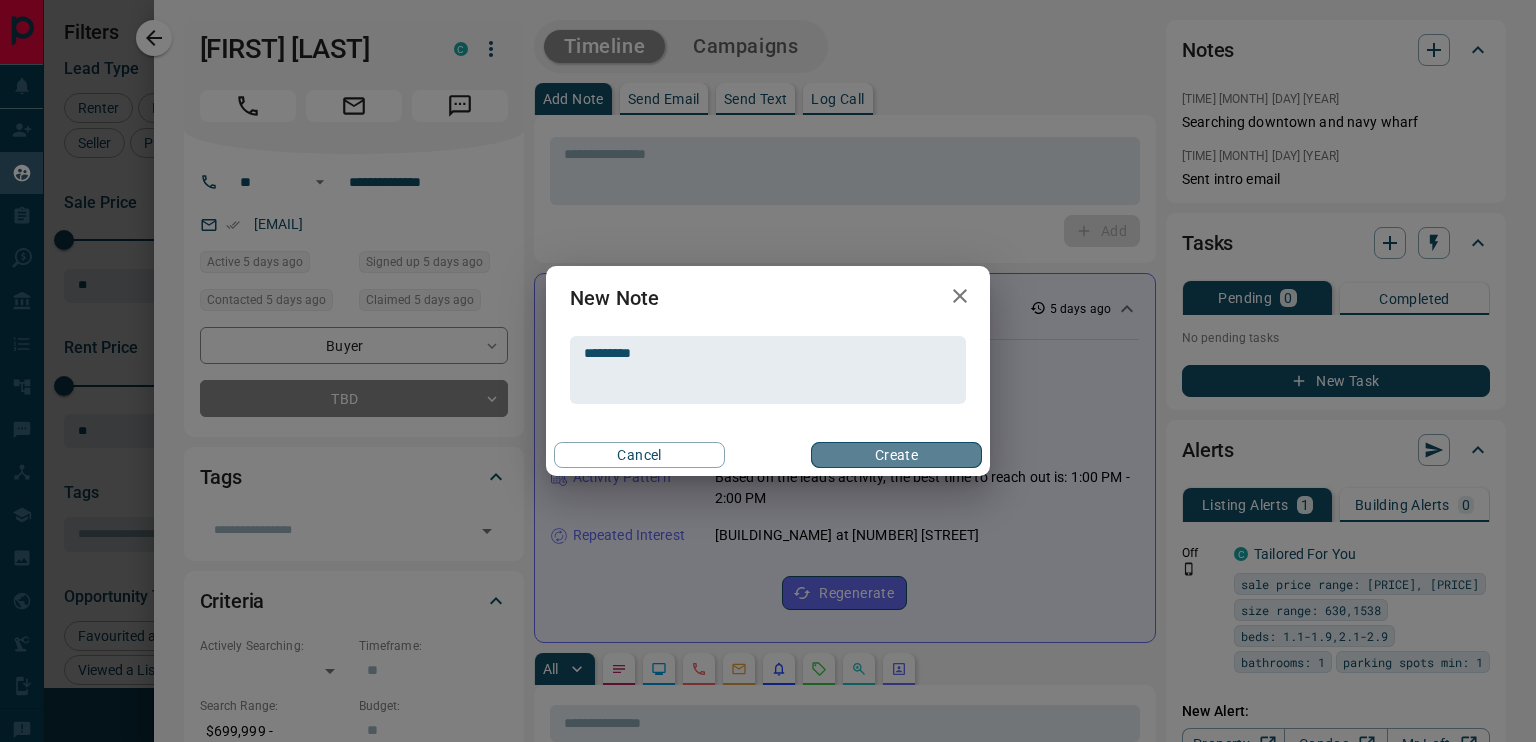 click on "Create" at bounding box center (896, 455) 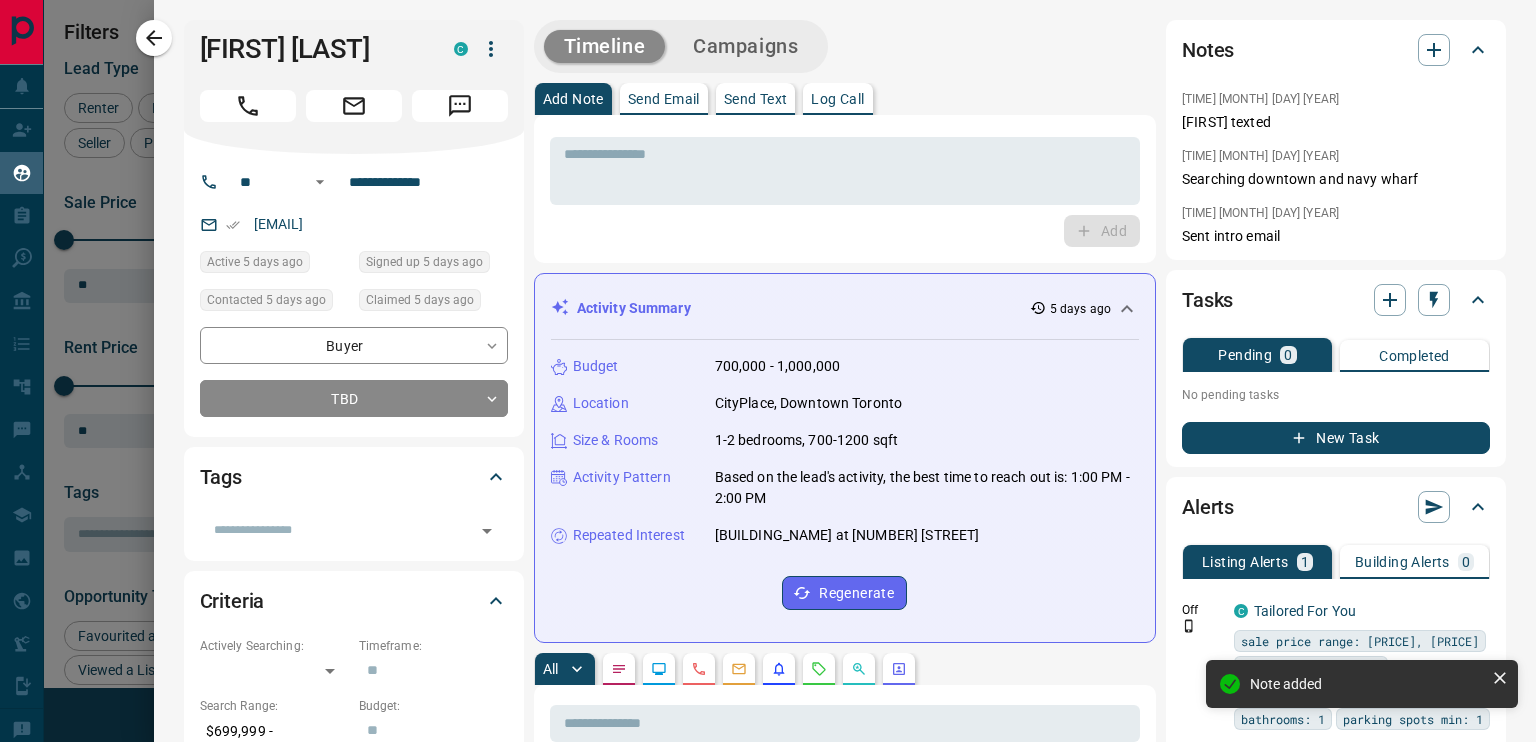 click on "Send Text" at bounding box center (756, 99) 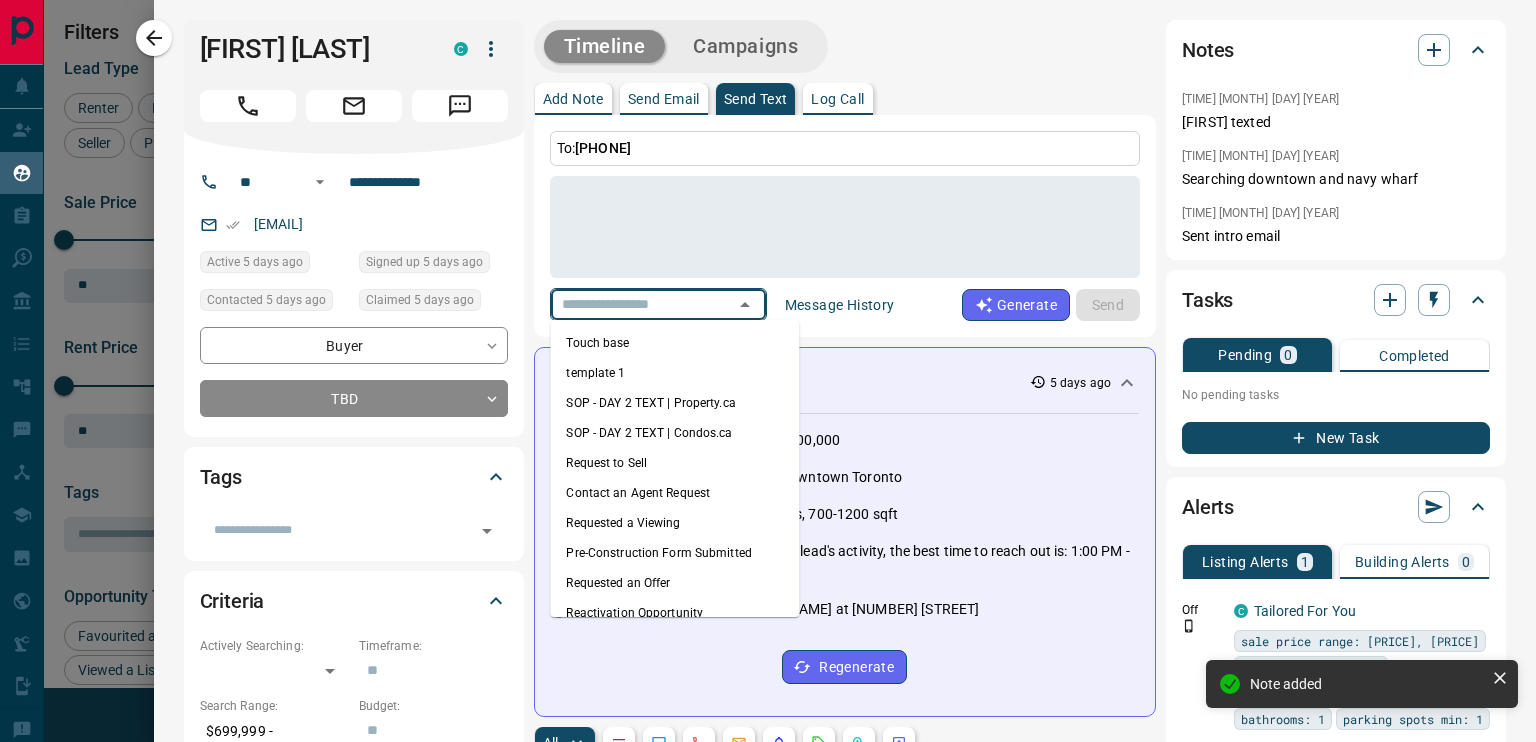 click at bounding box center (630, 304) 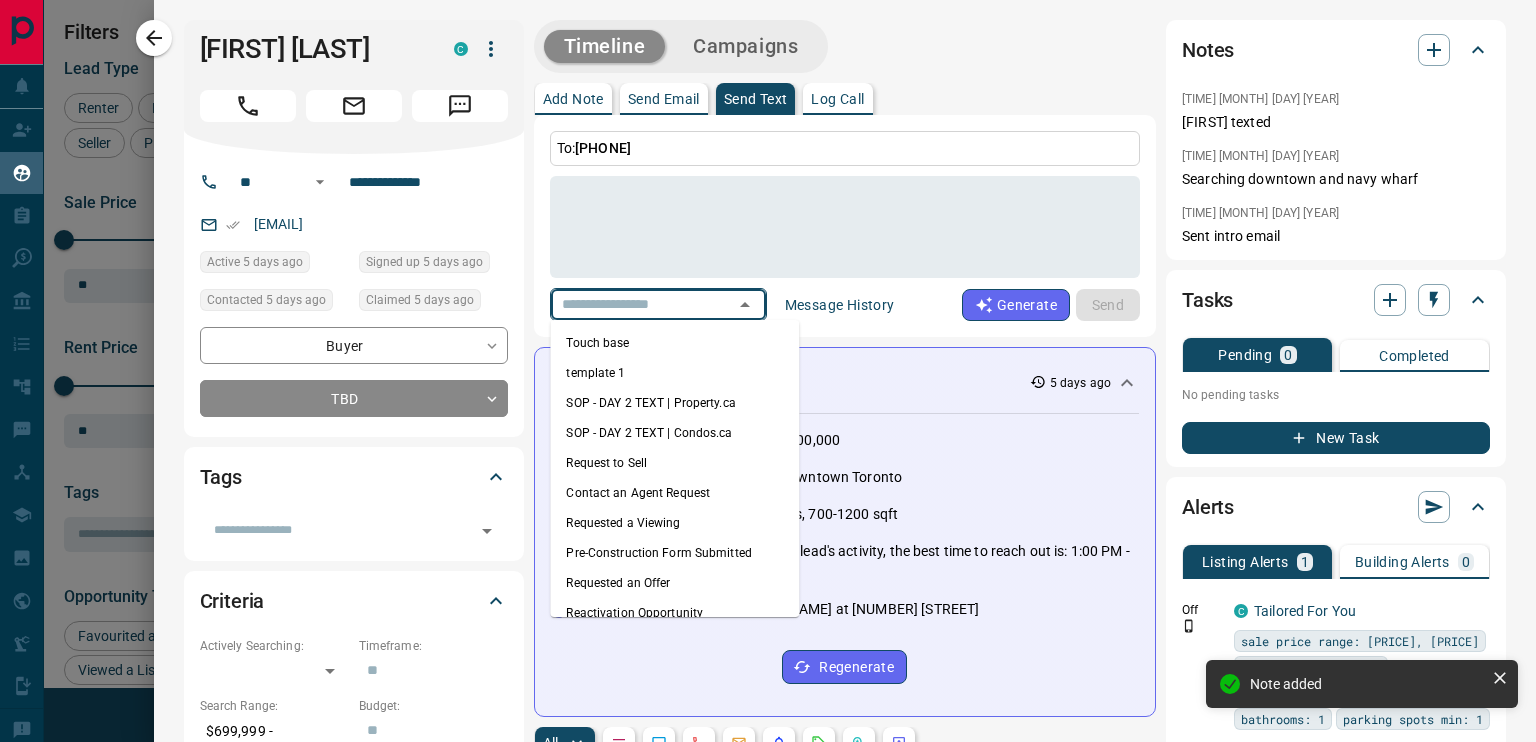 click on "template 1" at bounding box center (674, 373) 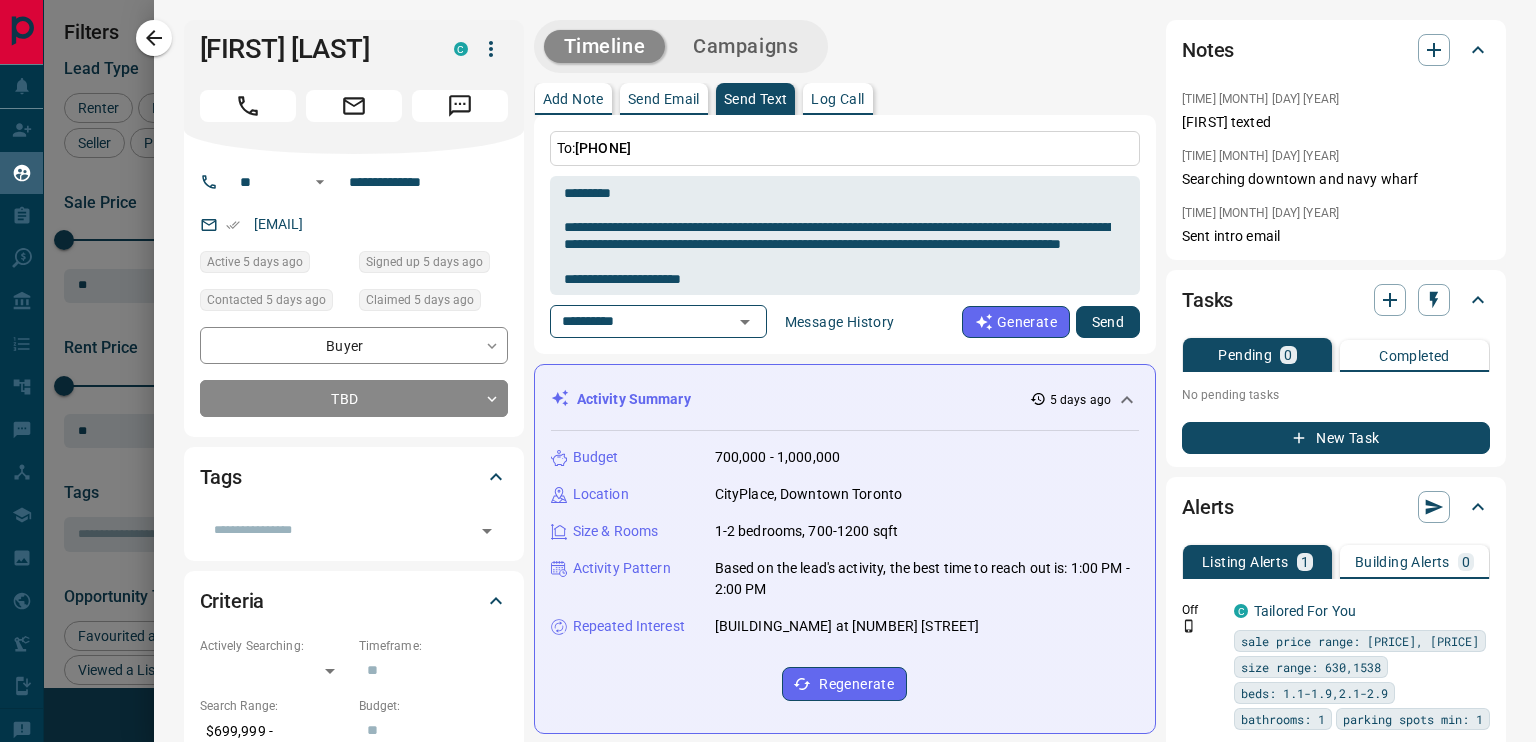 click on "Send" at bounding box center [1108, 322] 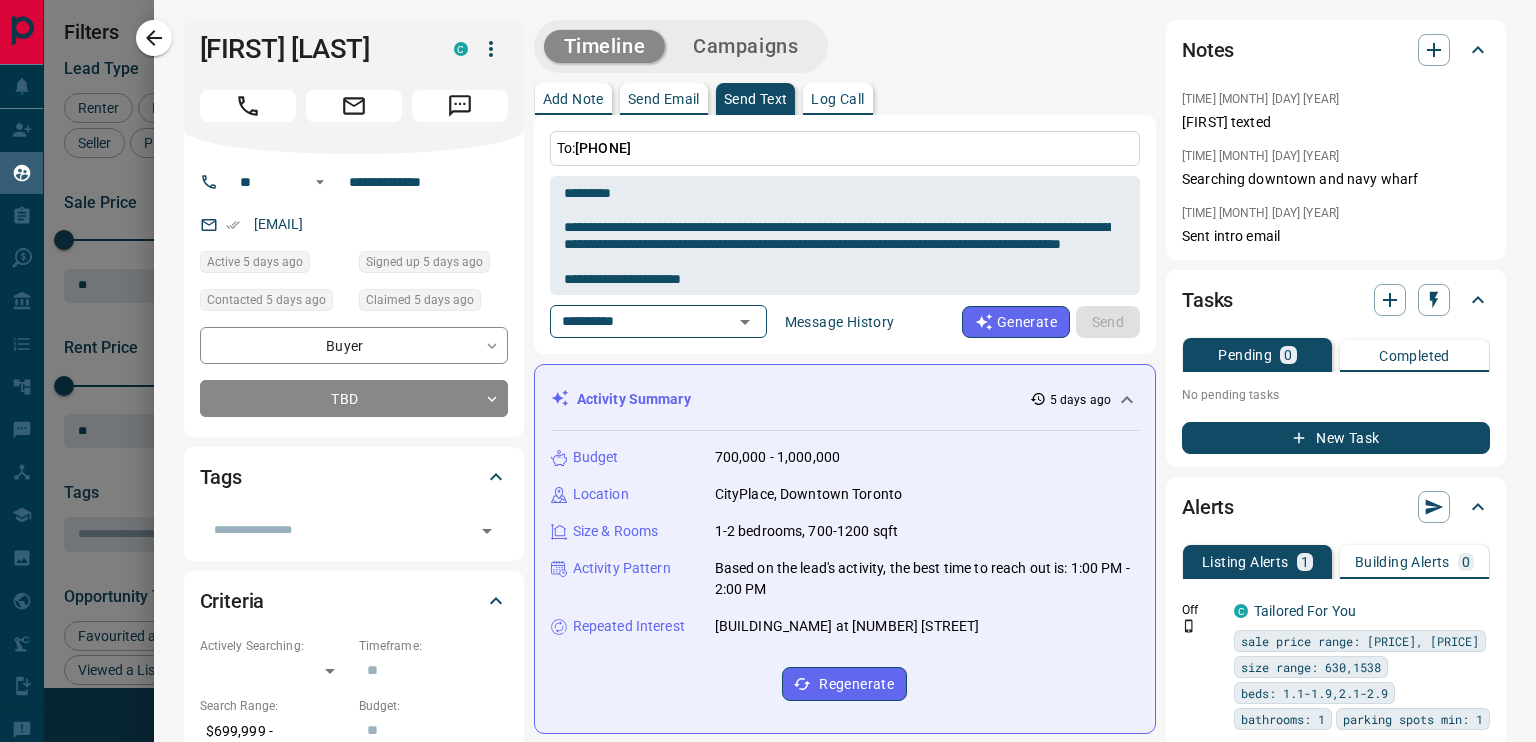 type 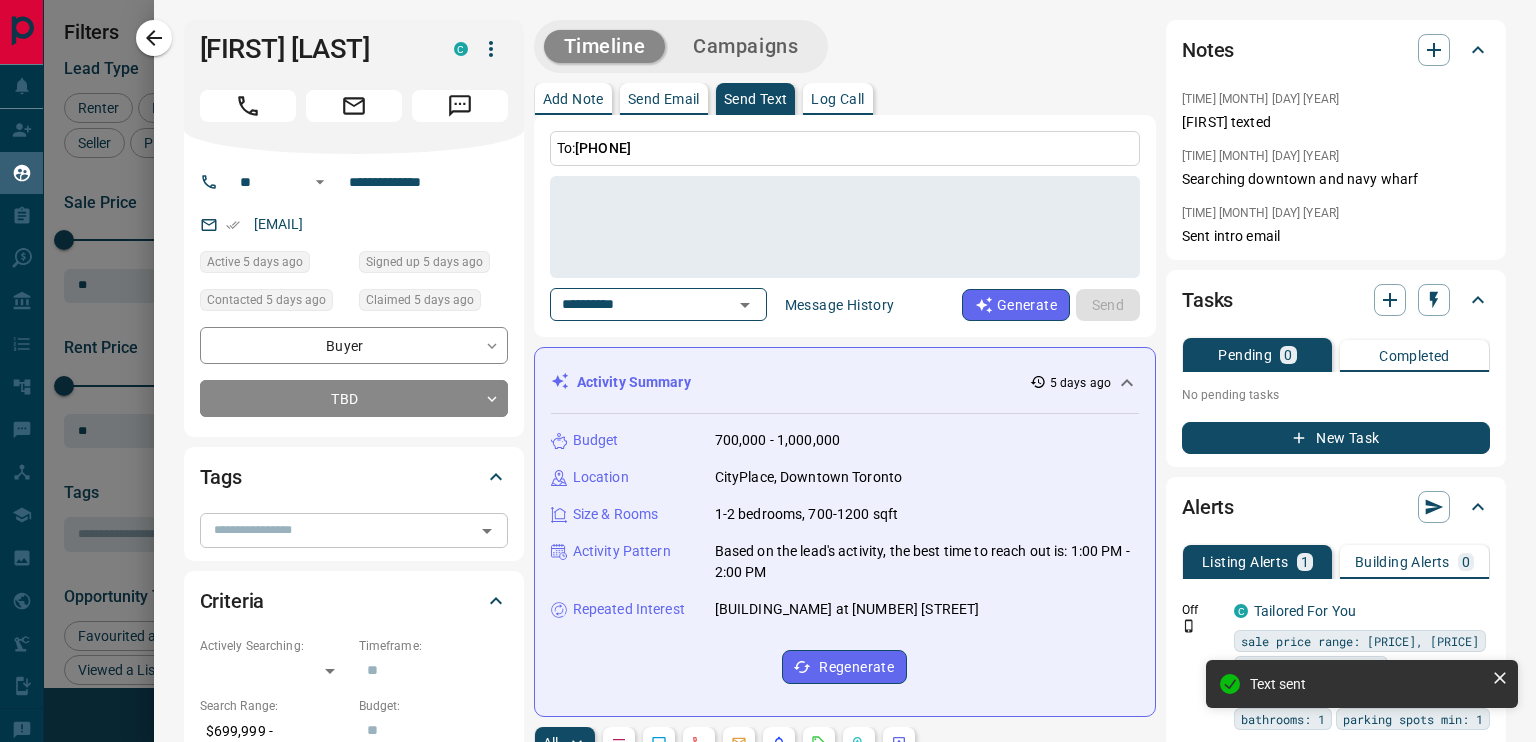 click at bounding box center (337, 530) 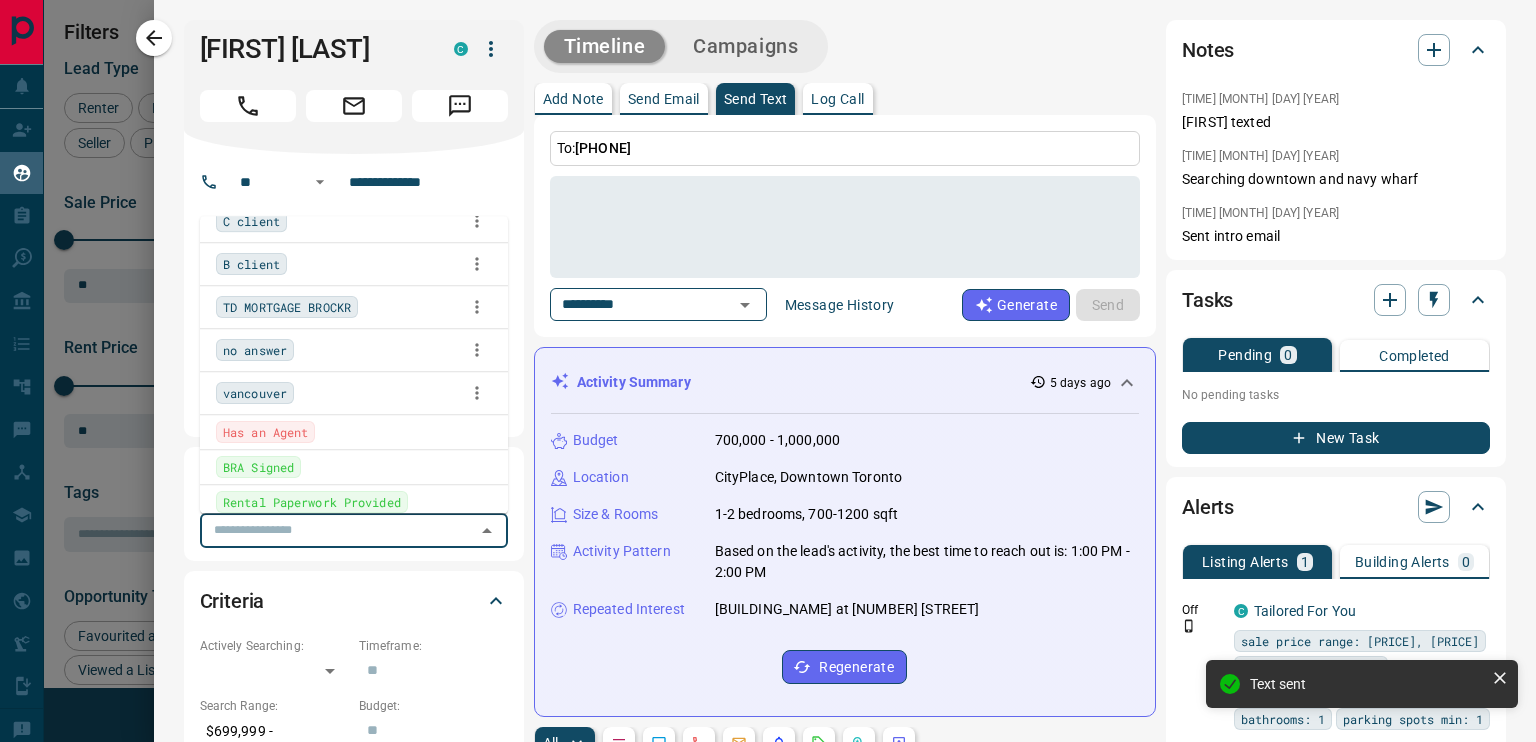 scroll, scrollTop: 208, scrollLeft: 0, axis: vertical 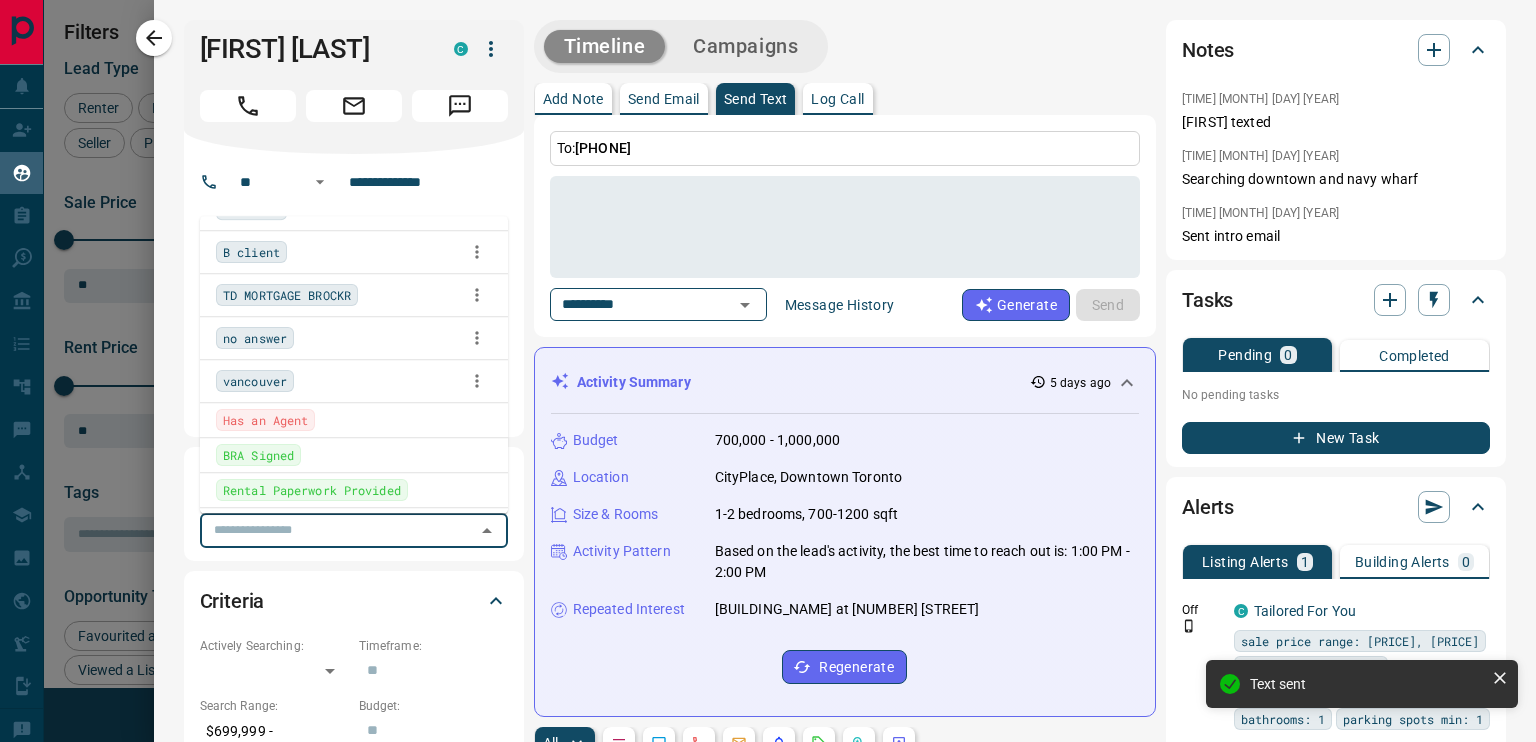 click on "no answer" at bounding box center [354, 338] 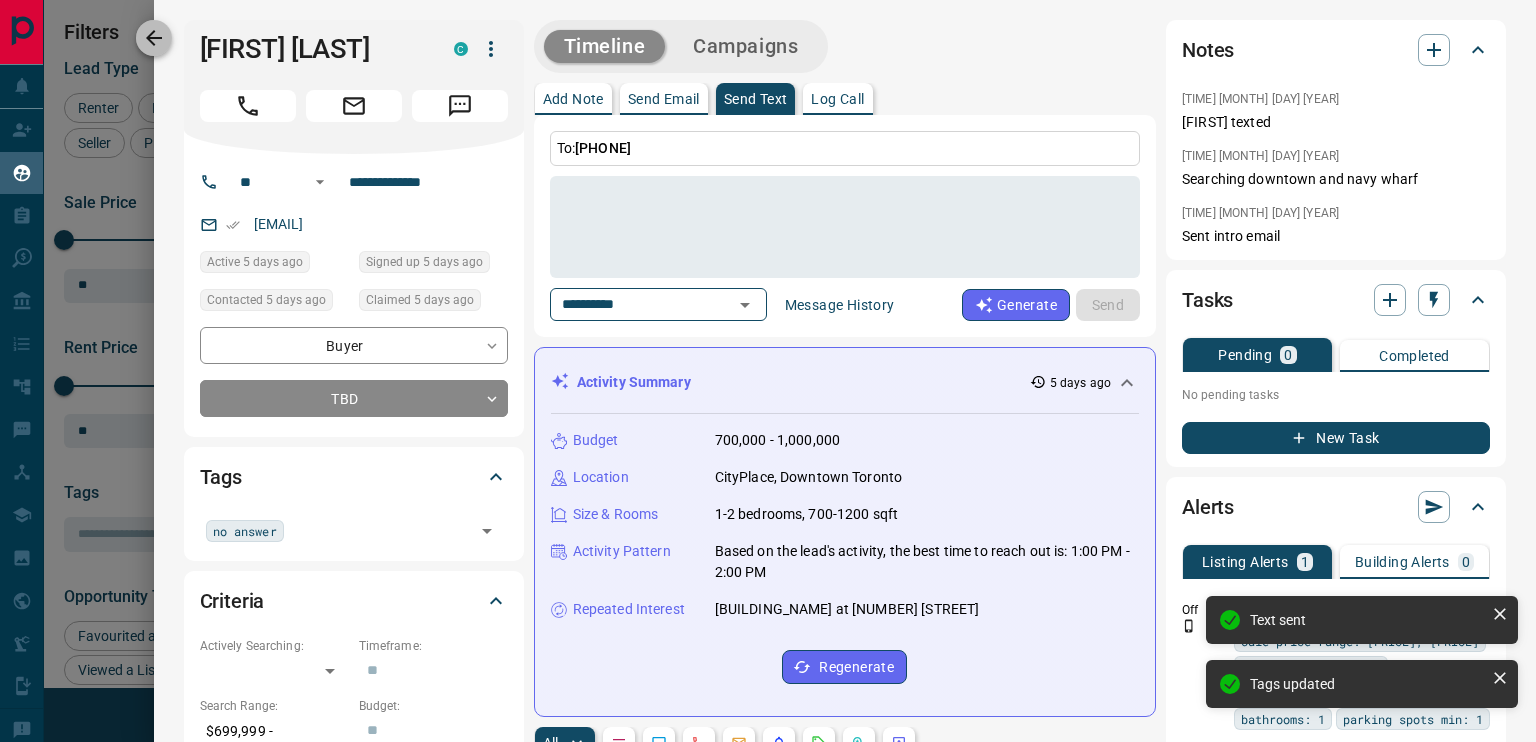click 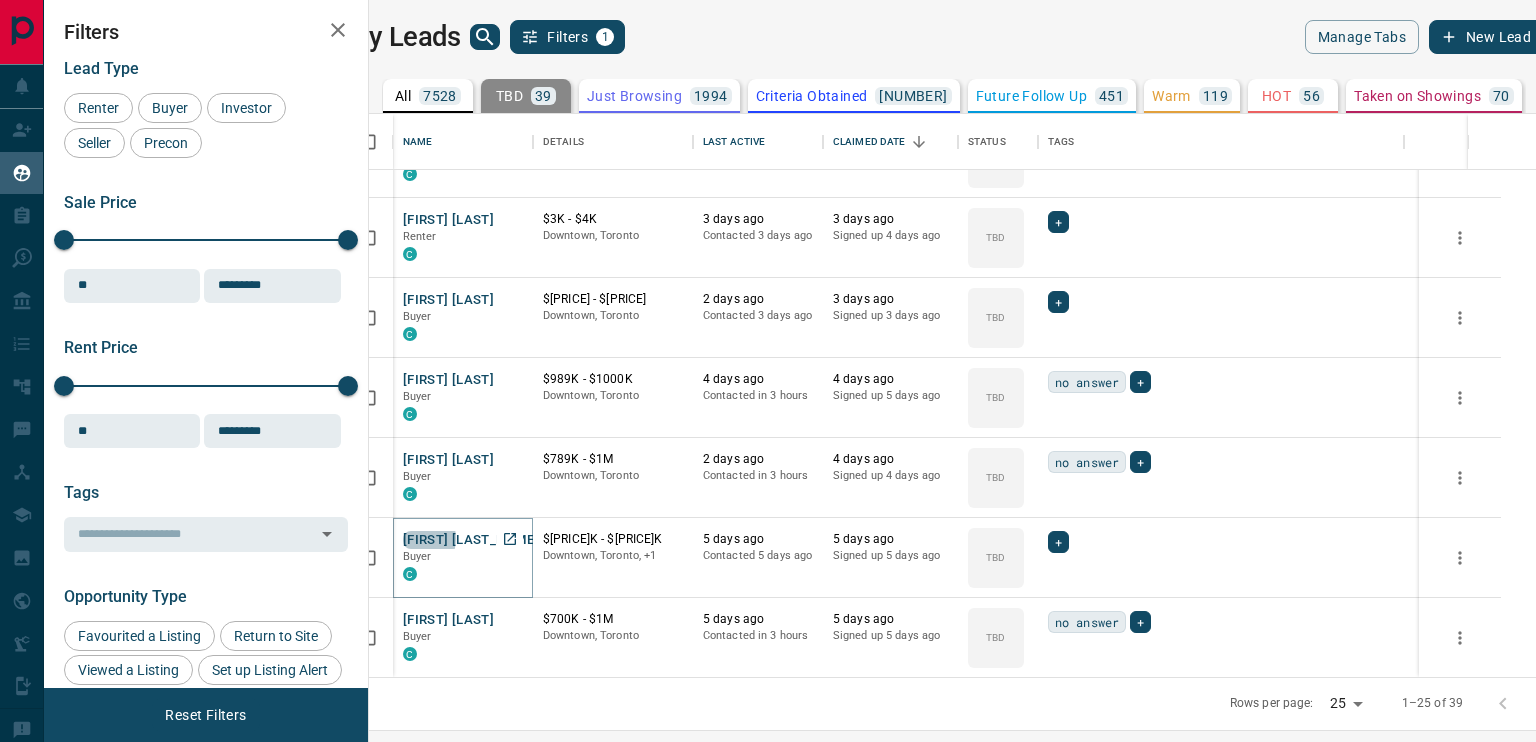 click on "[FIRST] [LAST_NAME]" at bounding box center (471, 540) 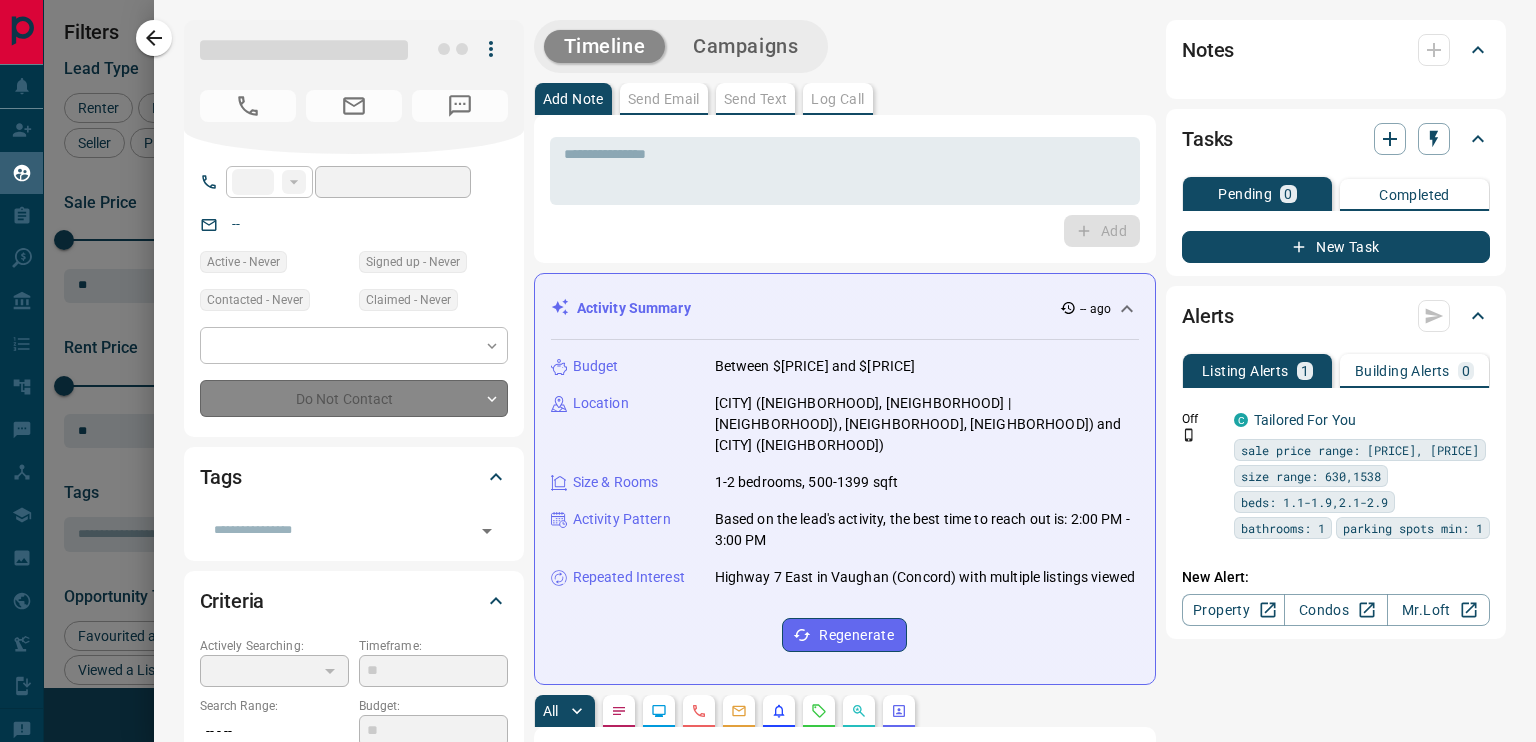 type on "**" 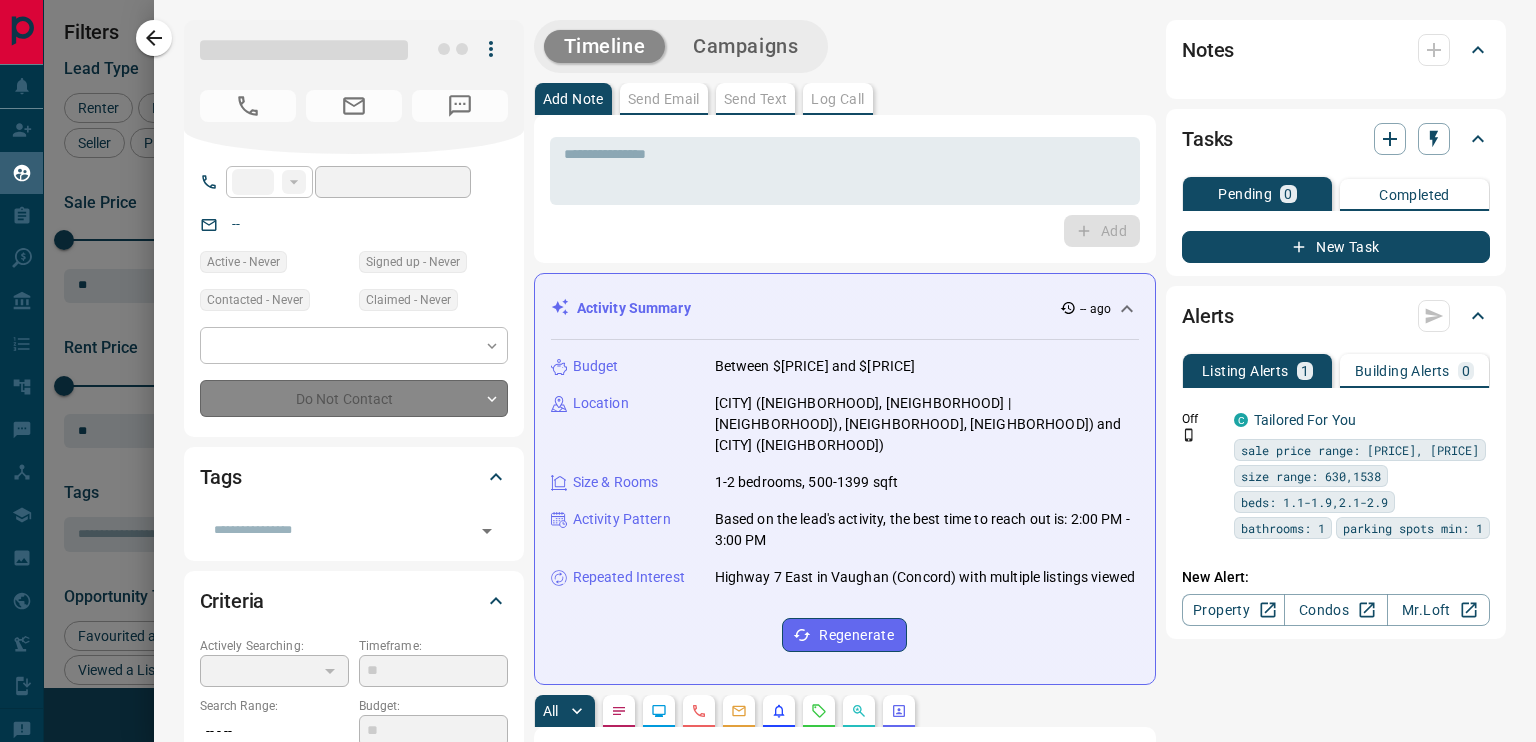 type on "**********" 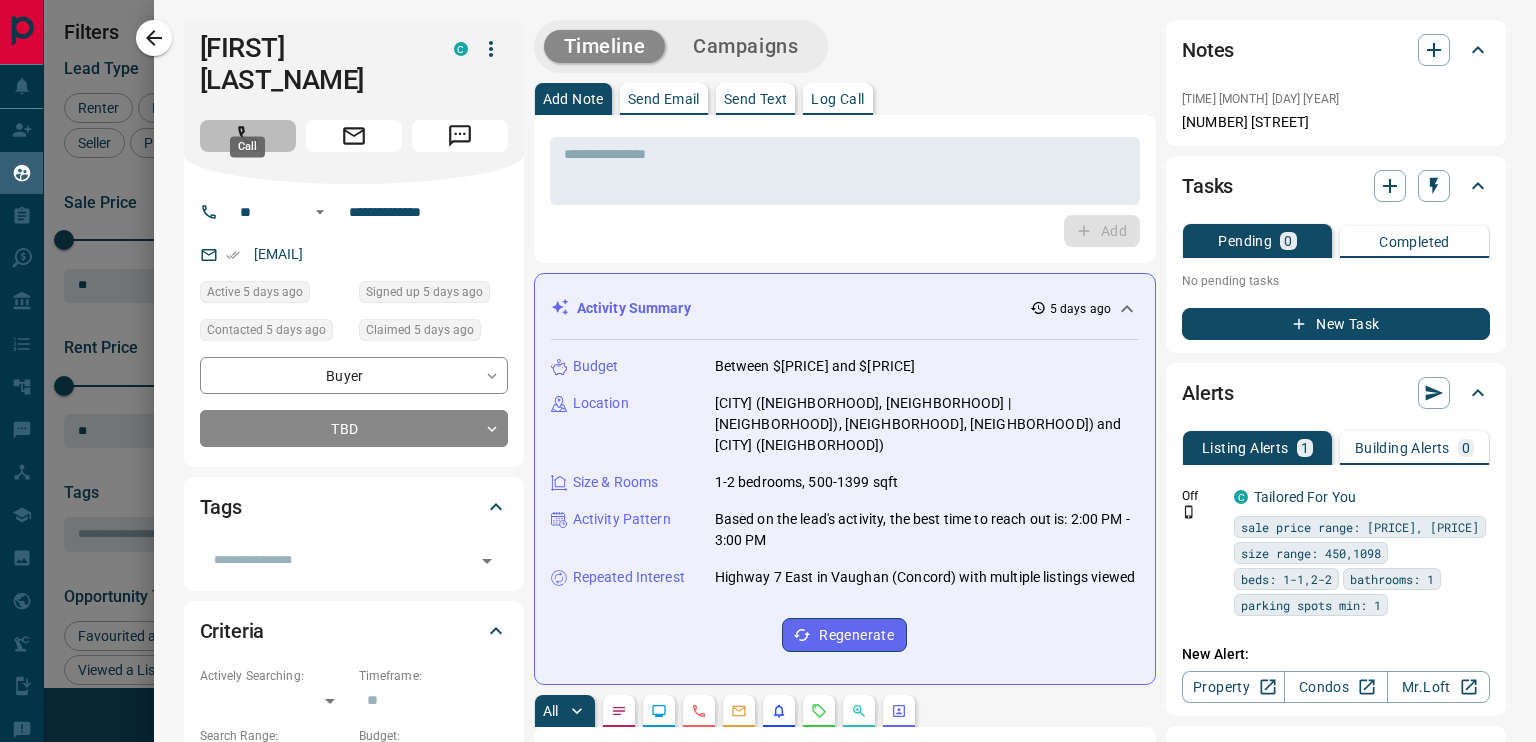 click 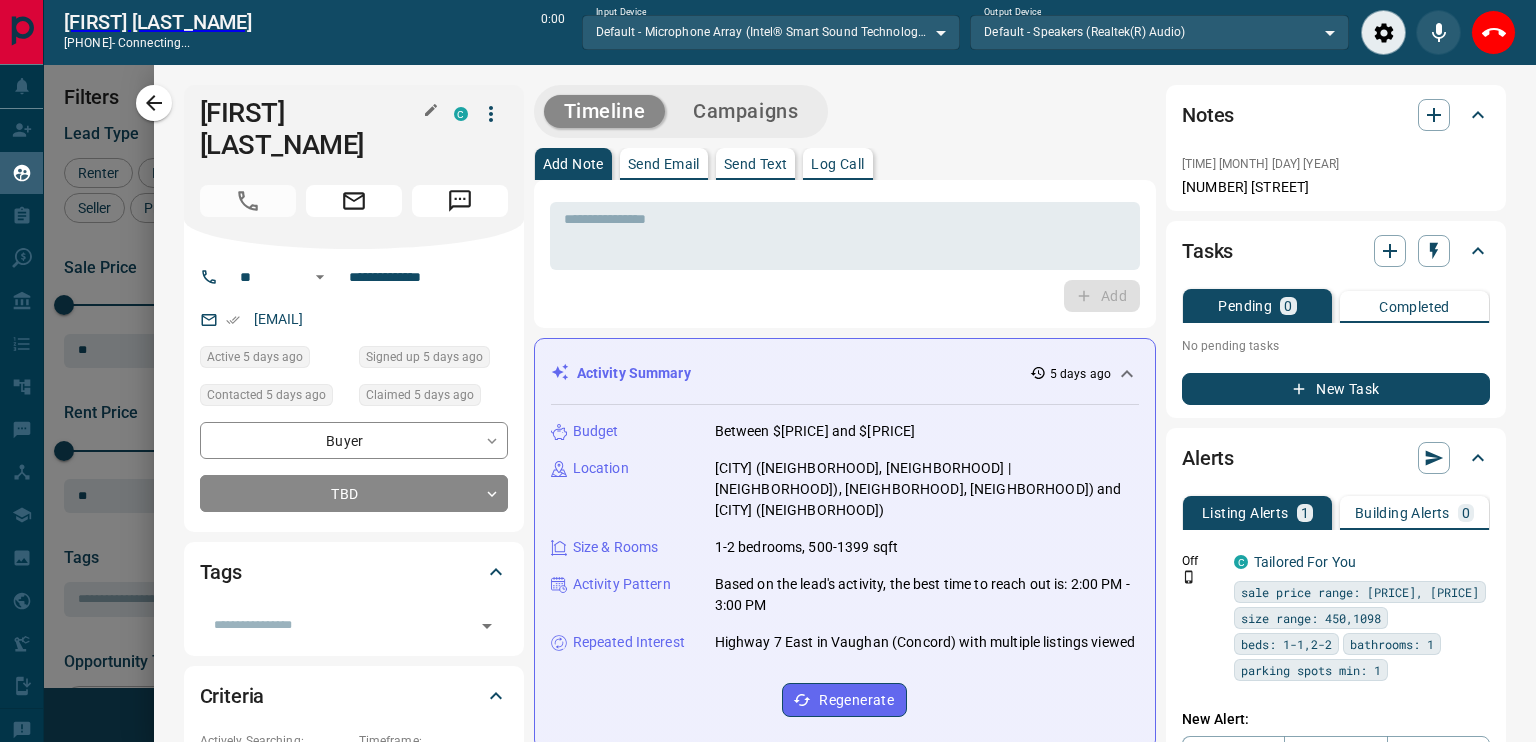 scroll, scrollTop: 486, scrollLeft: 1143, axis: both 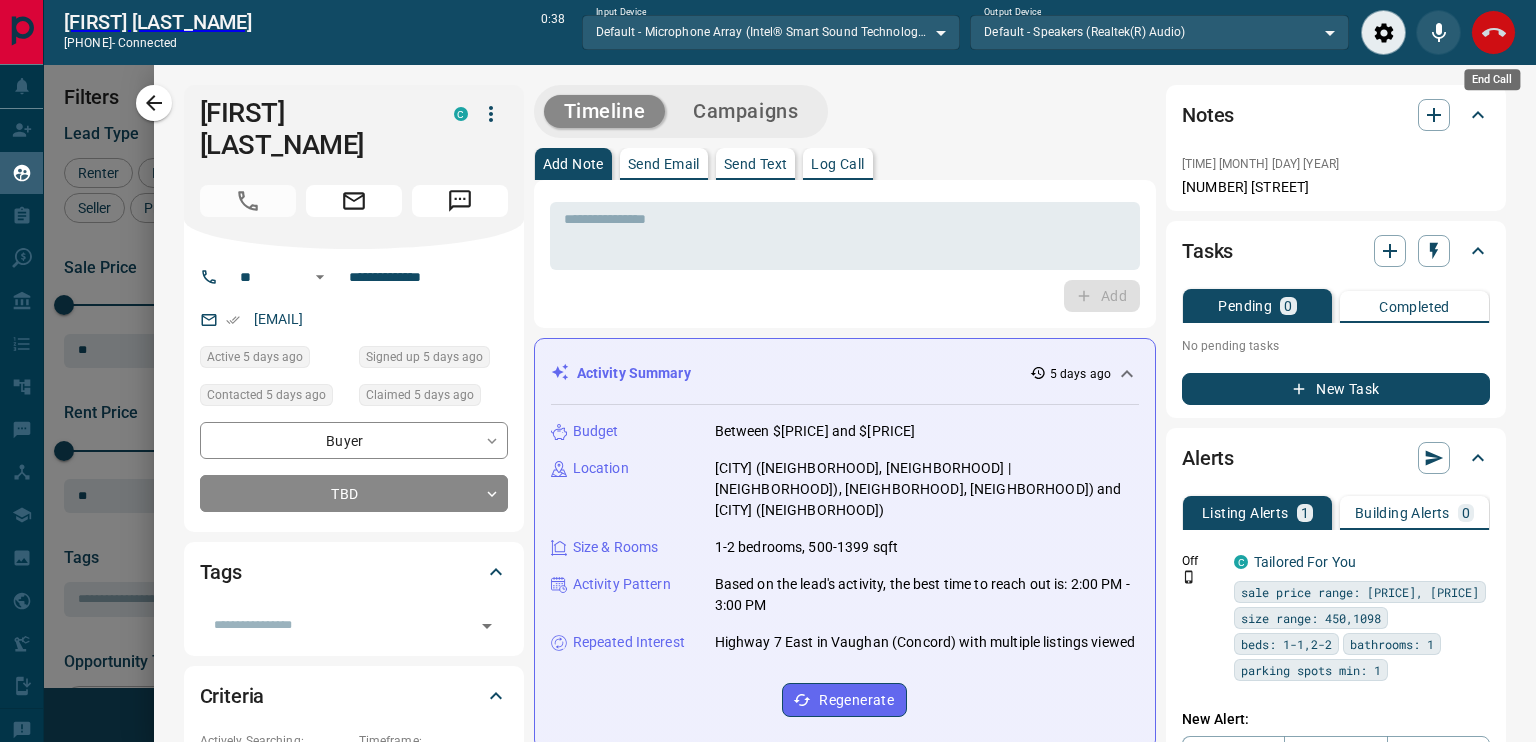 click at bounding box center (1493, 32) 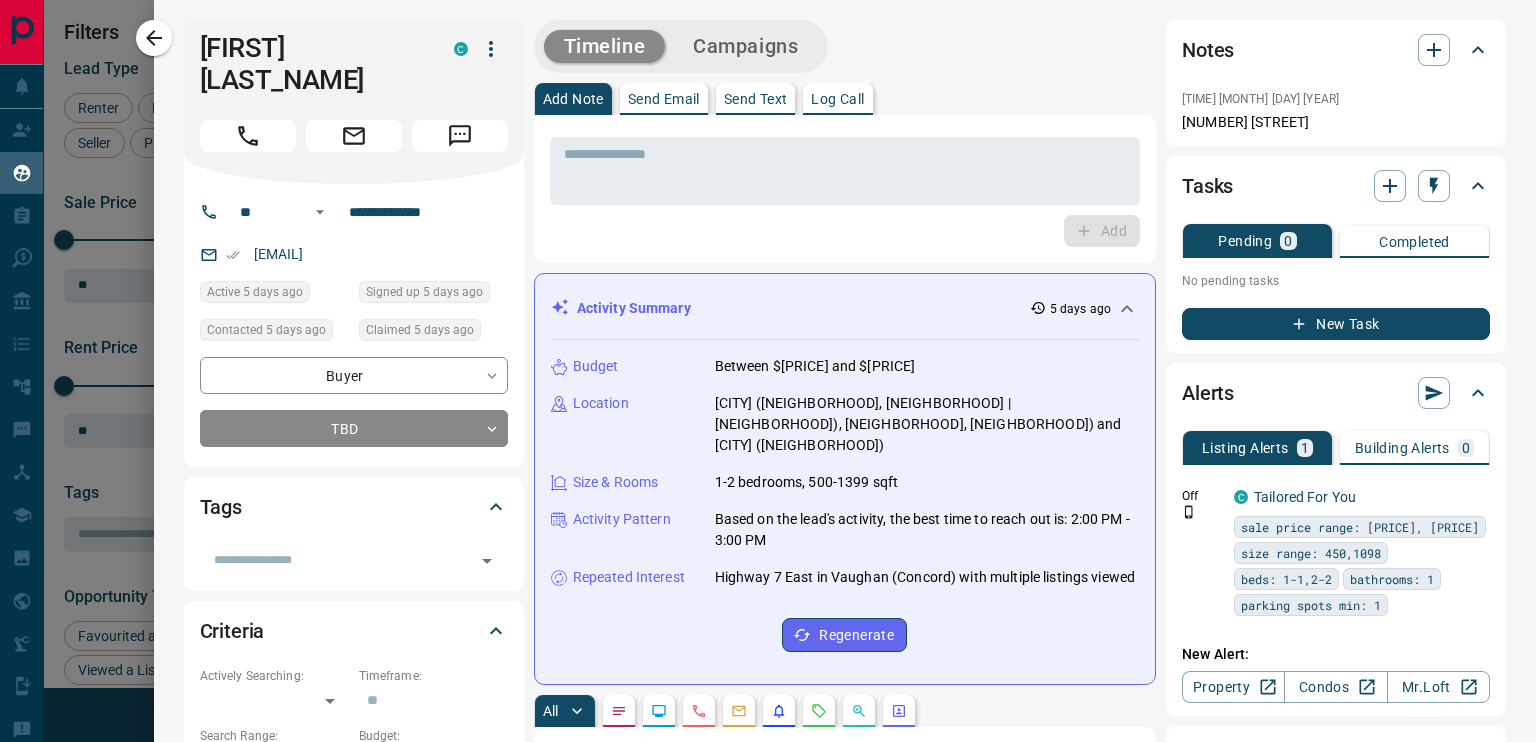 scroll, scrollTop: 16, scrollLeft: 16, axis: both 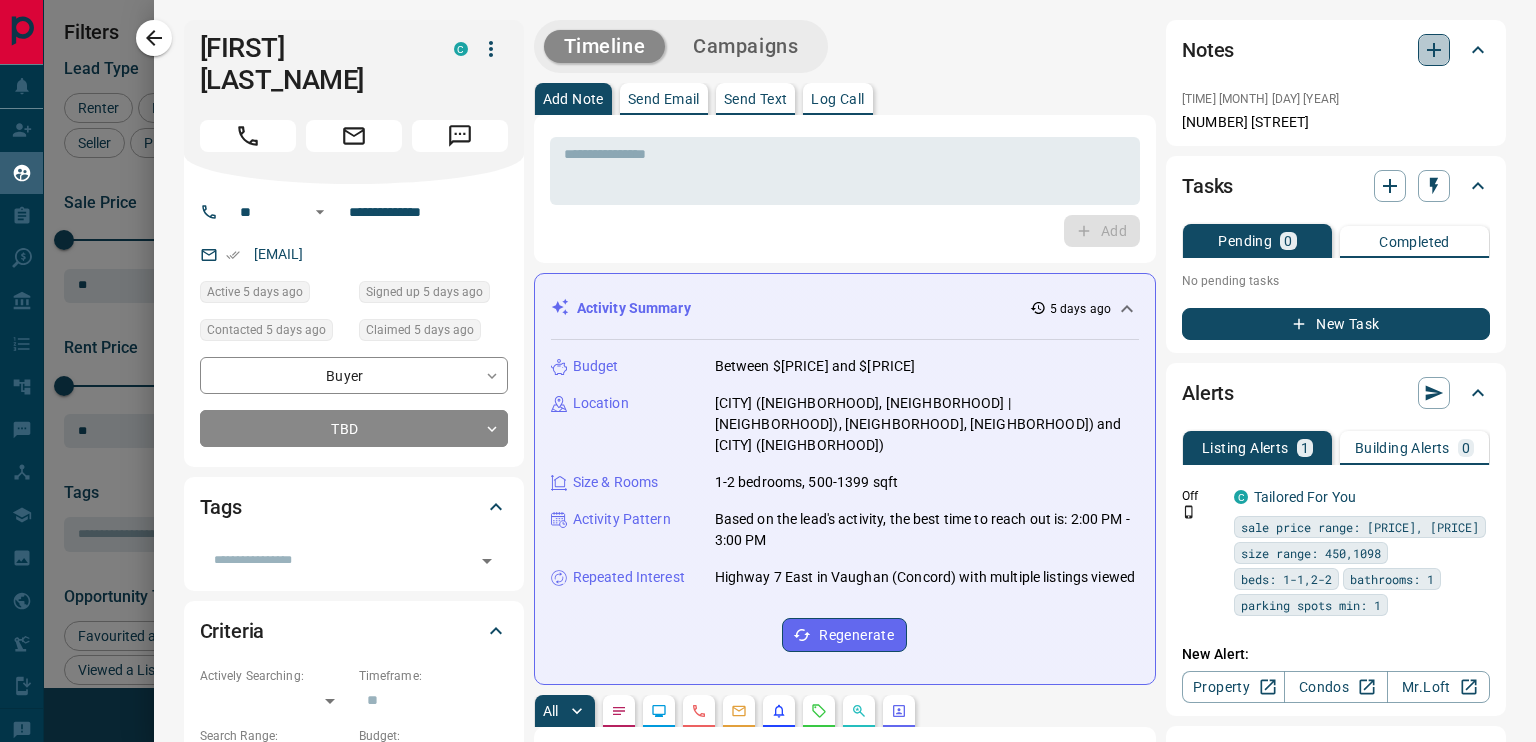 click 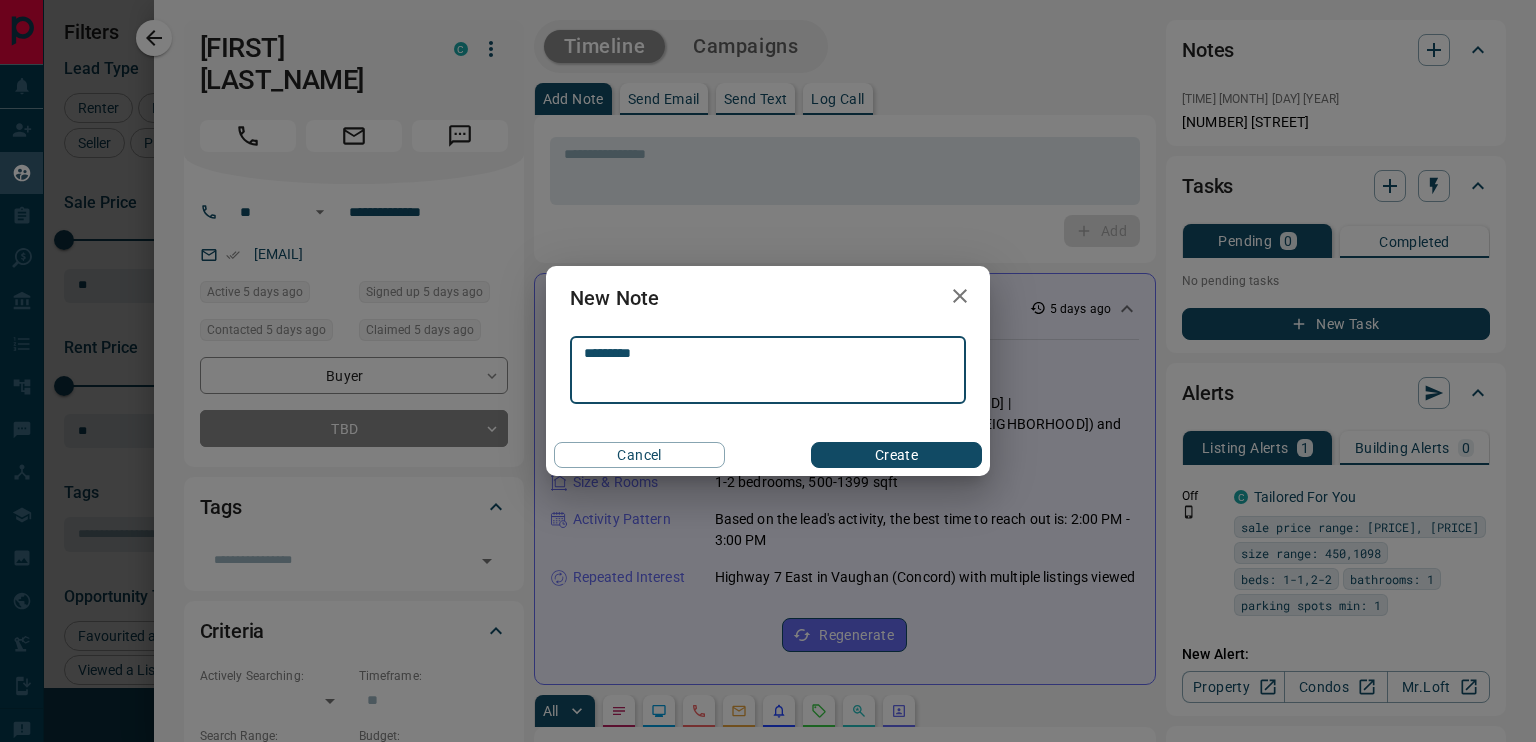 type on "*********" 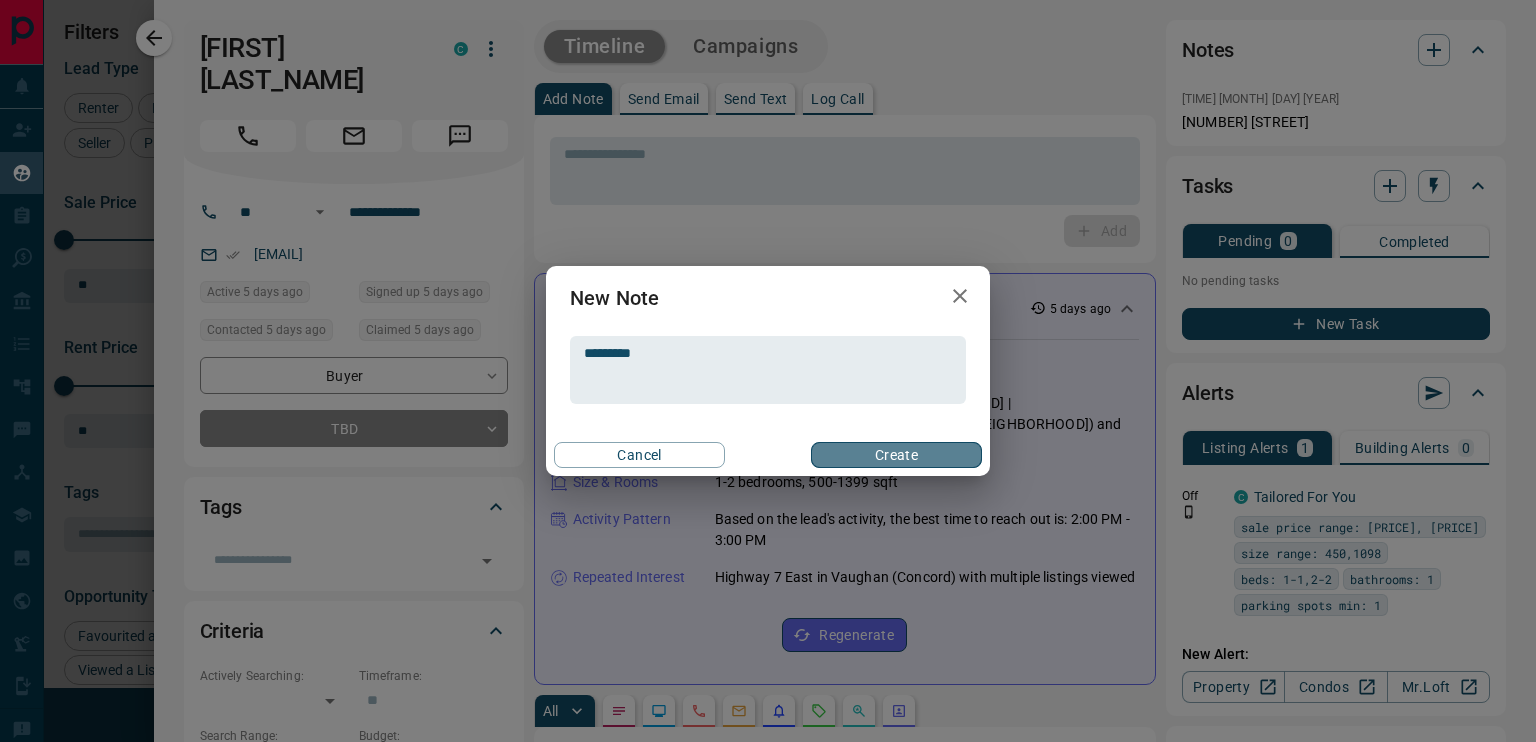 click on "Create" at bounding box center [896, 455] 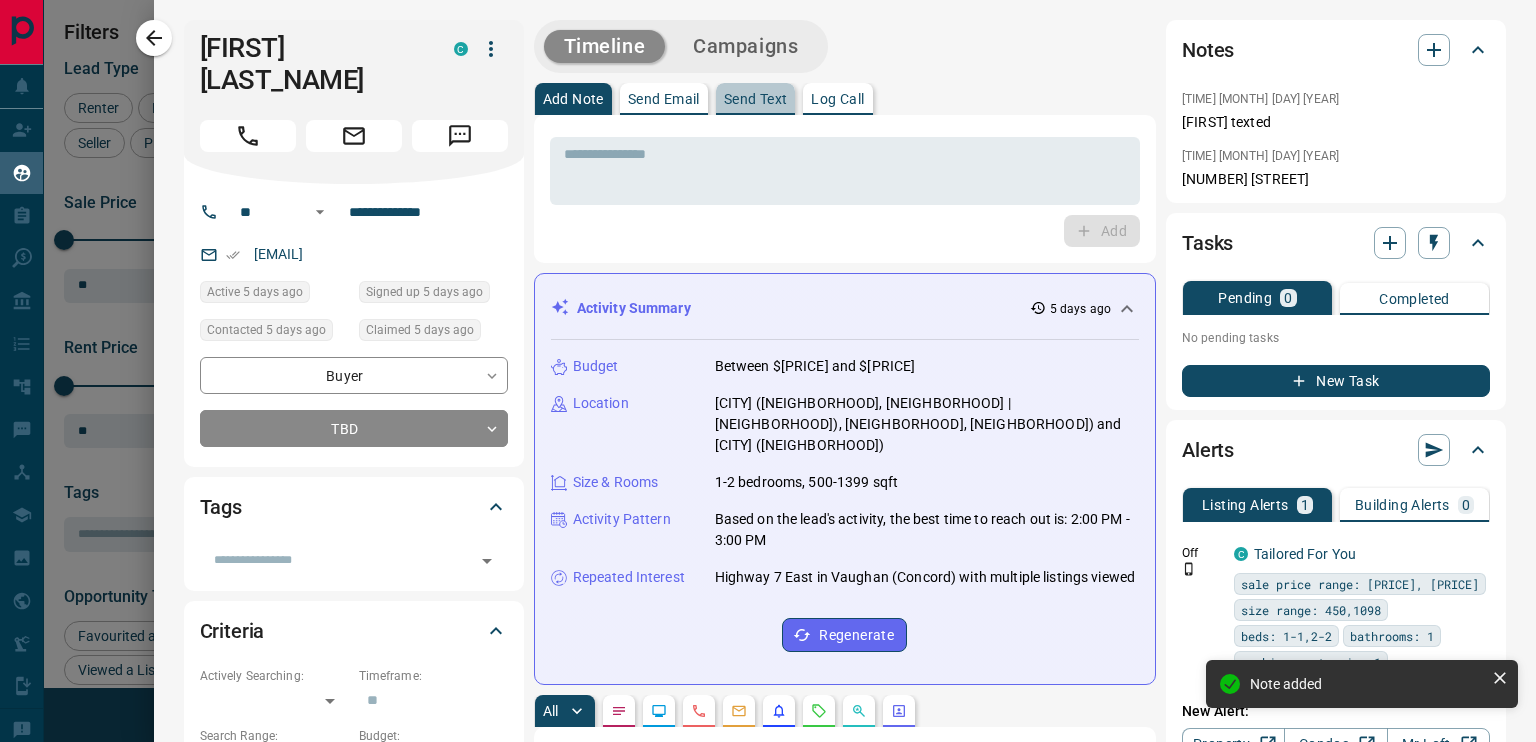 click on "Send Text" at bounding box center [756, 99] 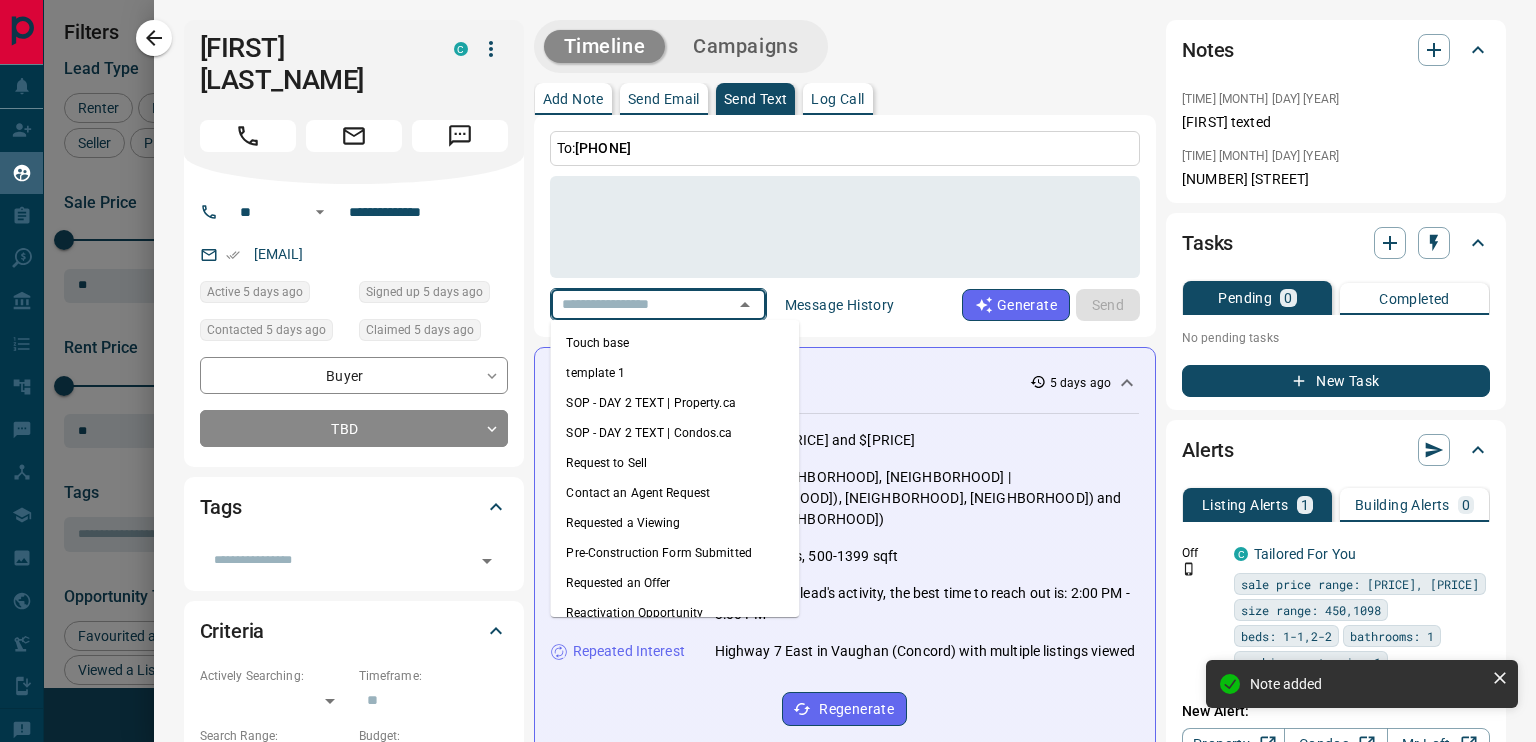 click at bounding box center [630, 304] 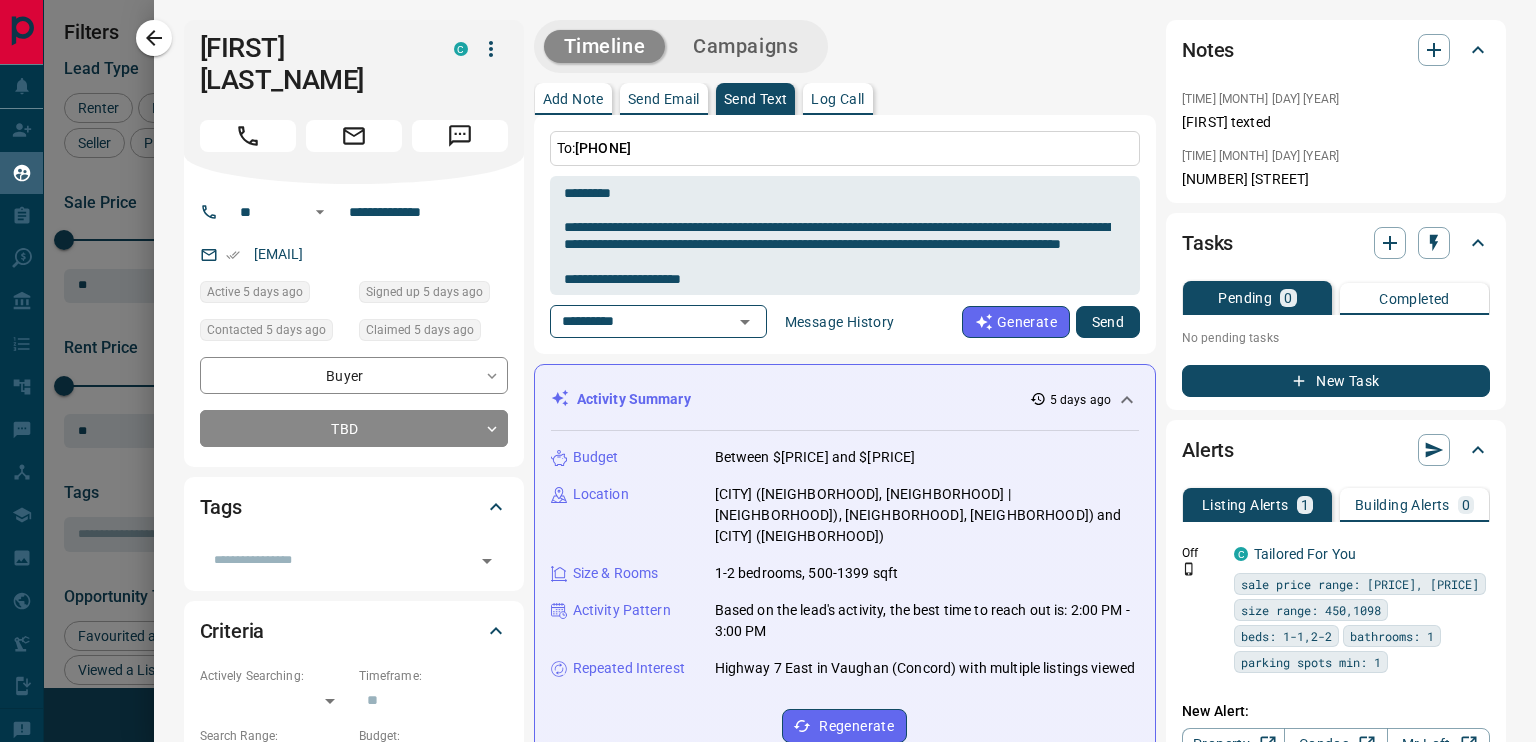 click on "Send" at bounding box center [1108, 322] 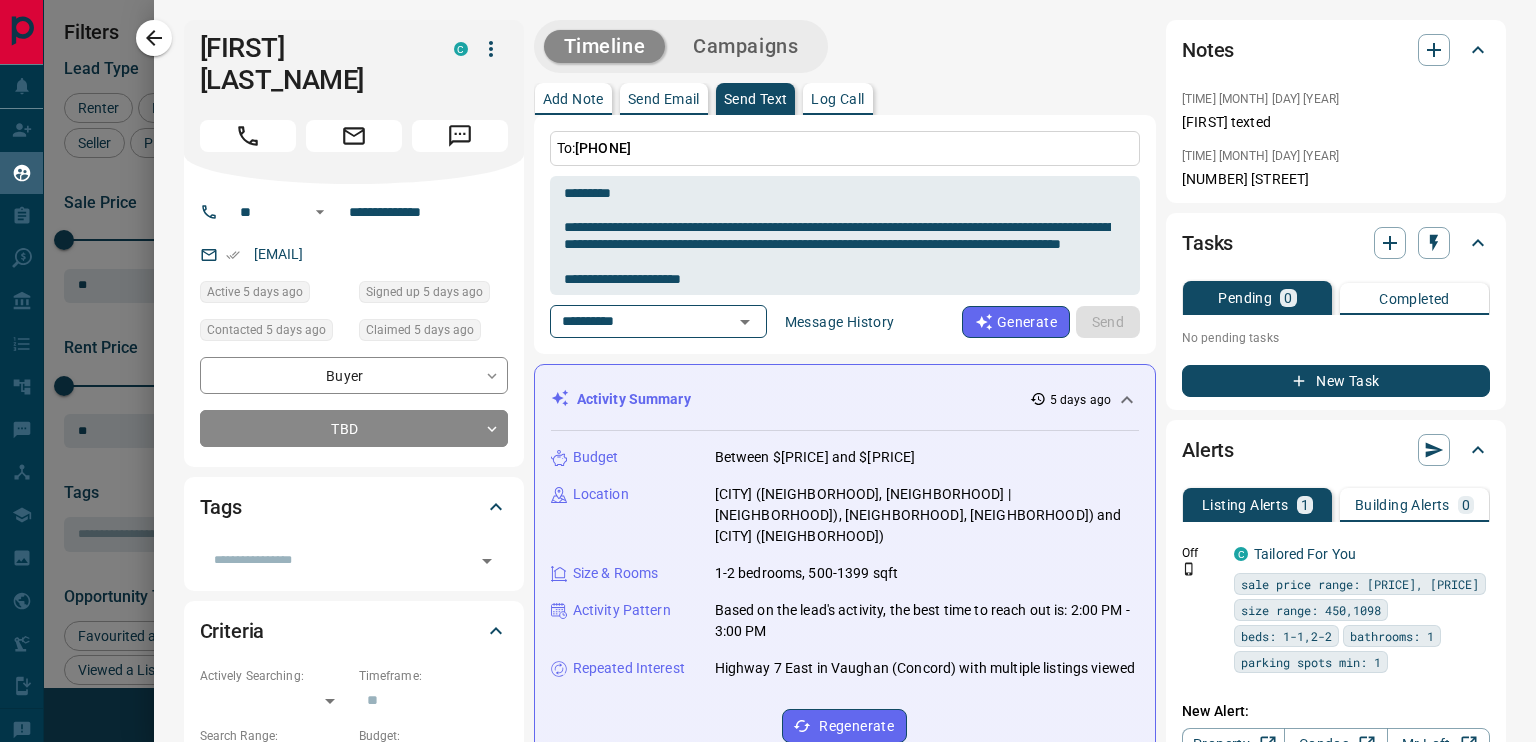 type 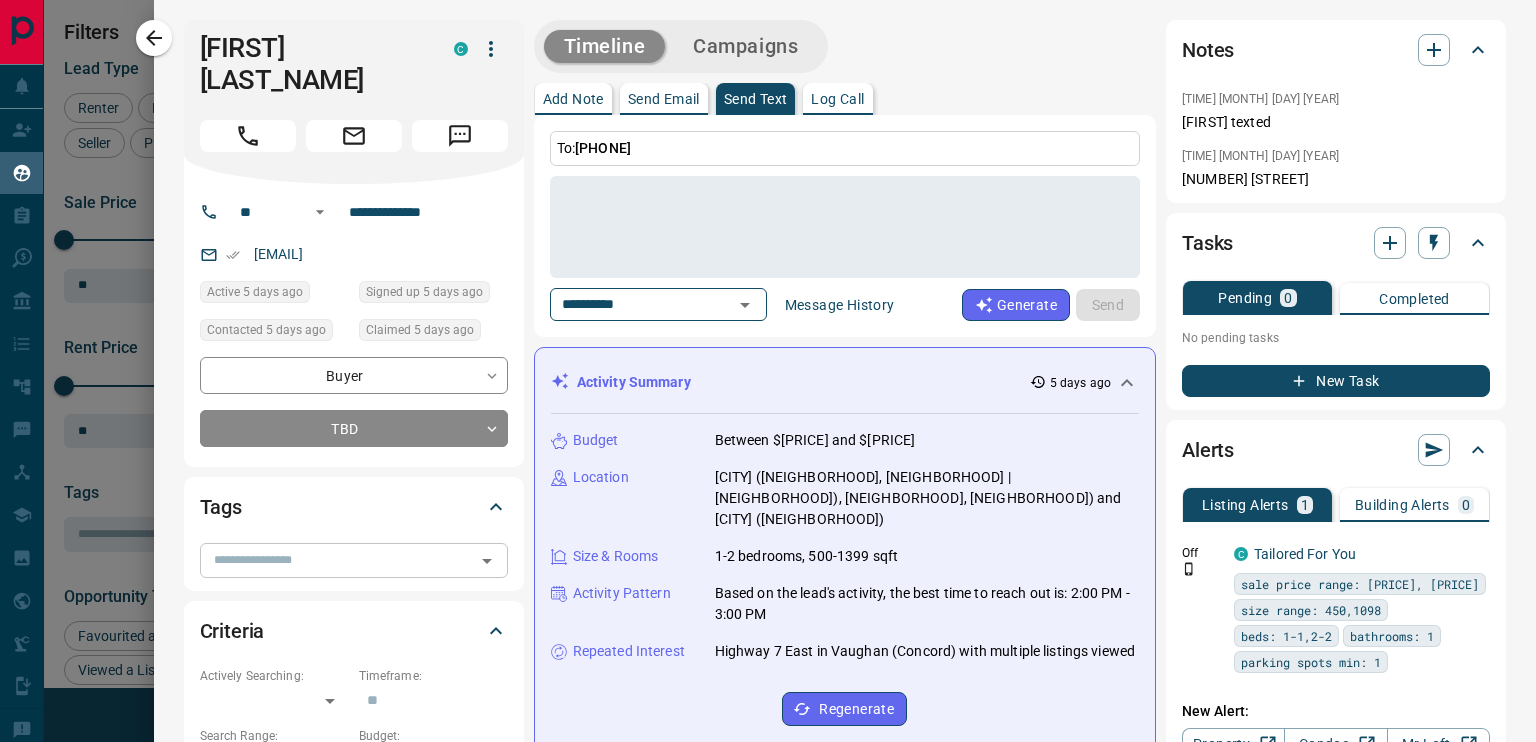 click at bounding box center [337, 560] 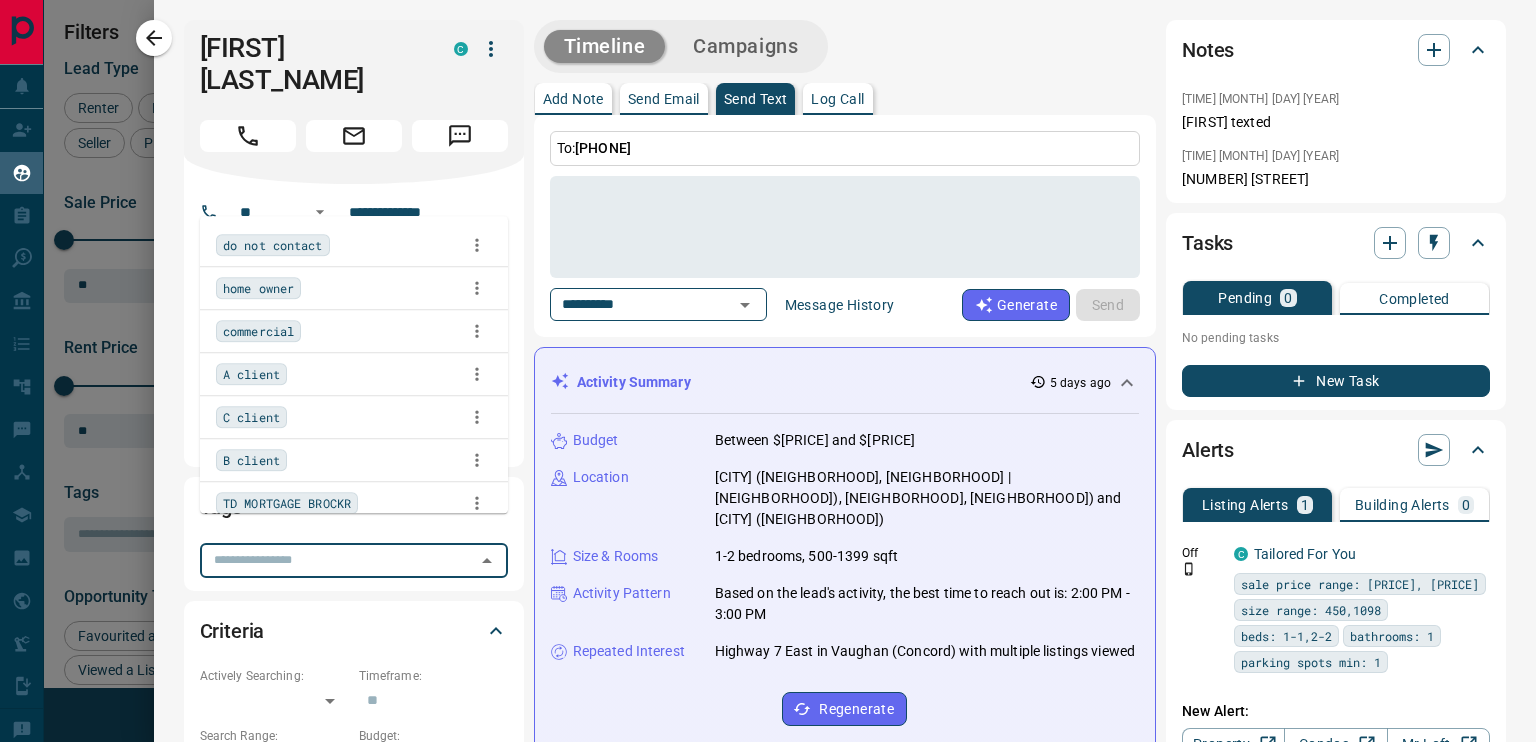 scroll, scrollTop: 140, scrollLeft: 0, axis: vertical 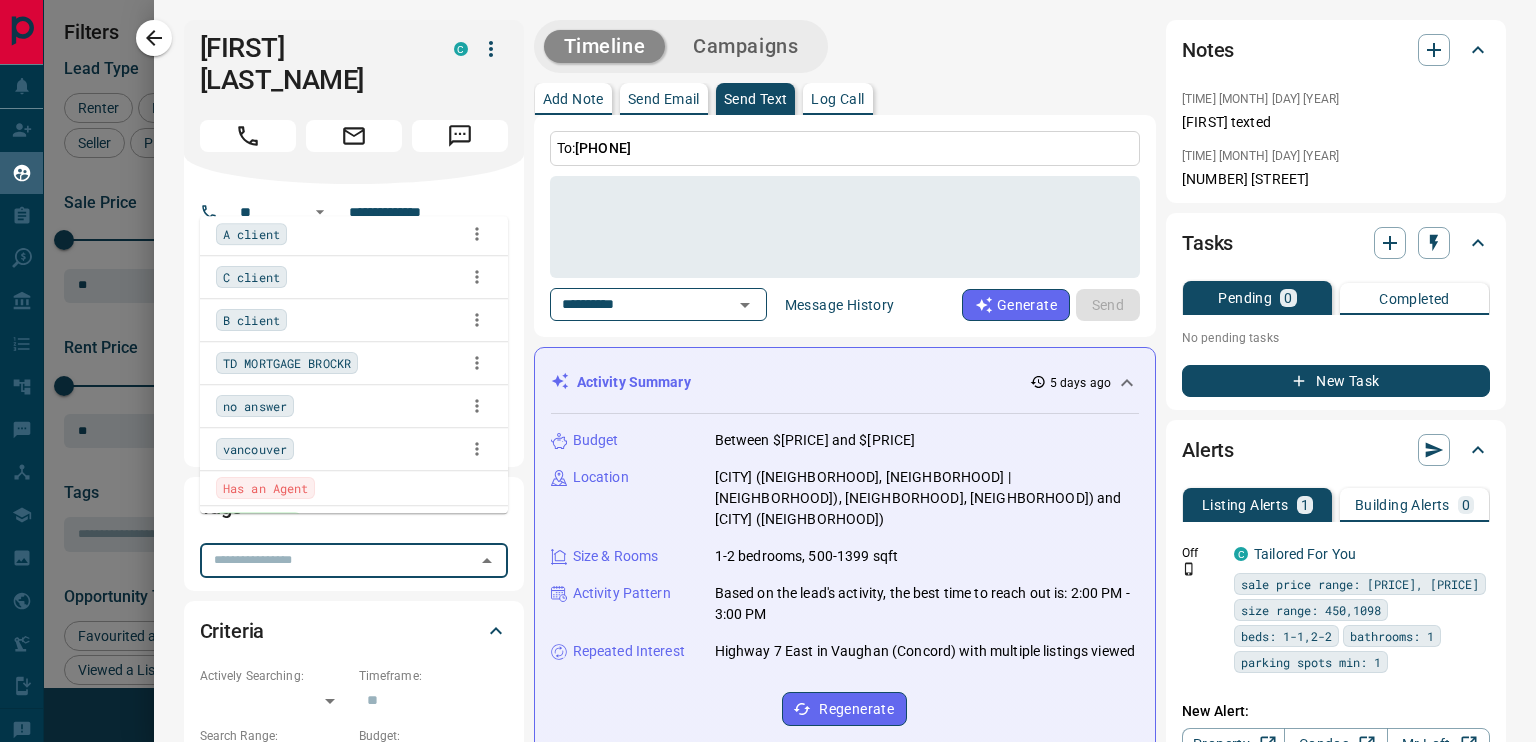 click on "no answer" at bounding box center (354, 406) 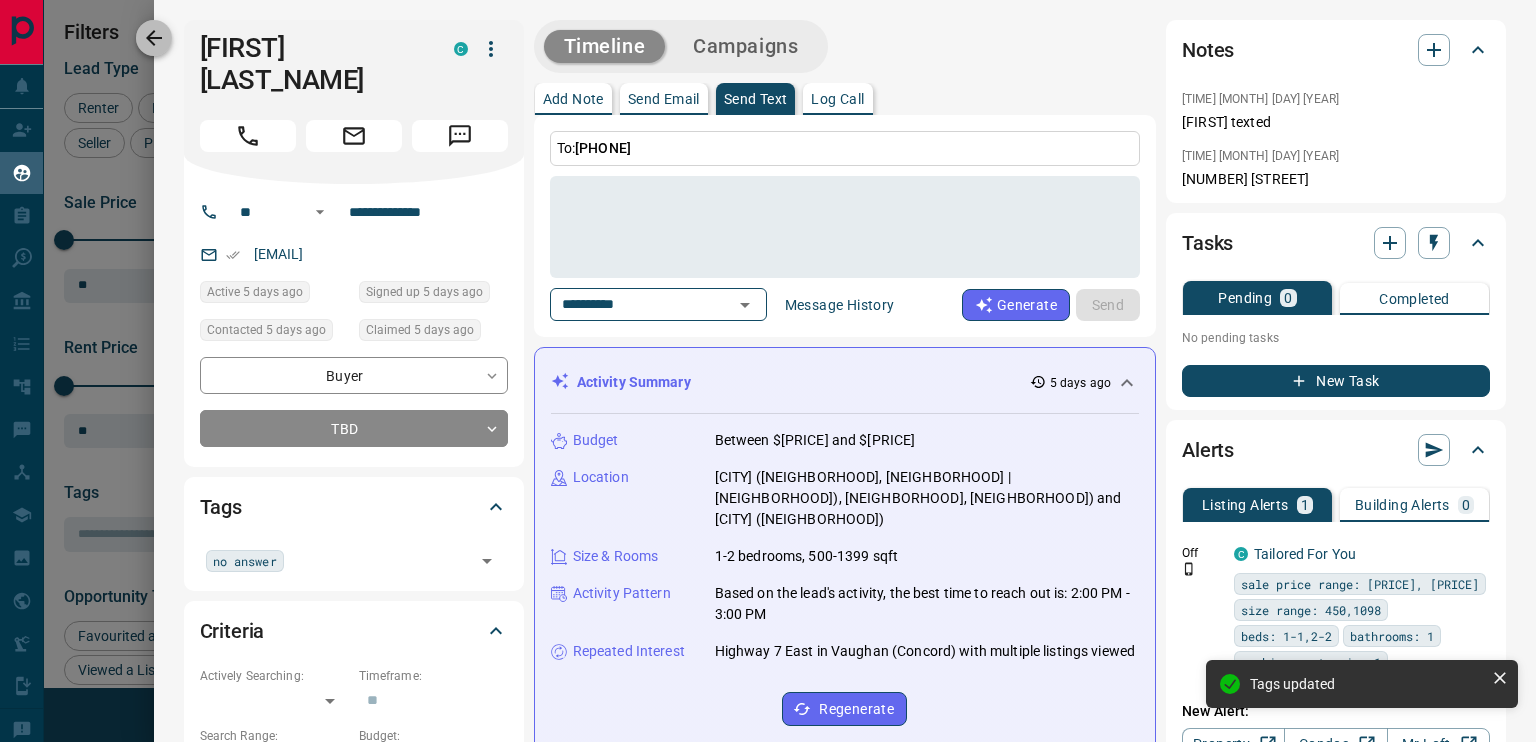 click 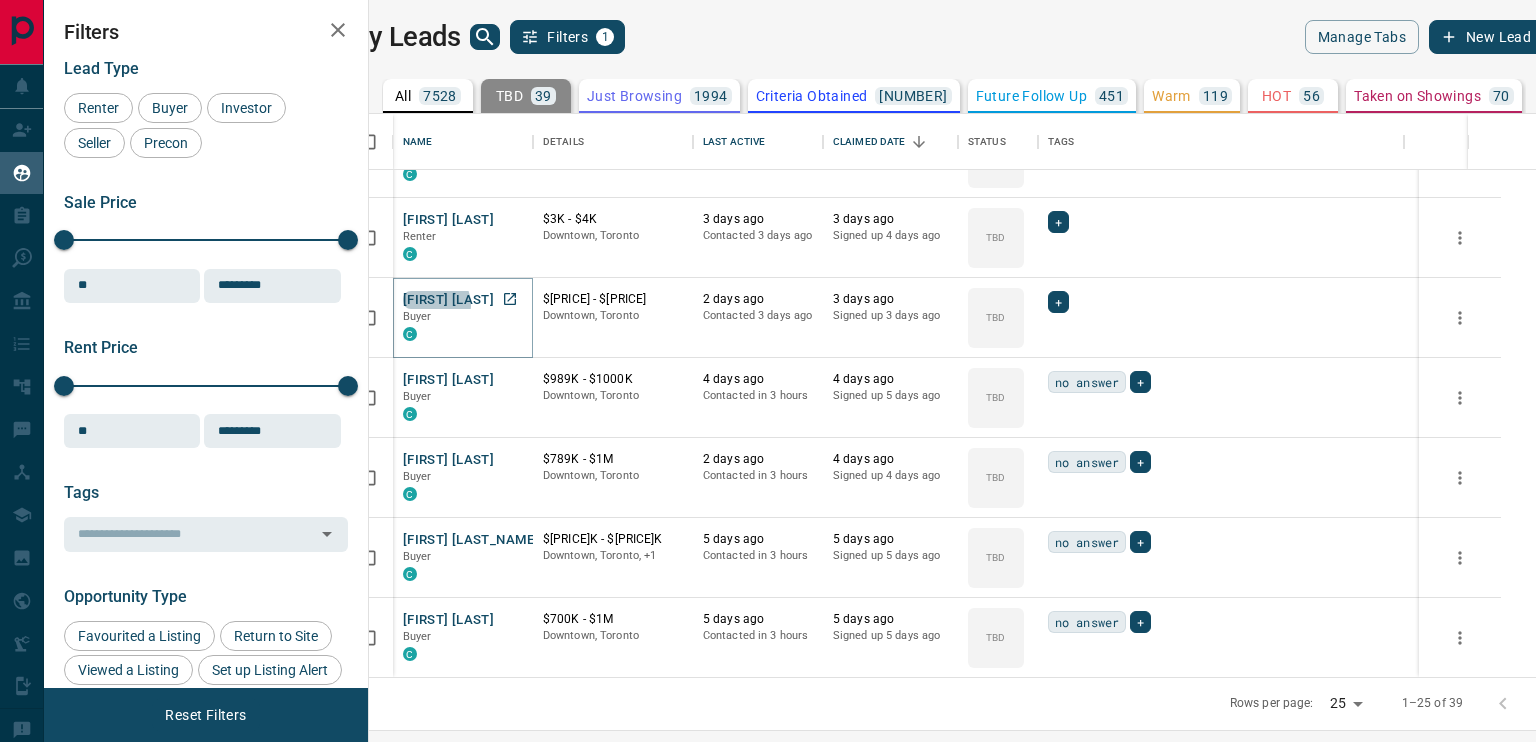 click on "[FIRST] [LAST]" at bounding box center [448, 300] 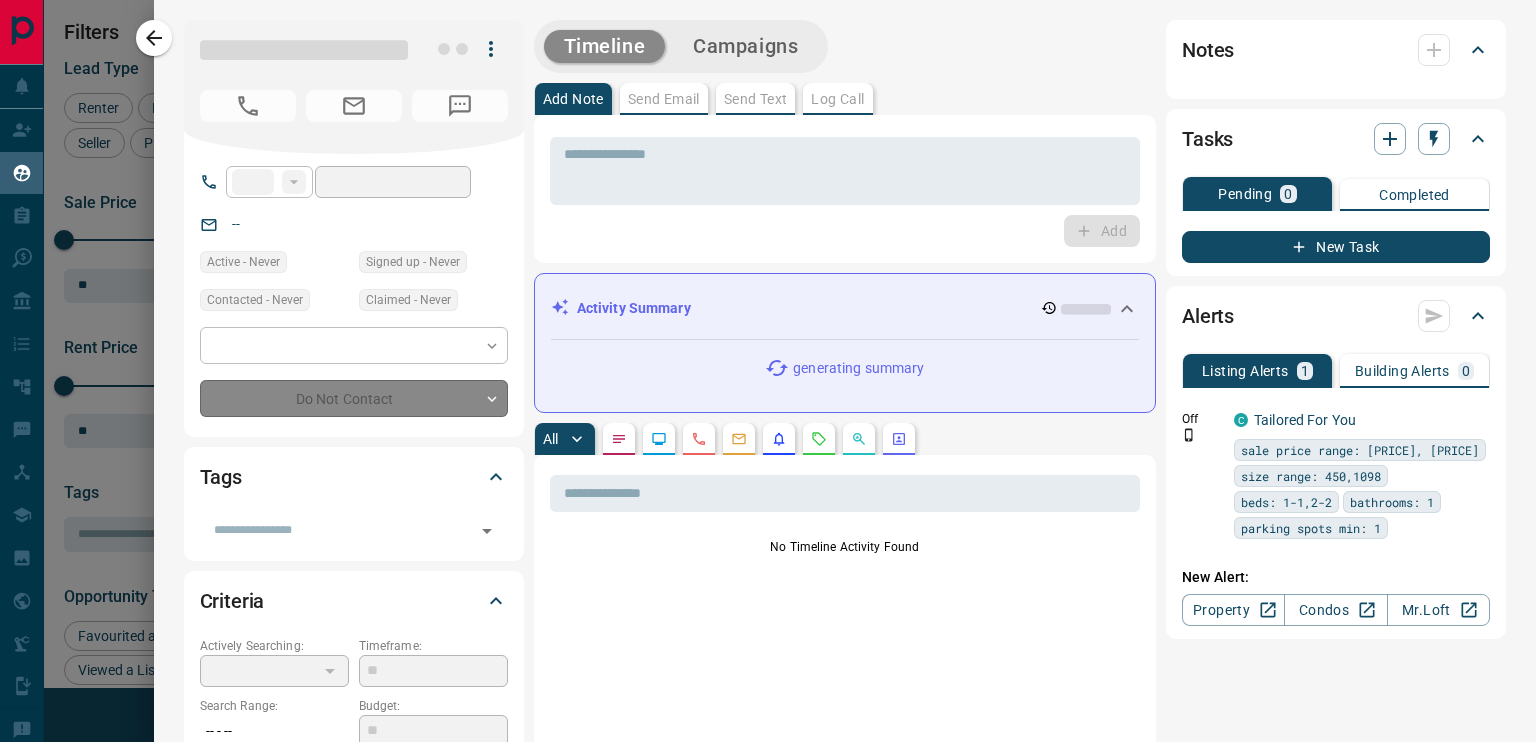 type on "***" 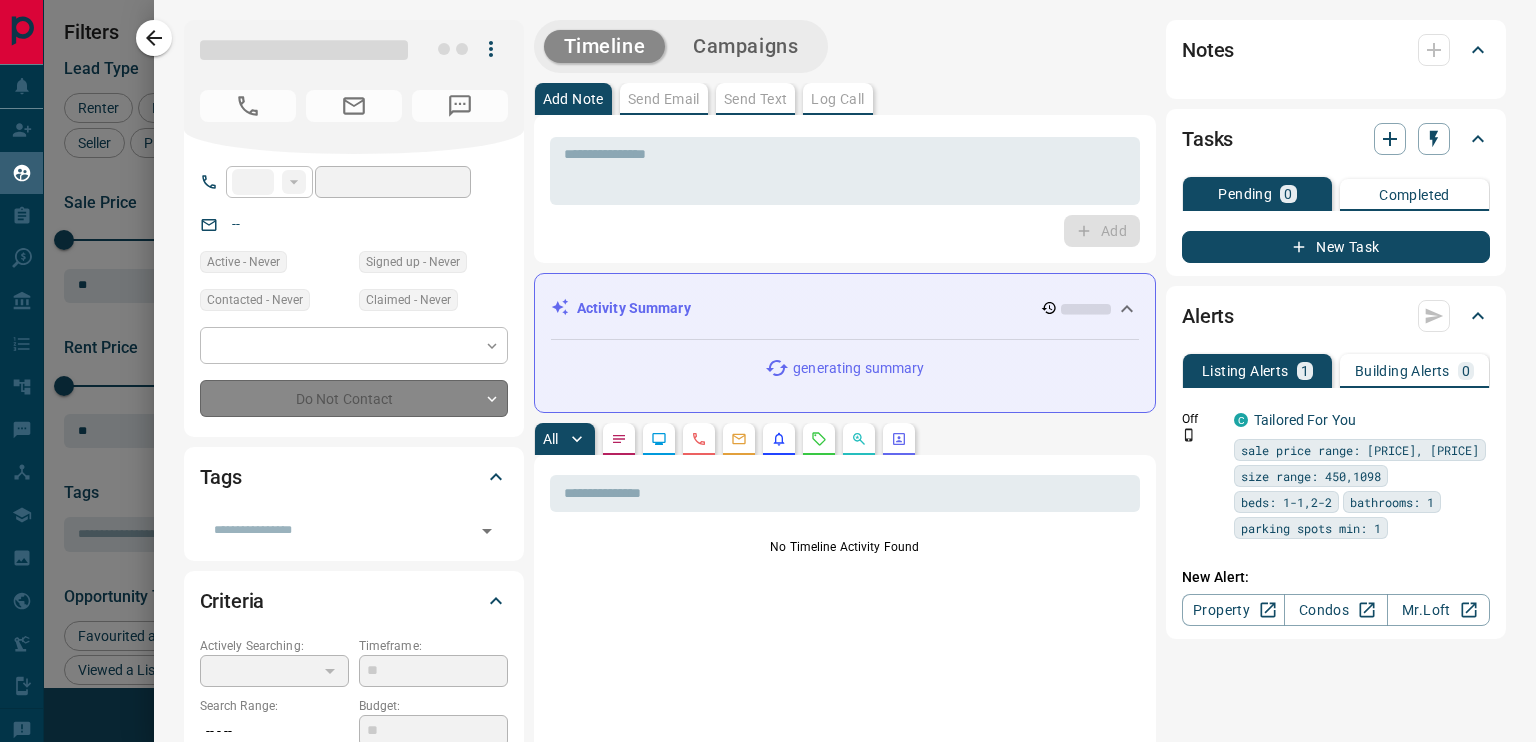 type on "**********" 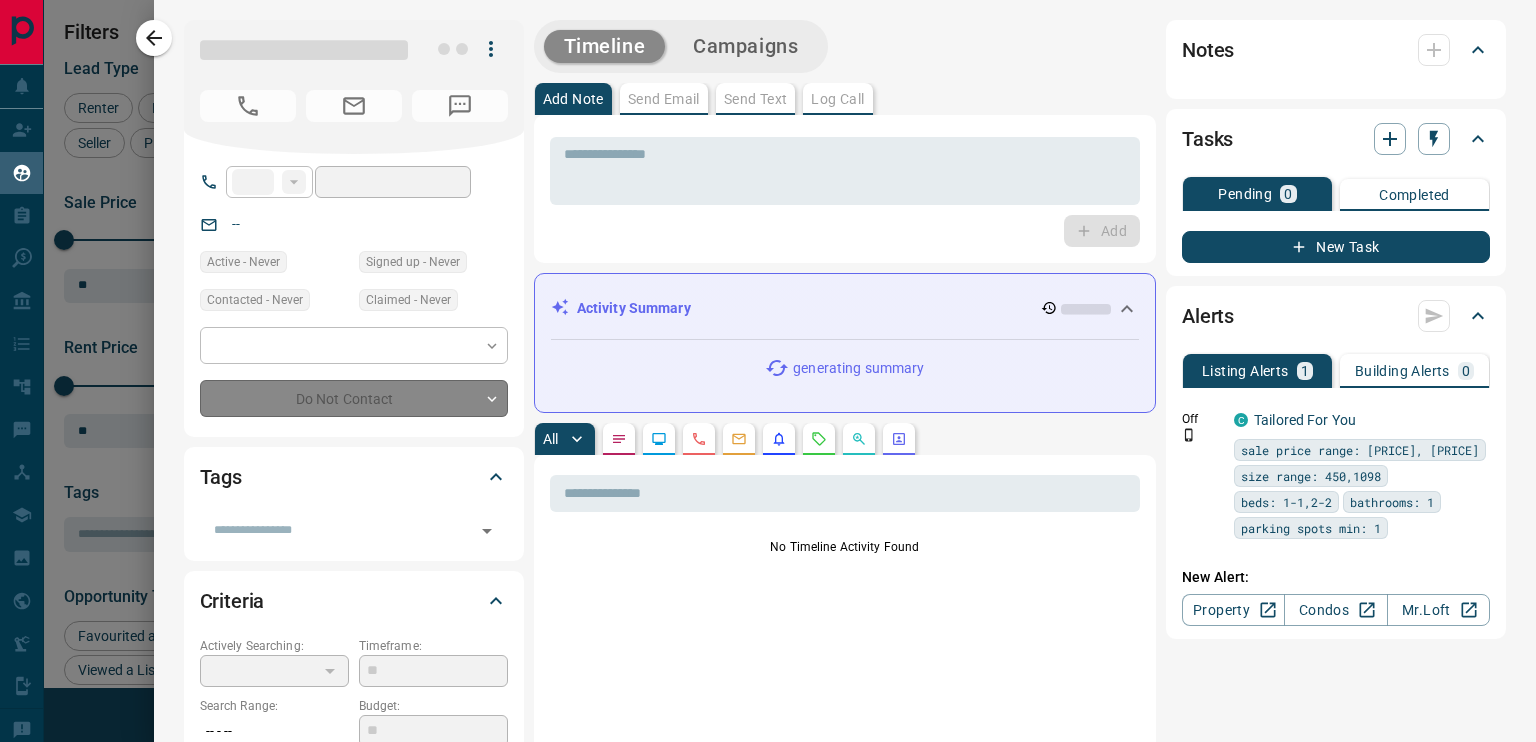 type on "**********" 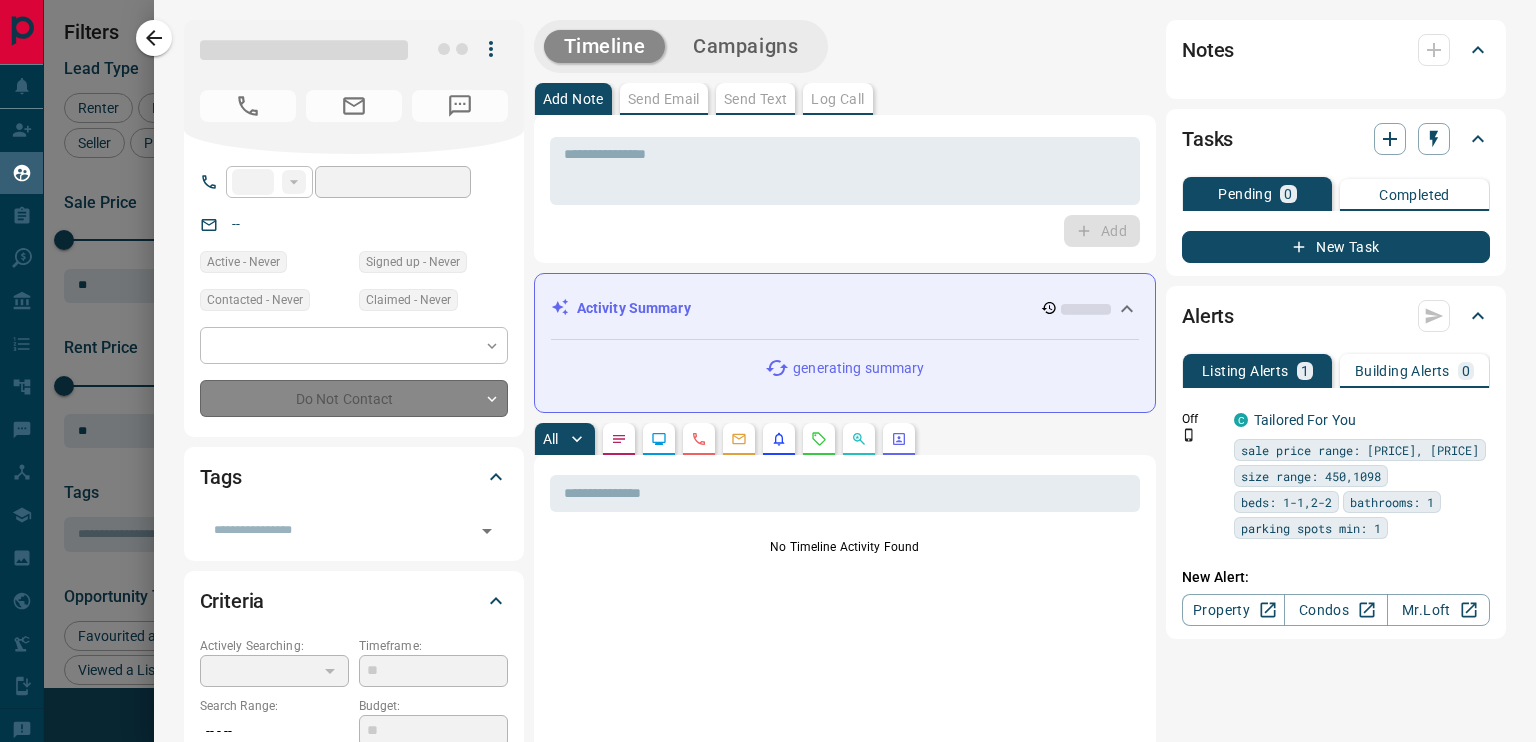 type on "**" 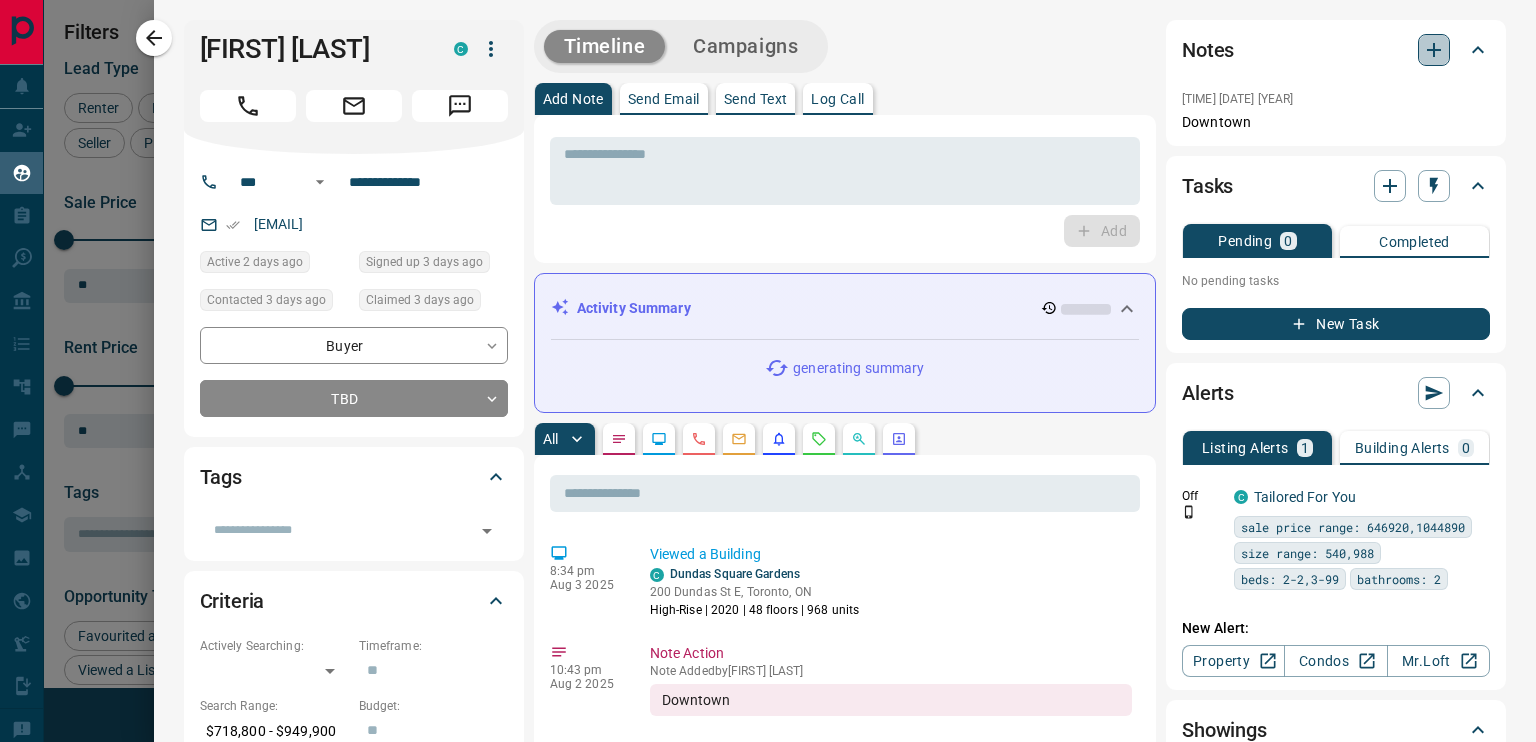 click 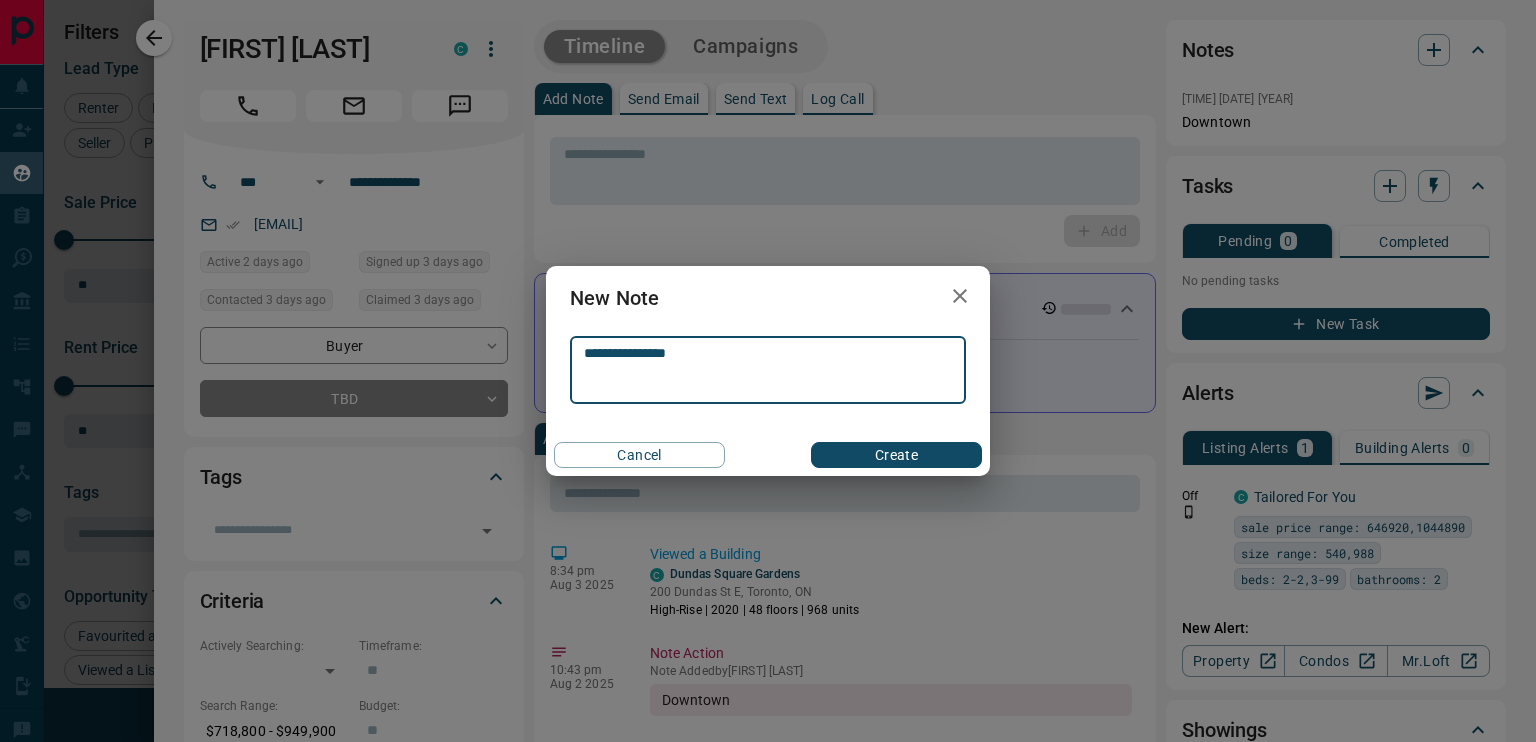 type on "**********" 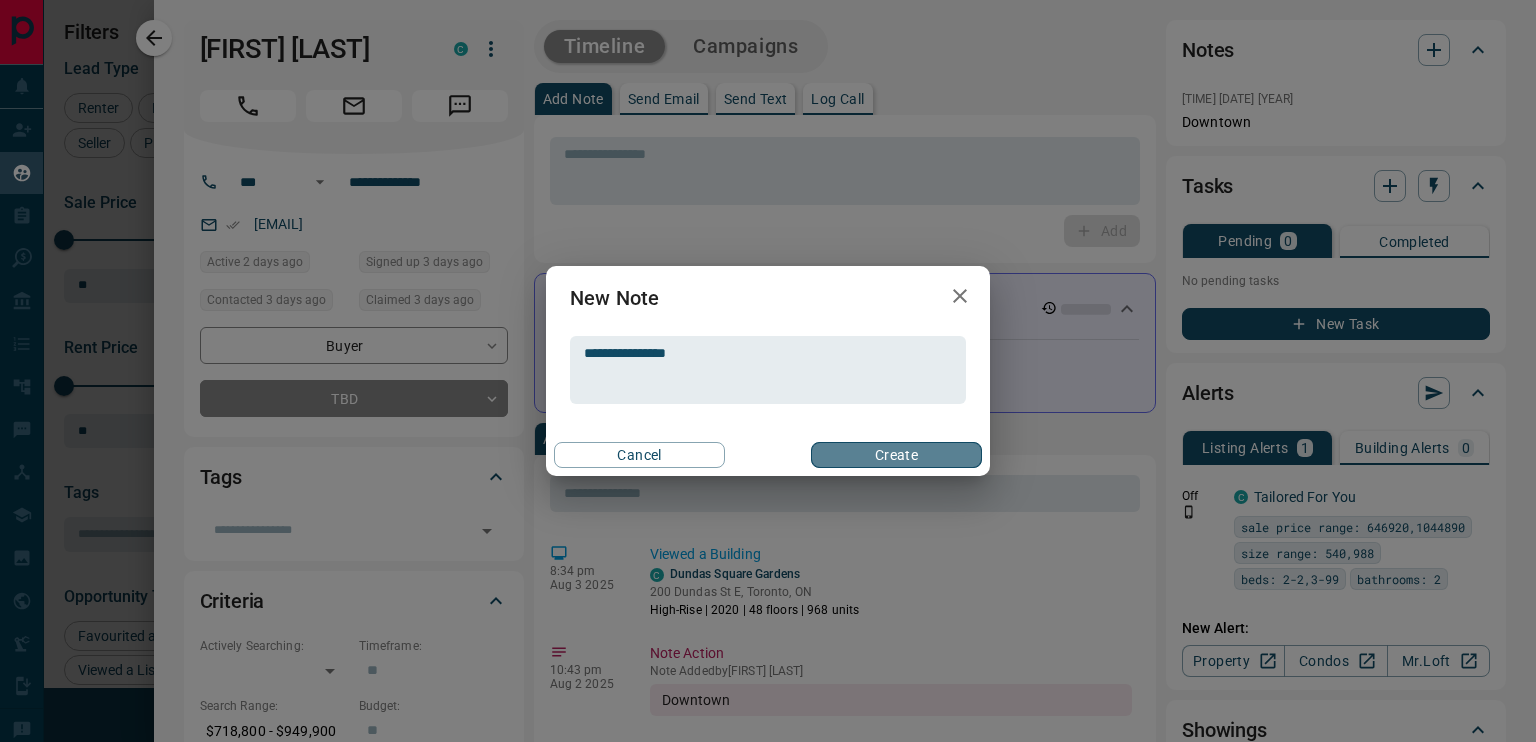 click on "Create" at bounding box center (896, 455) 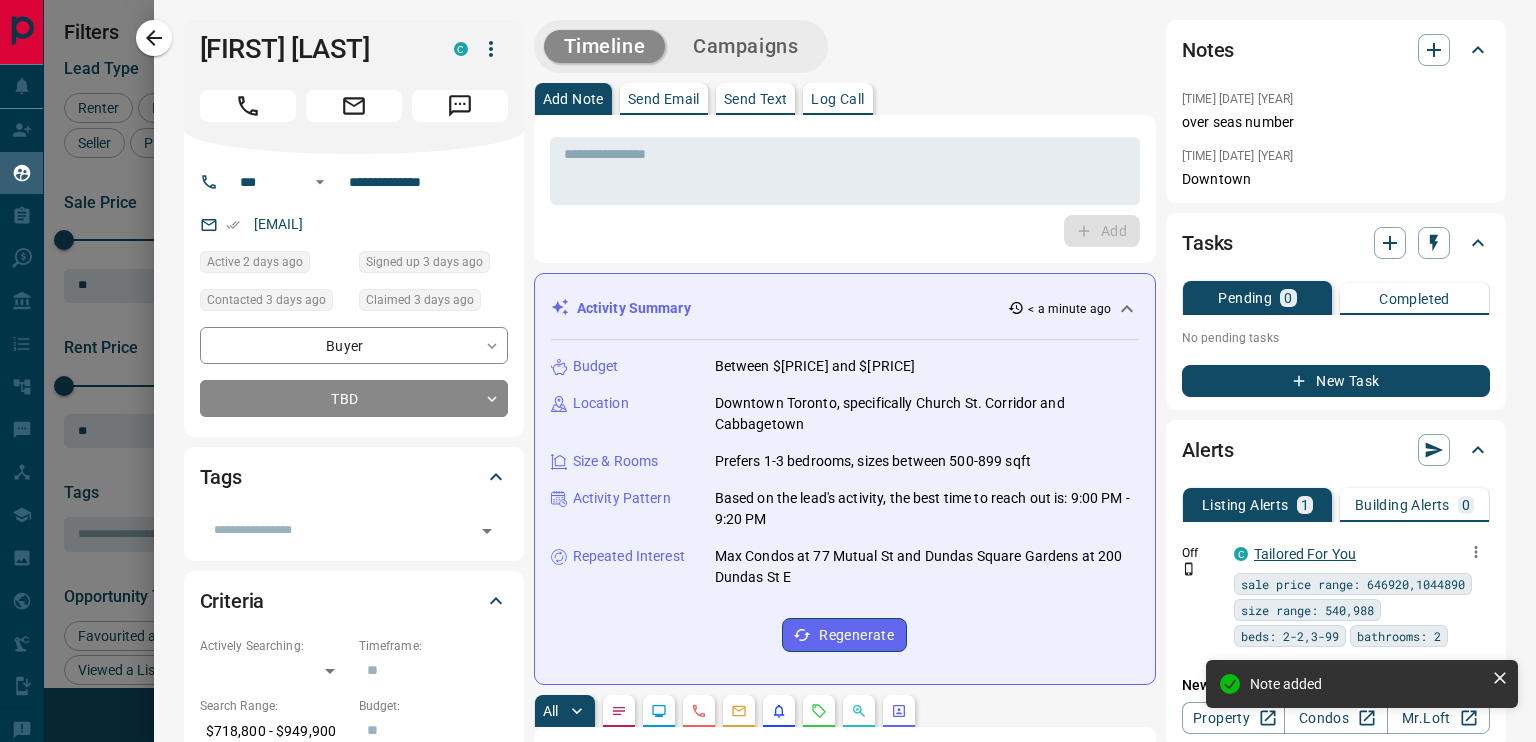 click on "Tailored For You" at bounding box center (1305, 554) 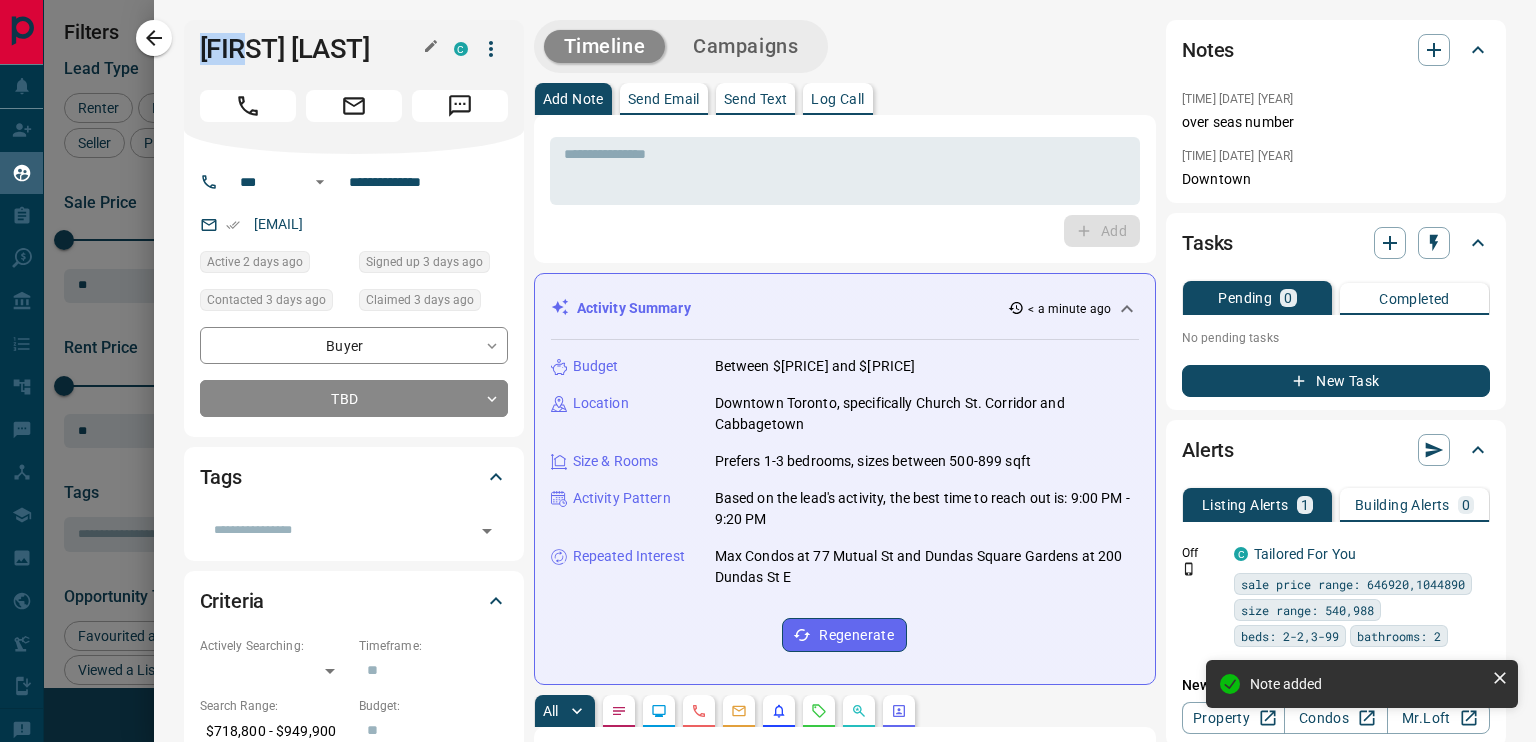 drag, startPoint x: 332, startPoint y: 59, endPoint x: 202, endPoint y: 50, distance: 130.31117 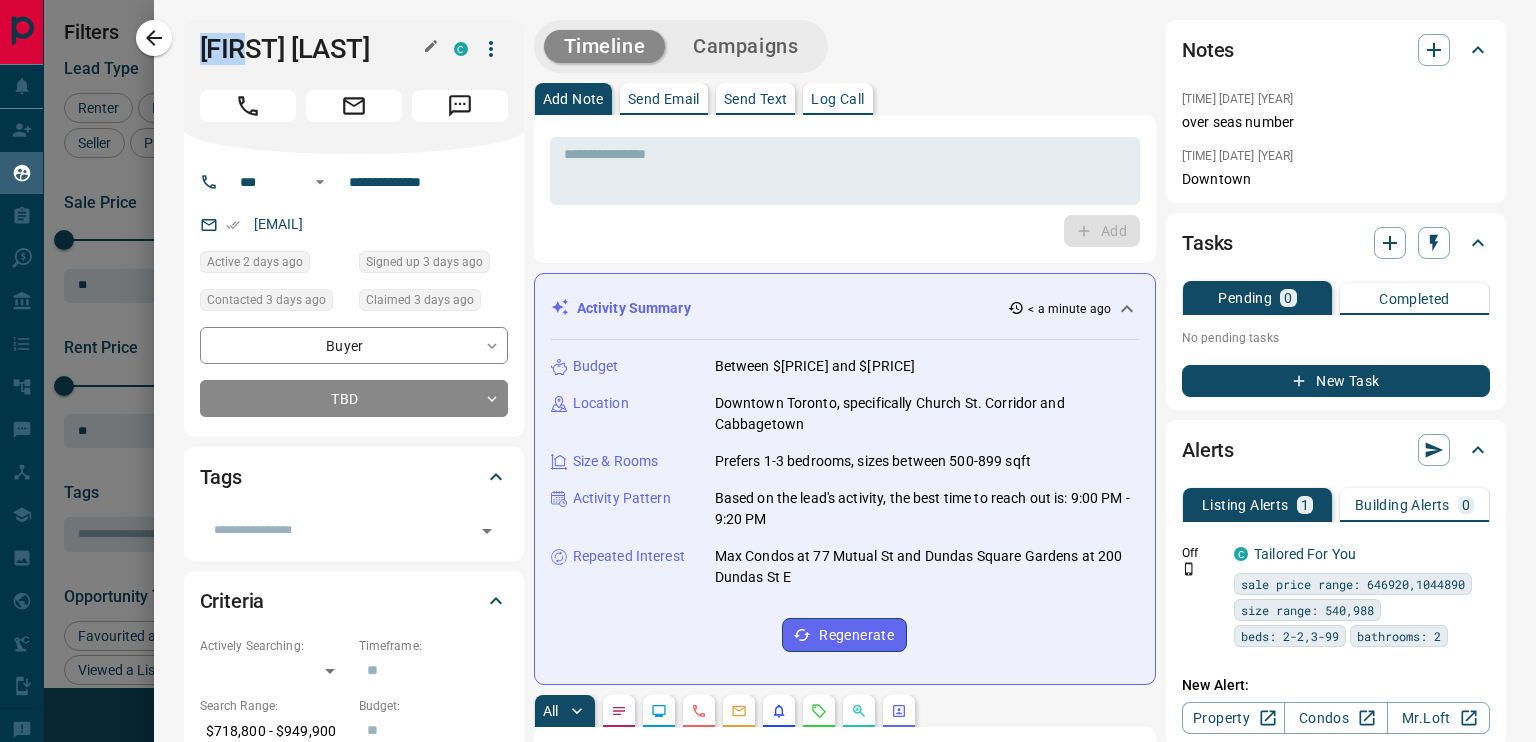copy on "[FIRST] [LAST]" 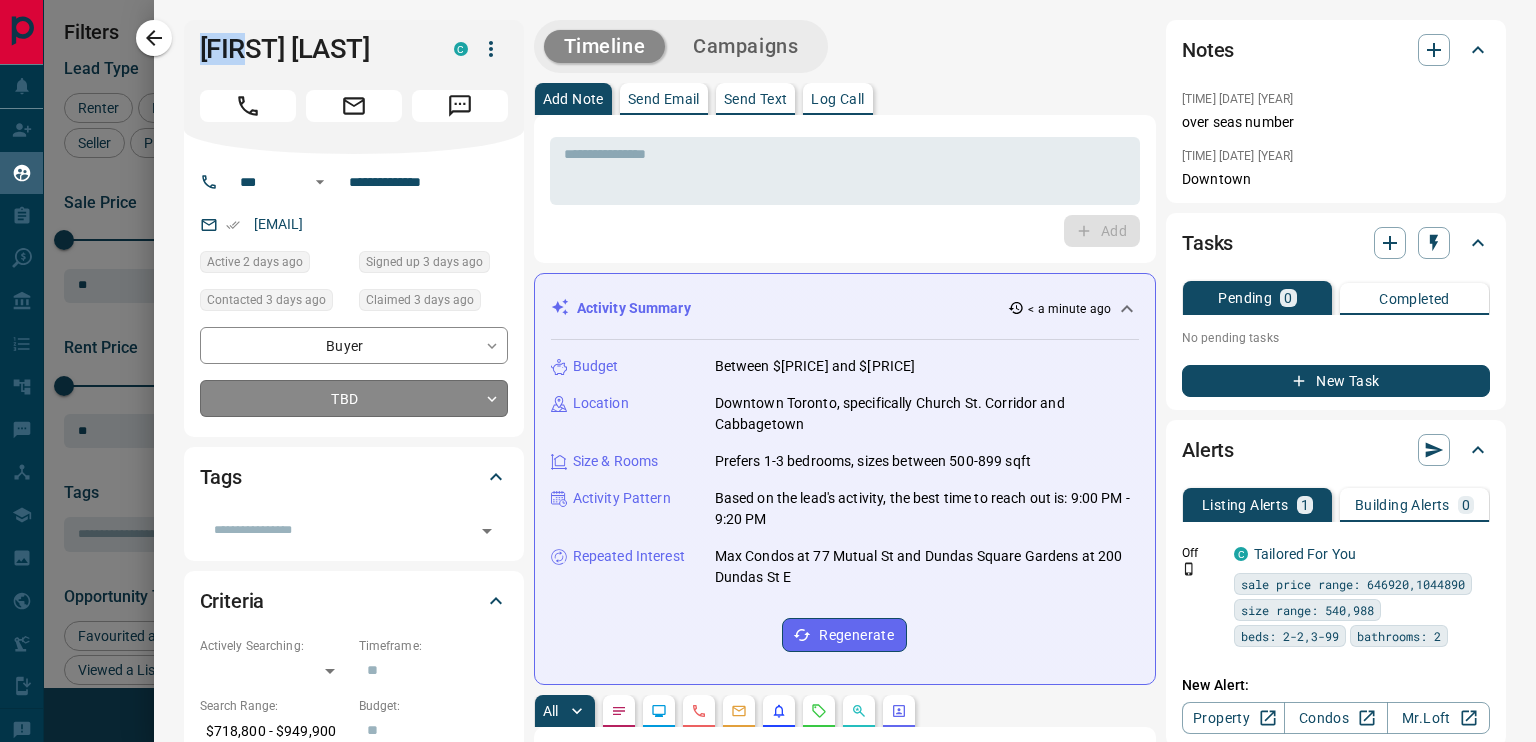 click on "Lead Transfers Claim Leads My Leads Tasks Opportunities Deals Campaigns Automations Messages Broker Bay Training Media Services Agent Resources Precon Worksheet Mobile Apps Disclosure Logout My Leads Filters [NUMBER] Manage Tabs New Lead All [NUMBER] TBD [NUMBER] Do Not Contact - Not Responsive [NUMBER] Bogus [NUMBER] Just Browsing [NUMBER] Criteria Obtained [NUMBER] Future Follow Up [NUMBER] Warm [NUMBER] HOT [NUMBER] Taken on Showings [NUMBER] Submitted Offer [NUMBER] Client [NUMBER] Name Details Last Active Claimed Date Status Tags [FIRST] [LAST] Buyer C $[PRICE] - $[PRICE] [NEIGHBORHOOD], [CITY] [TIME] ago Contacted [TIME] ago [TIME] ago Signed up [NUMBER] years ago TBD [CREDENTIALS] + [FIRST] [LAST] Buyer C $[PRICE] - $[PRICE] [NEIGHBORHOOD], [CITY] [TIME] ago Contacted [TIME] ago [TIME] ago Signed up [TIME] ago TBD + [FIRST] [LAST] Buyer C $[PRICE] - $[PRICE] [NEIGHBORHOOD], [CITY] [TIME] ago Contacted [TIME] ago [TIME] ago Signed up [NUMBER] years ago TBD + [FIRST] [LAST] Renter C $[PRICE] - $[PRICE] [NEIGHBORHOOD], [CITY] [TIME] ago Contacted [TIME] ago [TIME] ago Signed up [TIME] ago TBD + [FIRST] [LAST] Buyer C $[PRICE] - $[PRICE] [NEIGHBORHOOD], [CITY] [TIME] ago TBD +" at bounding box center [768, 358] 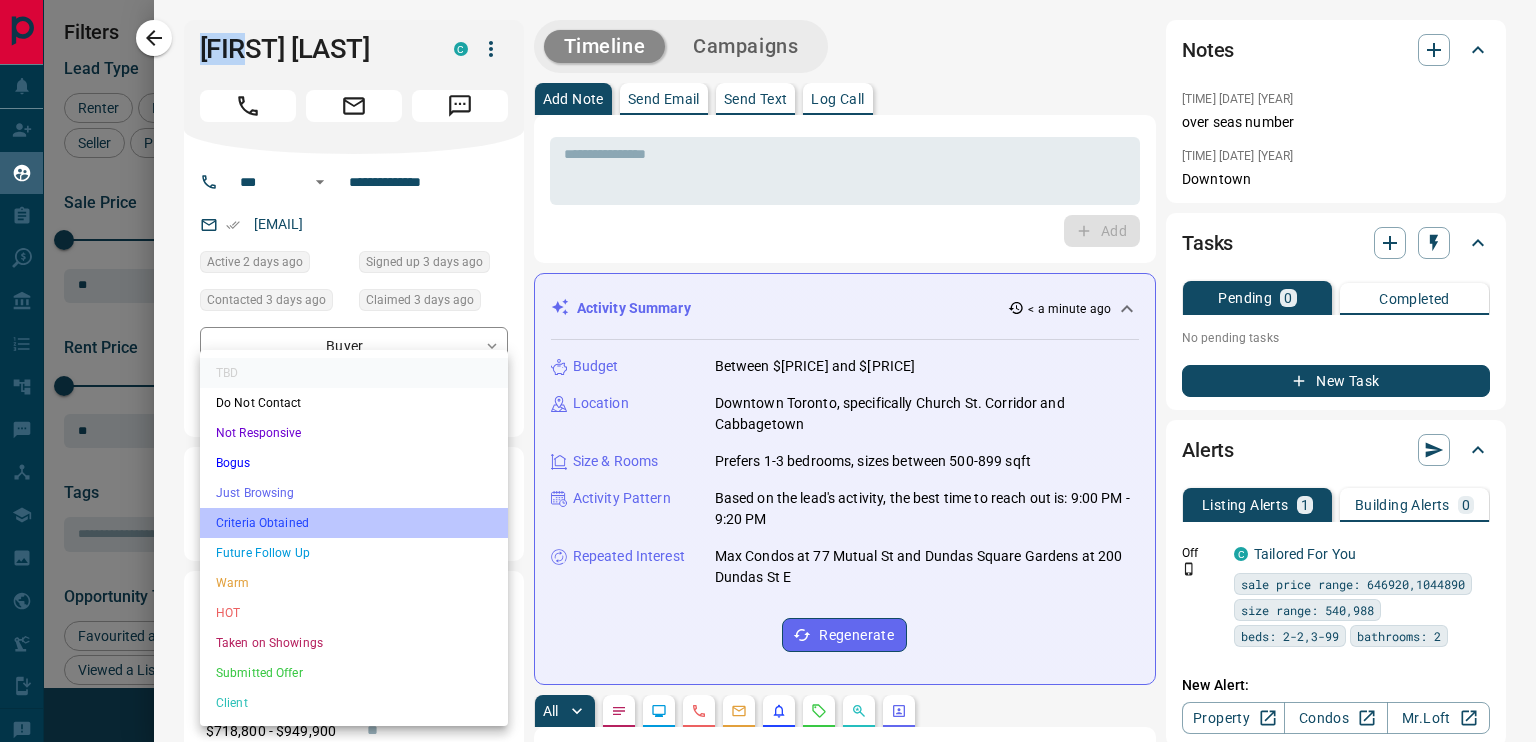click on "Criteria Obtained" at bounding box center [354, 523] 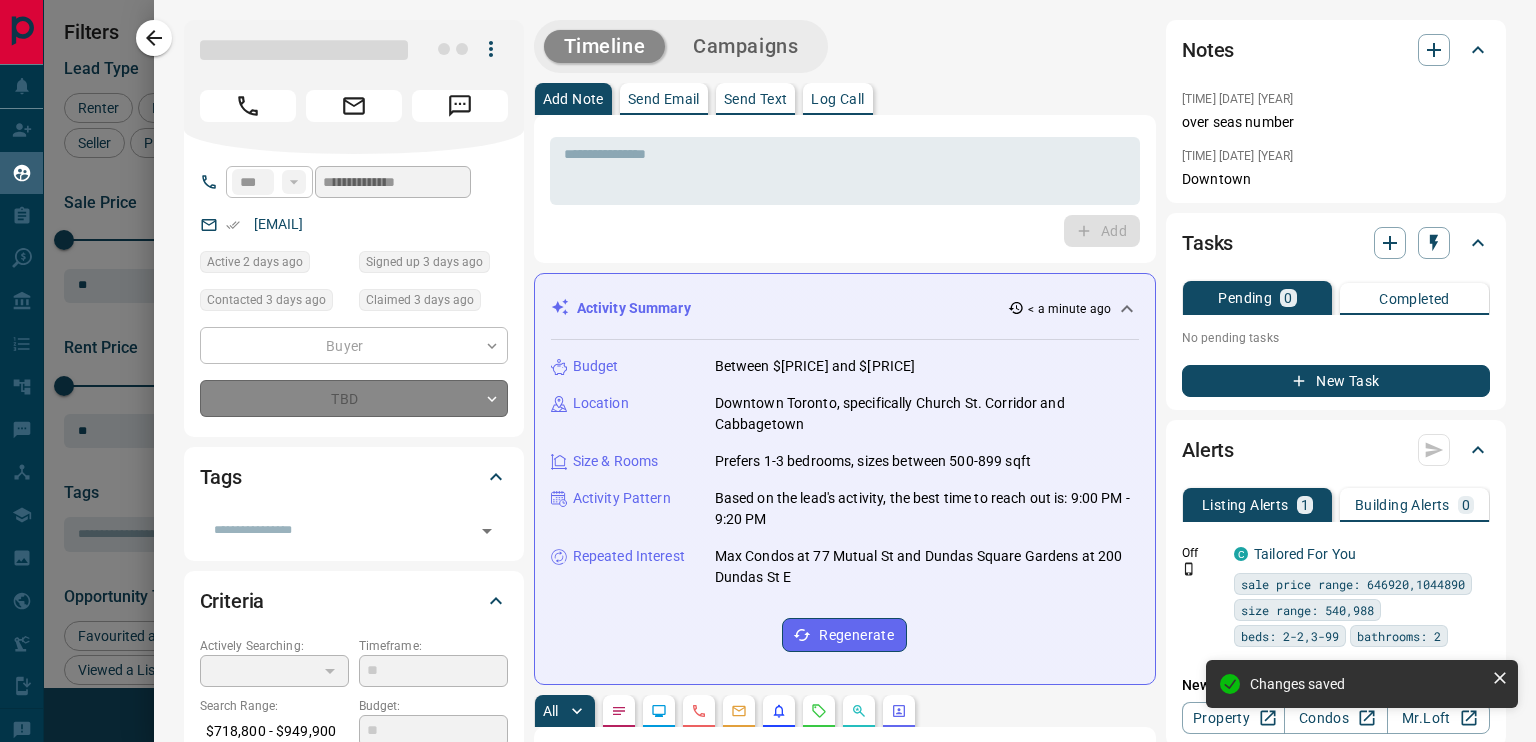 type on "*" 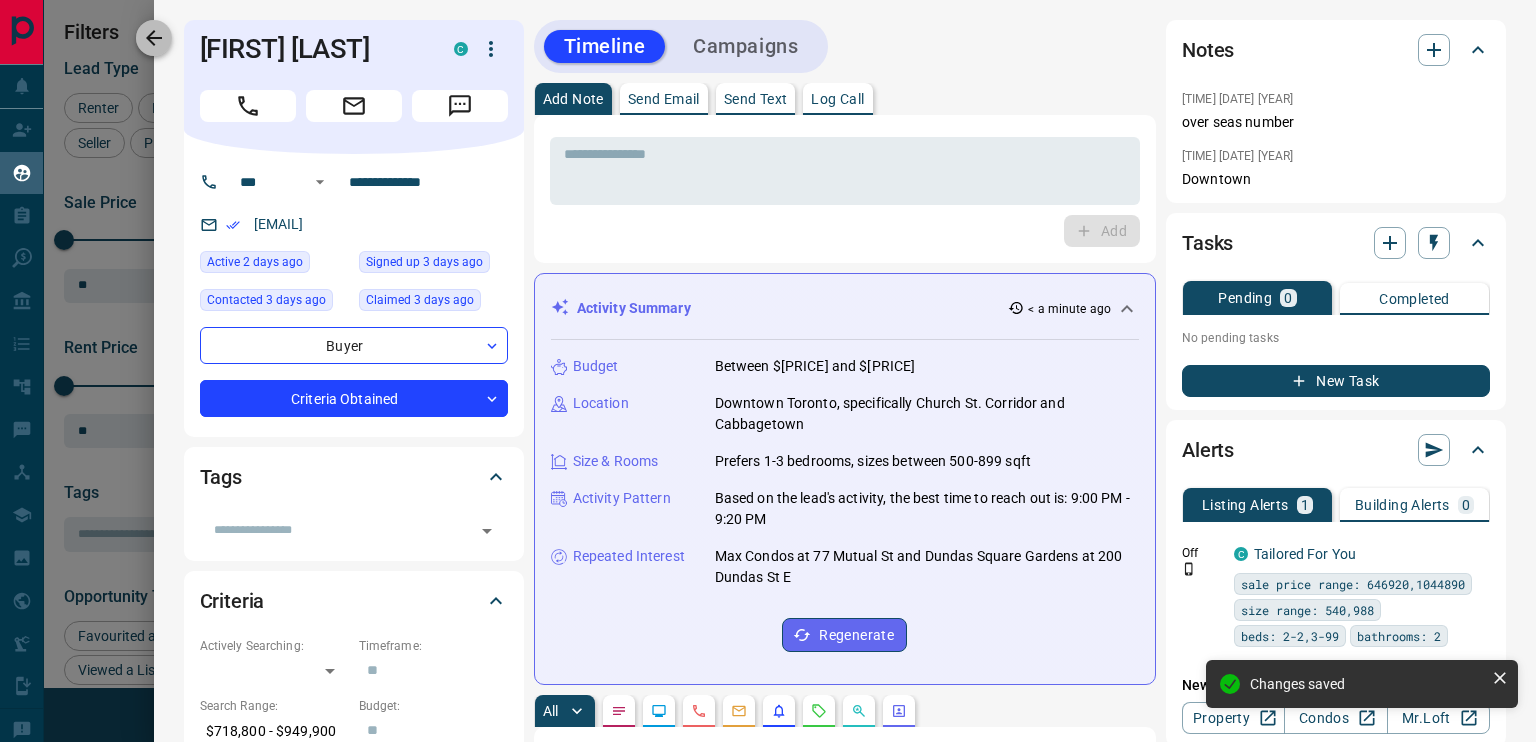 click 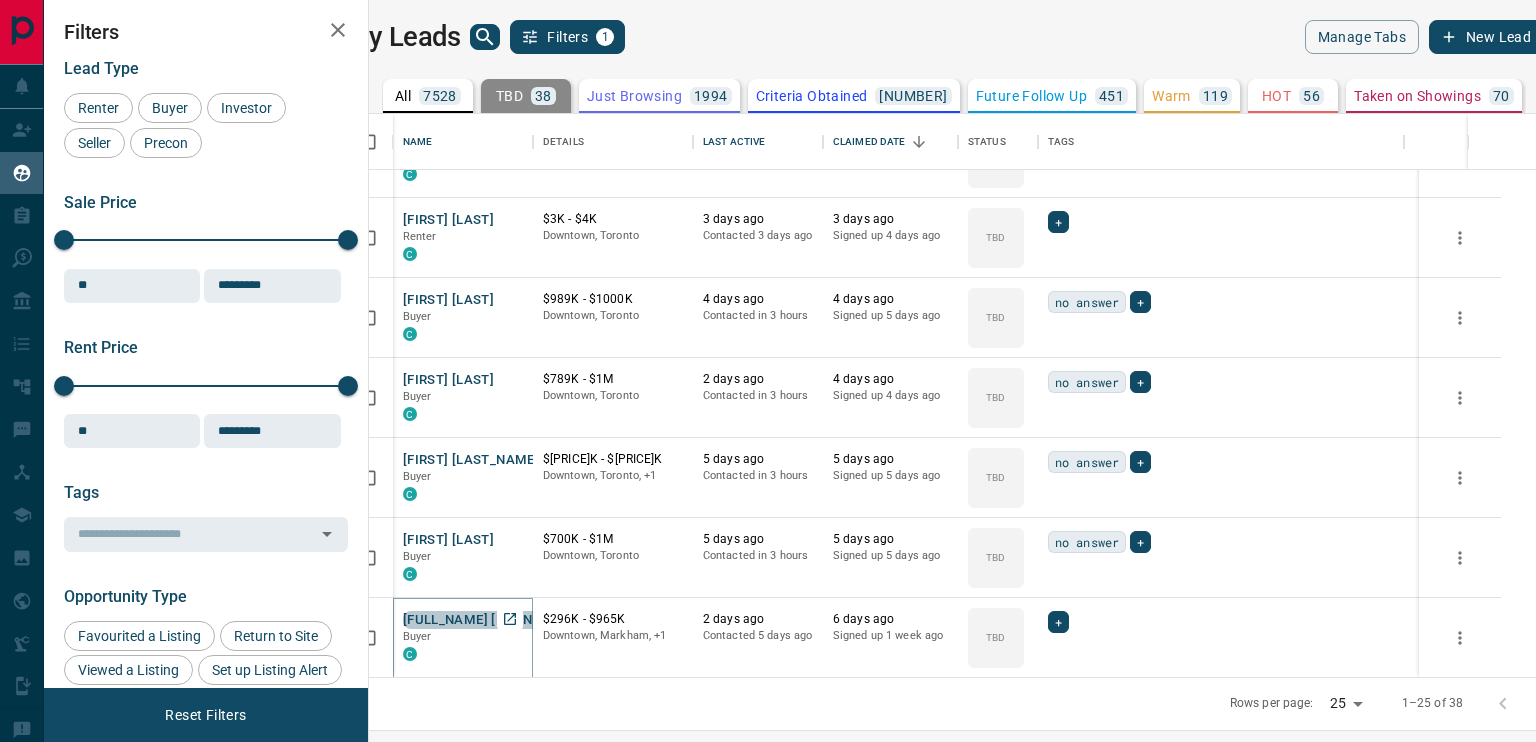 click on "[FULL_NAME] [PHONE]" at bounding box center (473, 620) 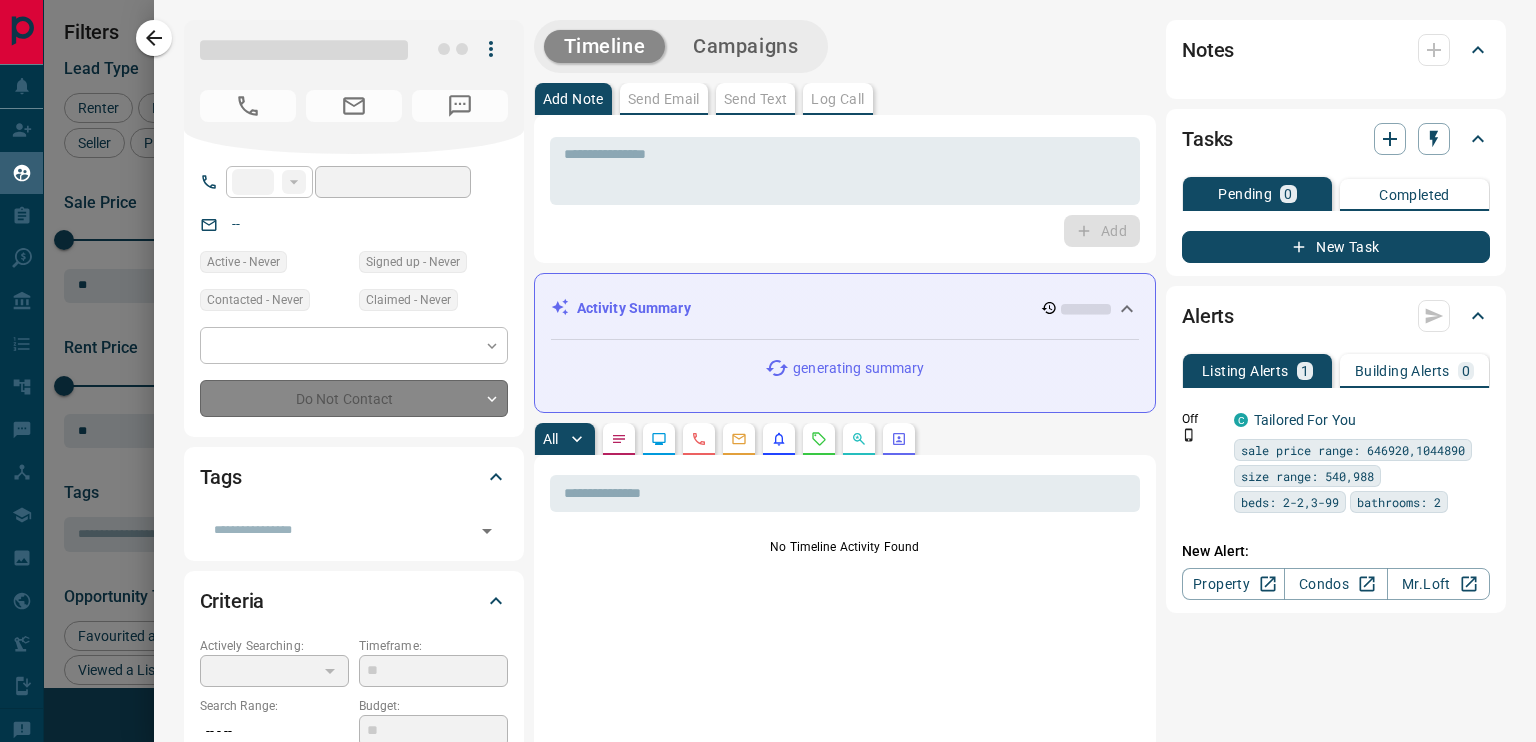 type on "**" 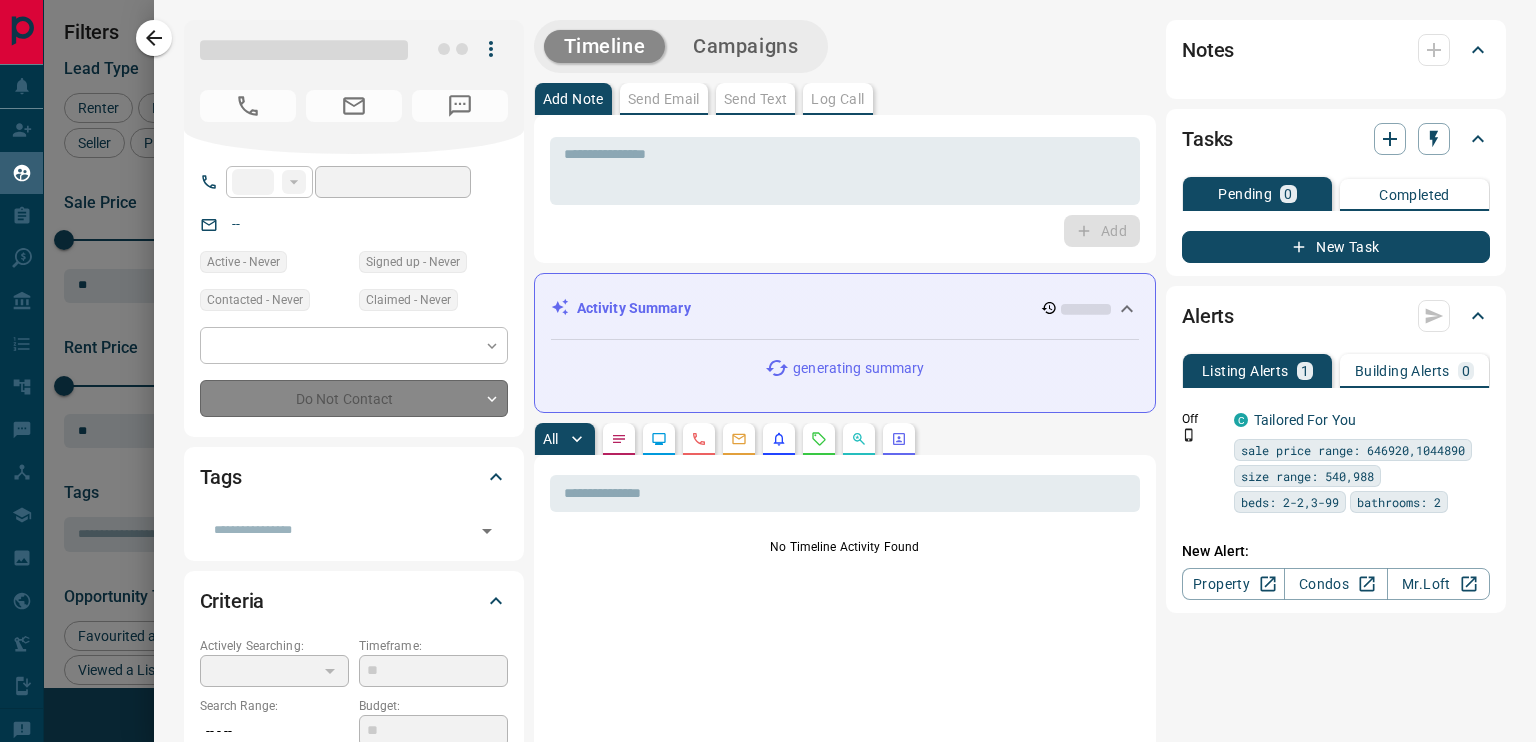 type on "**********" 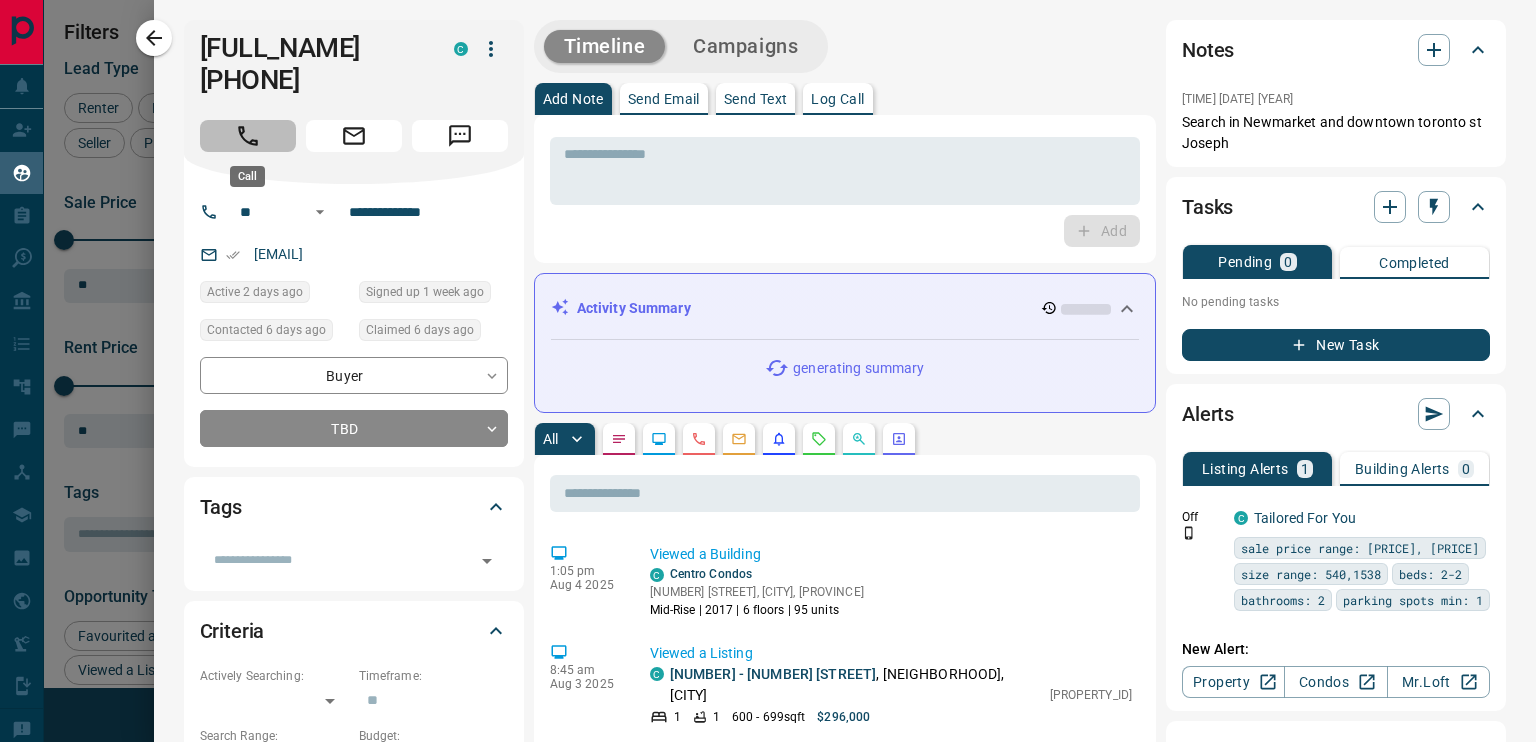 click 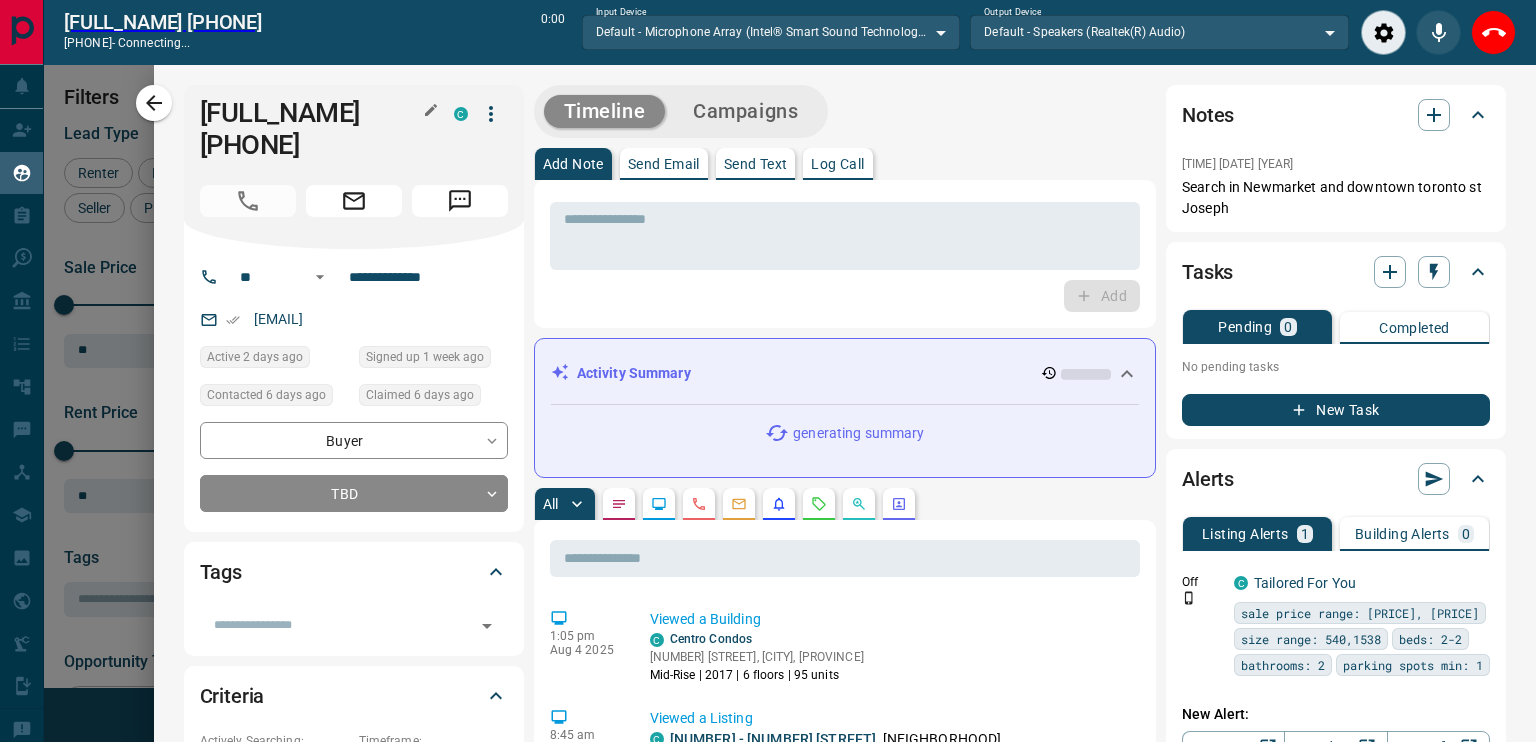 scroll, scrollTop: 486, scrollLeft: 1143, axis: both 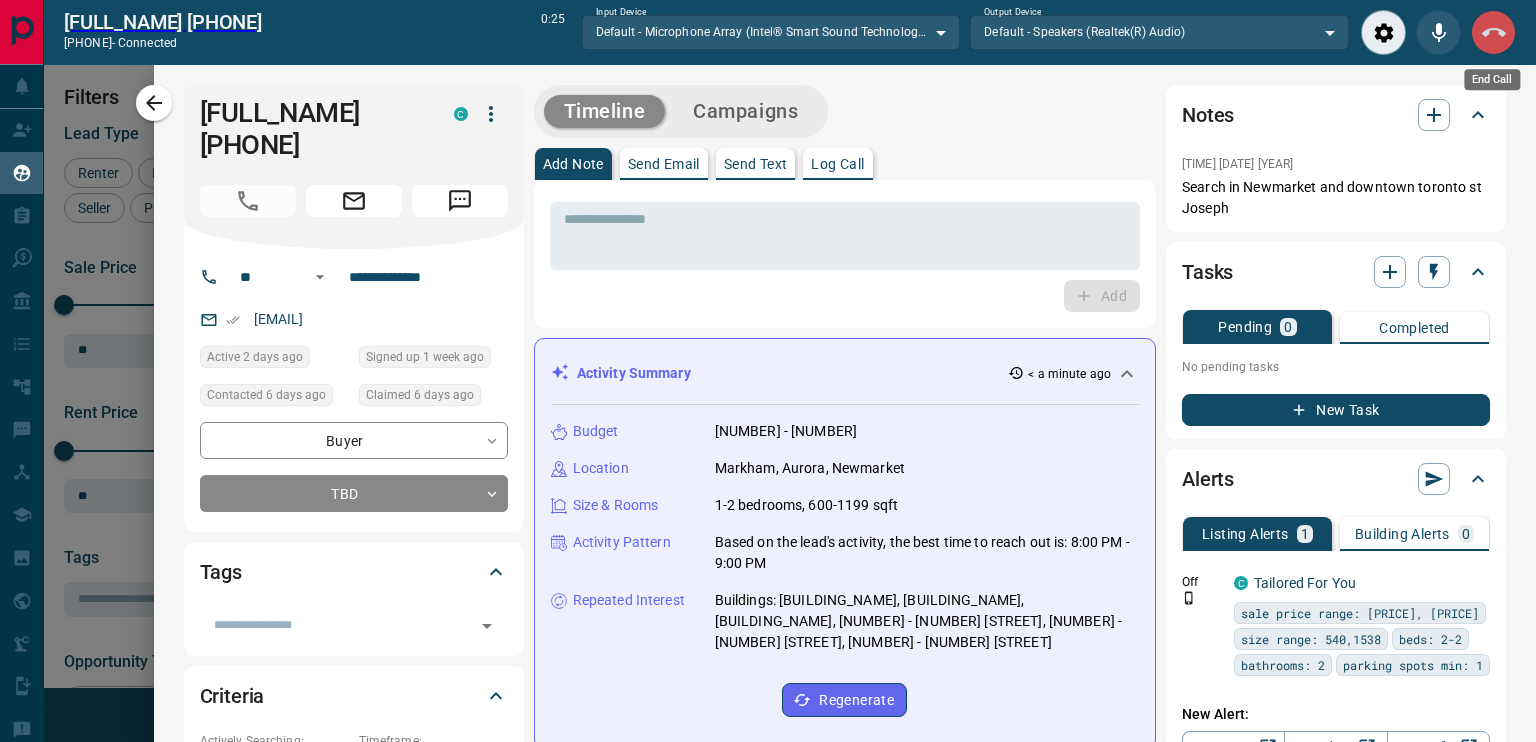 click 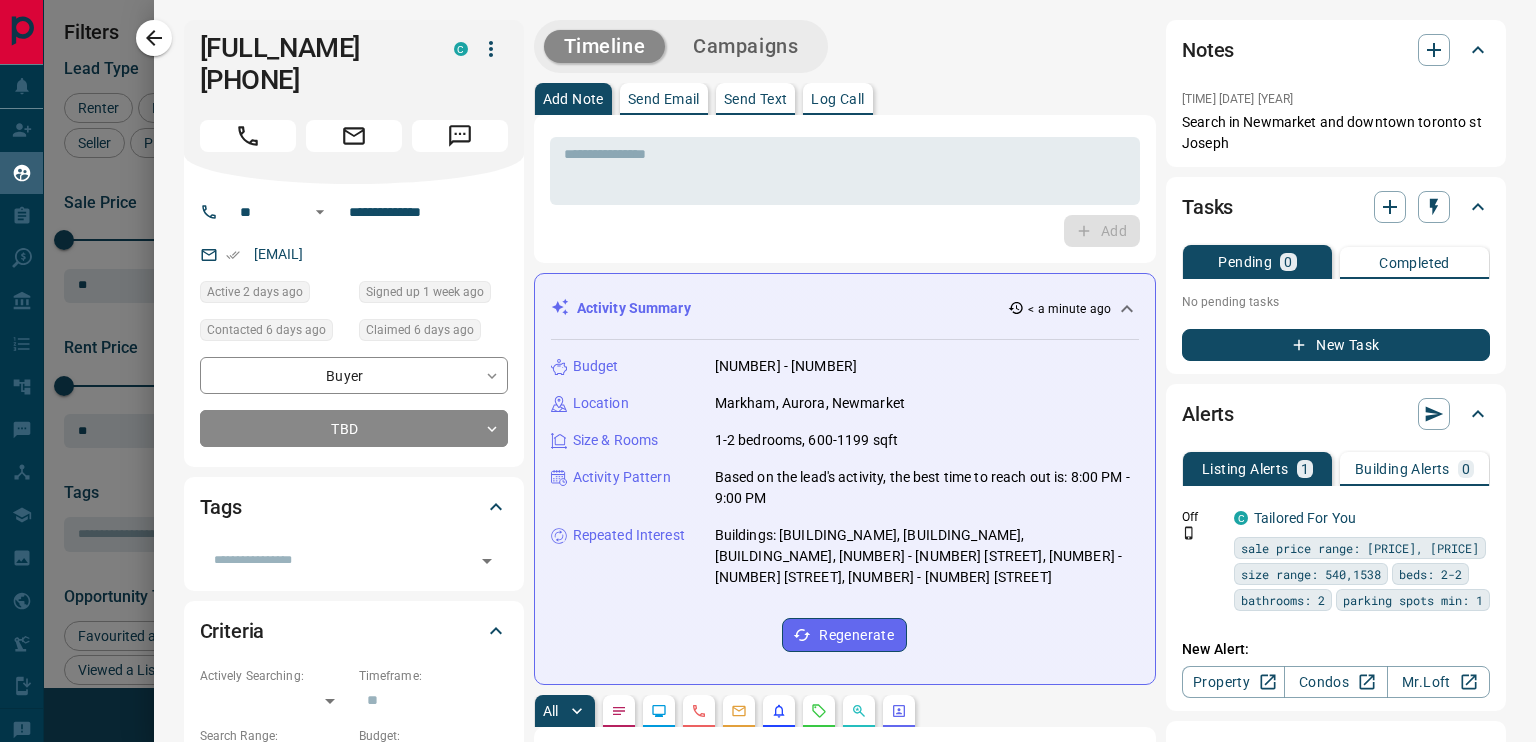 scroll, scrollTop: 16, scrollLeft: 16, axis: both 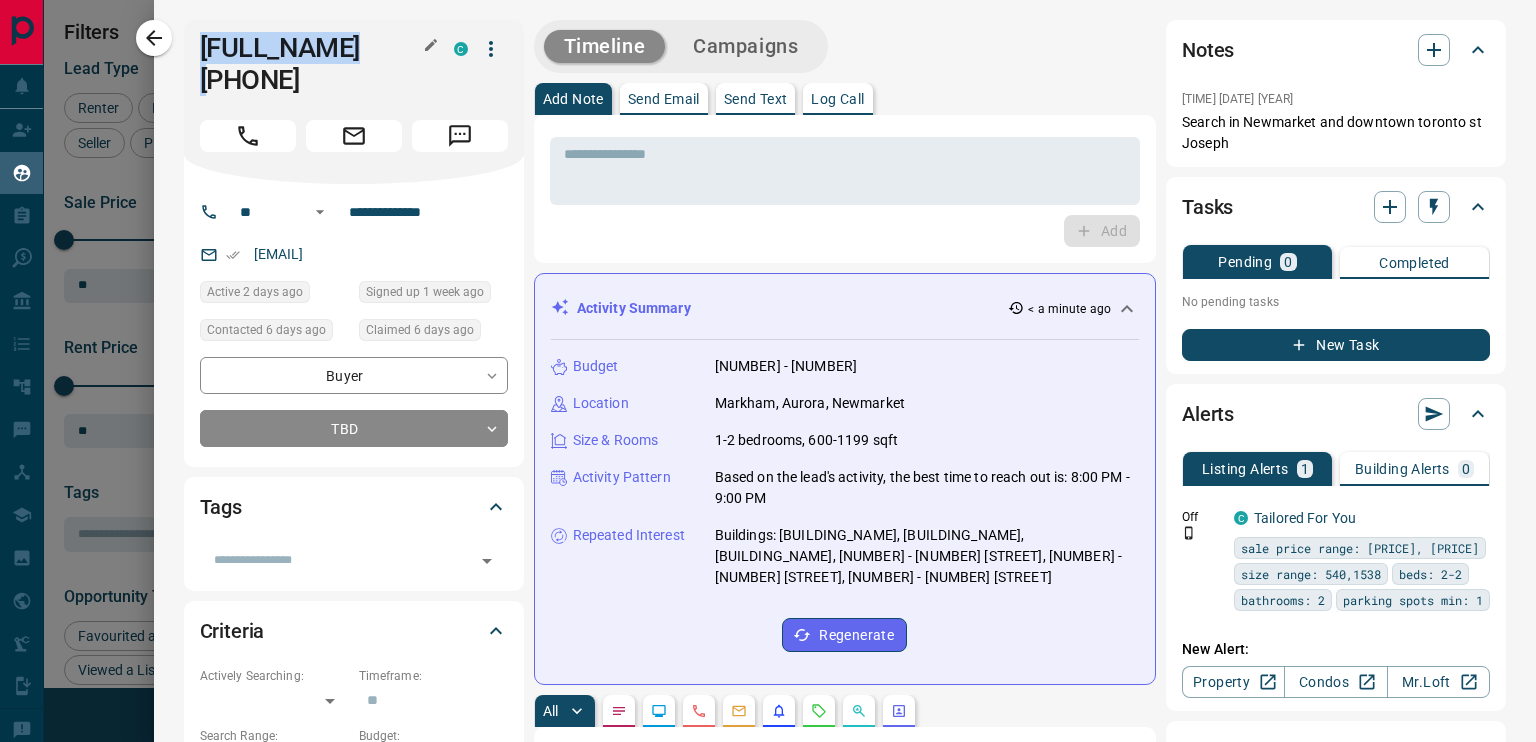 drag, startPoint x: 384, startPoint y: 43, endPoint x: 200, endPoint y: 35, distance: 184.17383 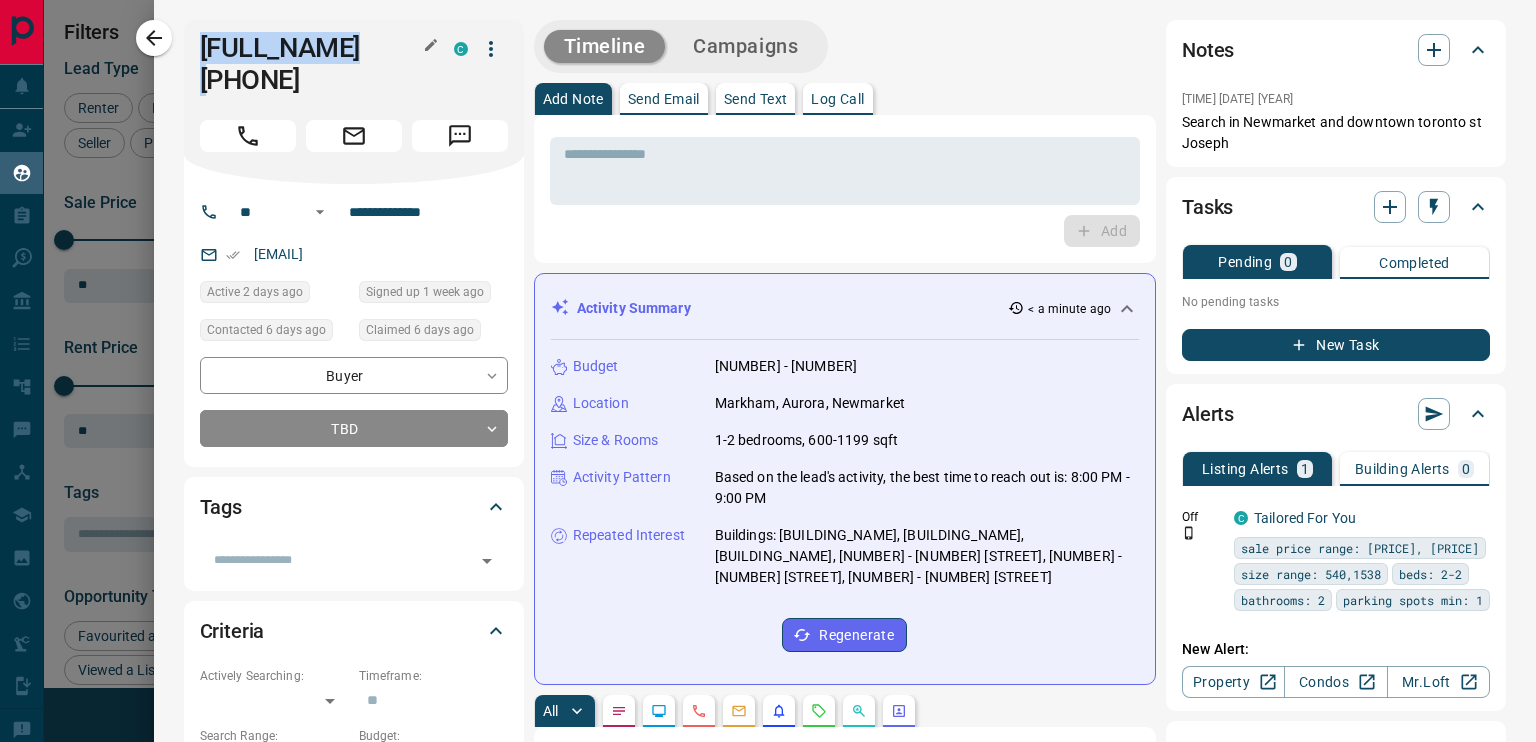 click on "[FULL_NAME] [PHONE]" at bounding box center [312, 64] 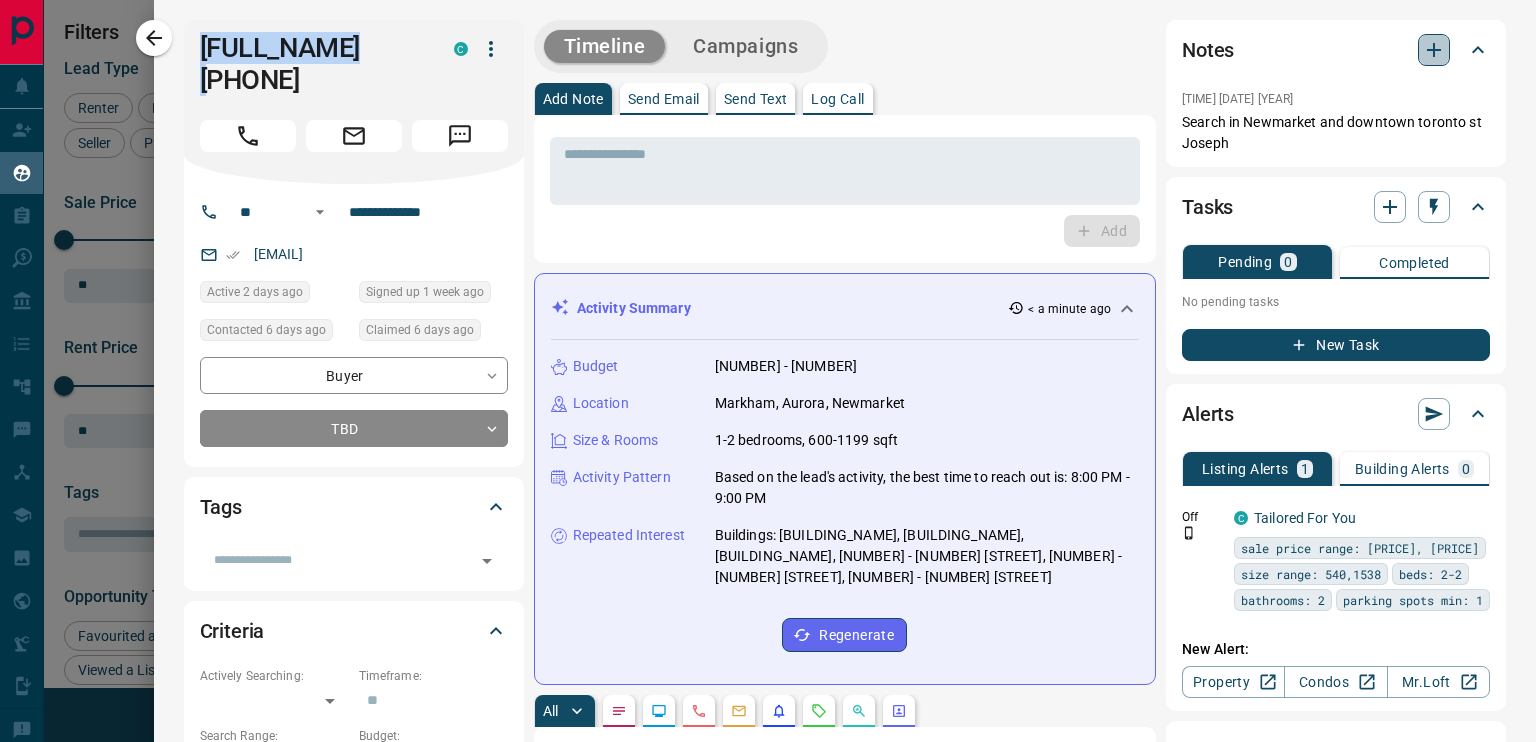 click 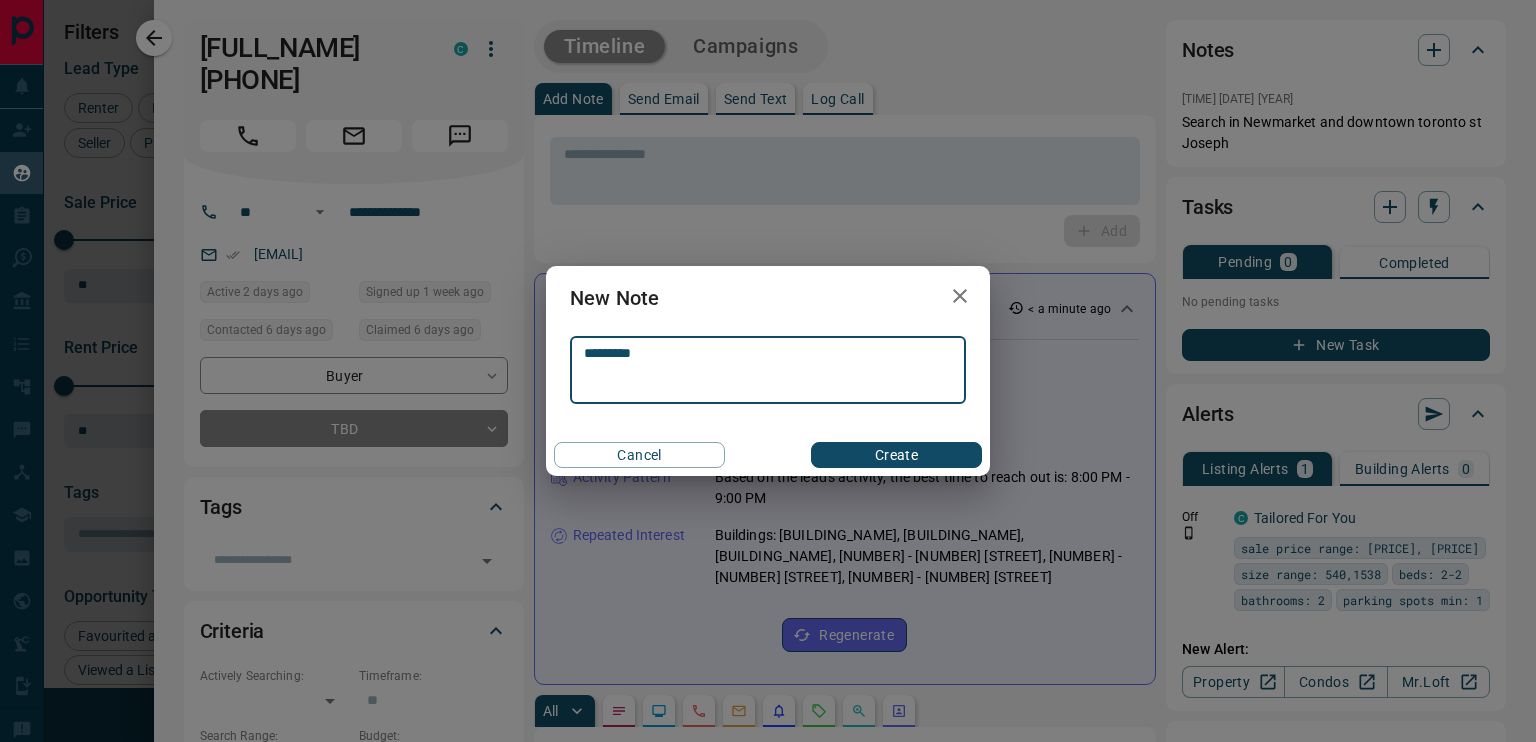 type on "*********" 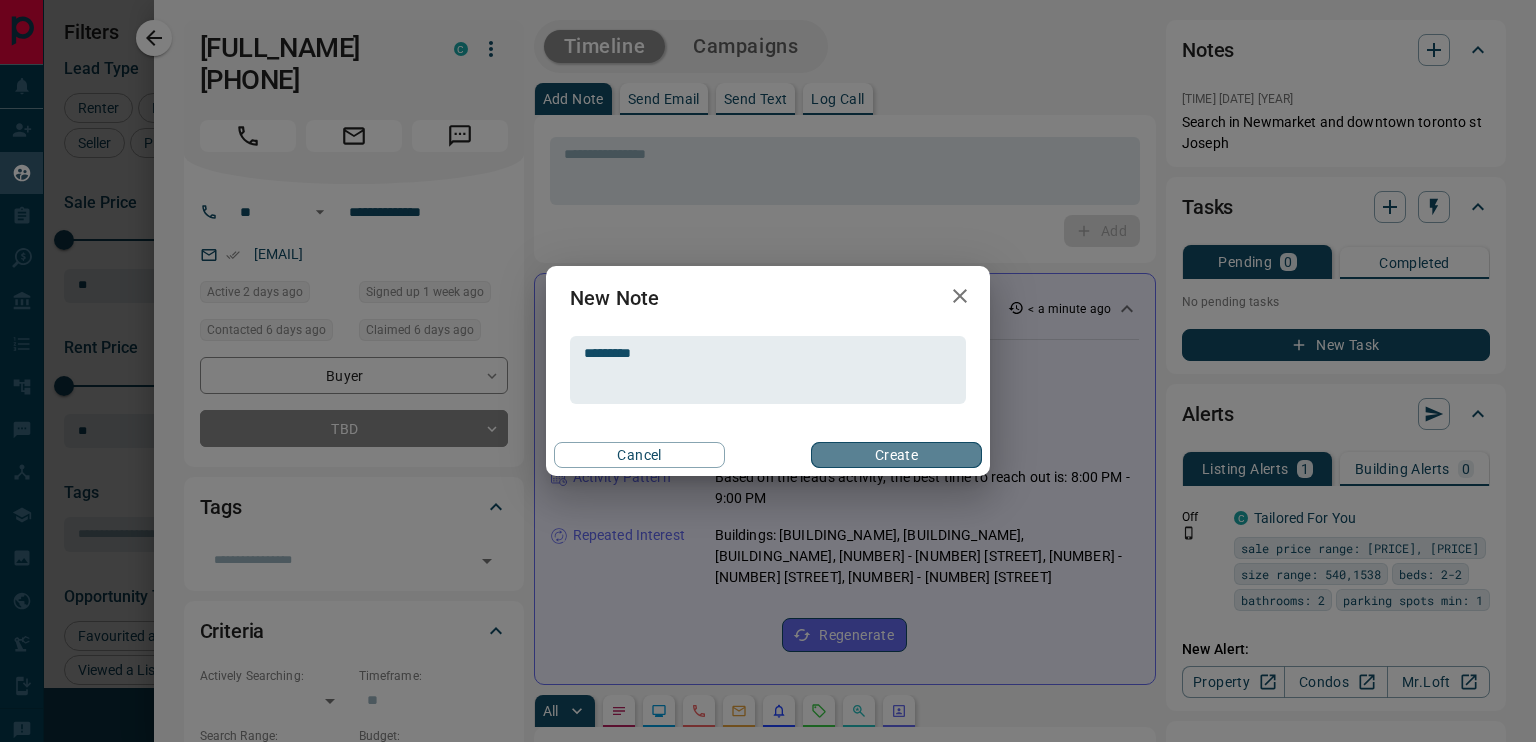 click on "Create" at bounding box center [896, 455] 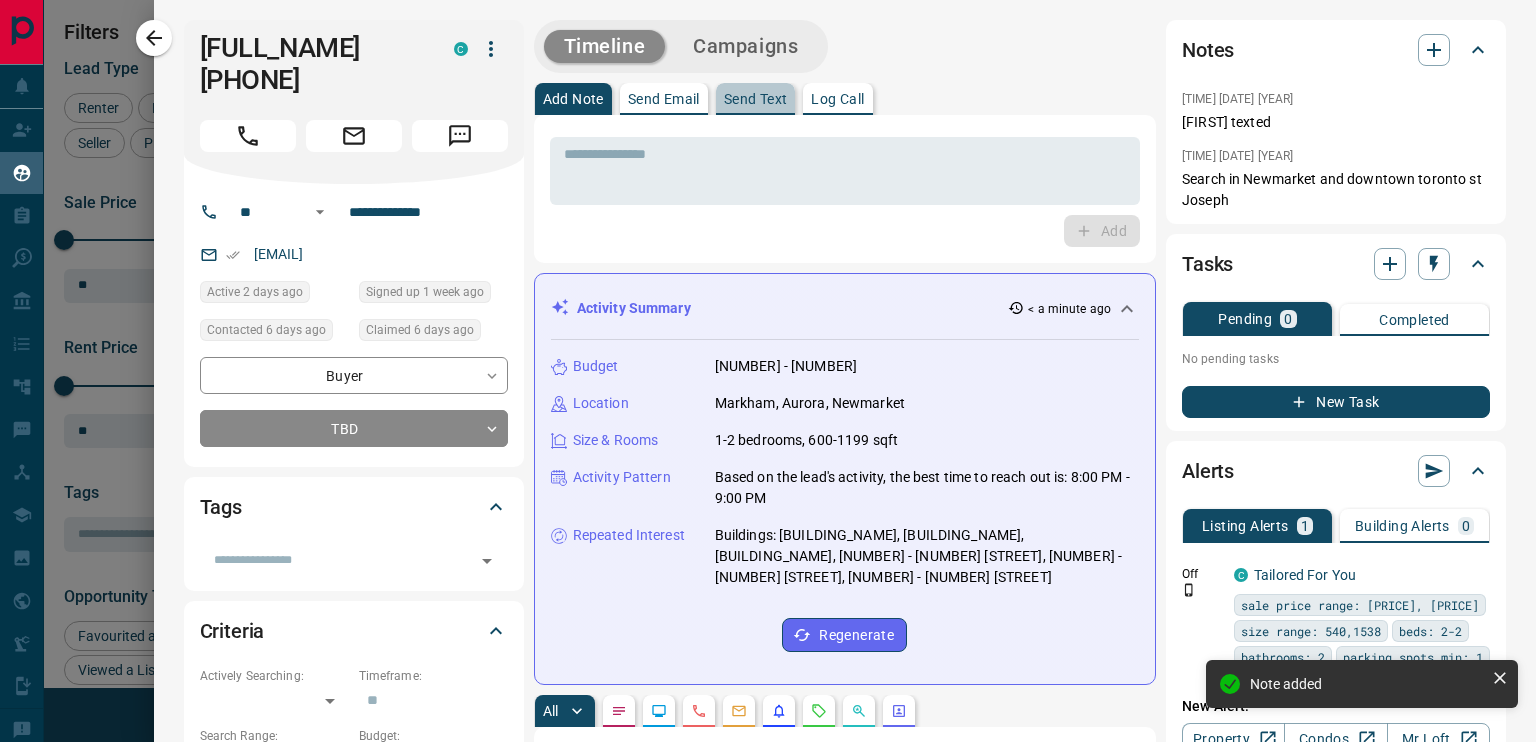click on "Send Text" at bounding box center [756, 99] 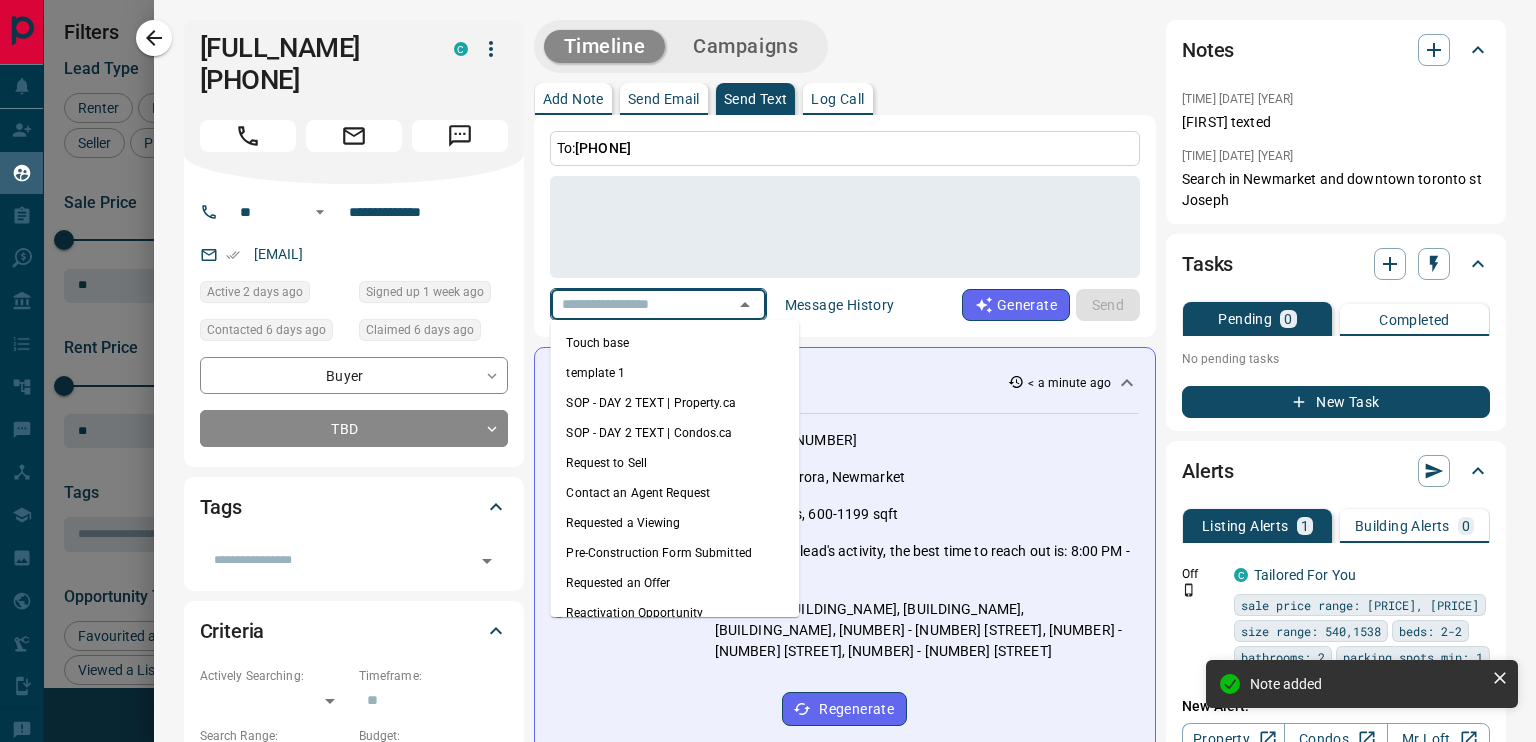 click at bounding box center (630, 304) 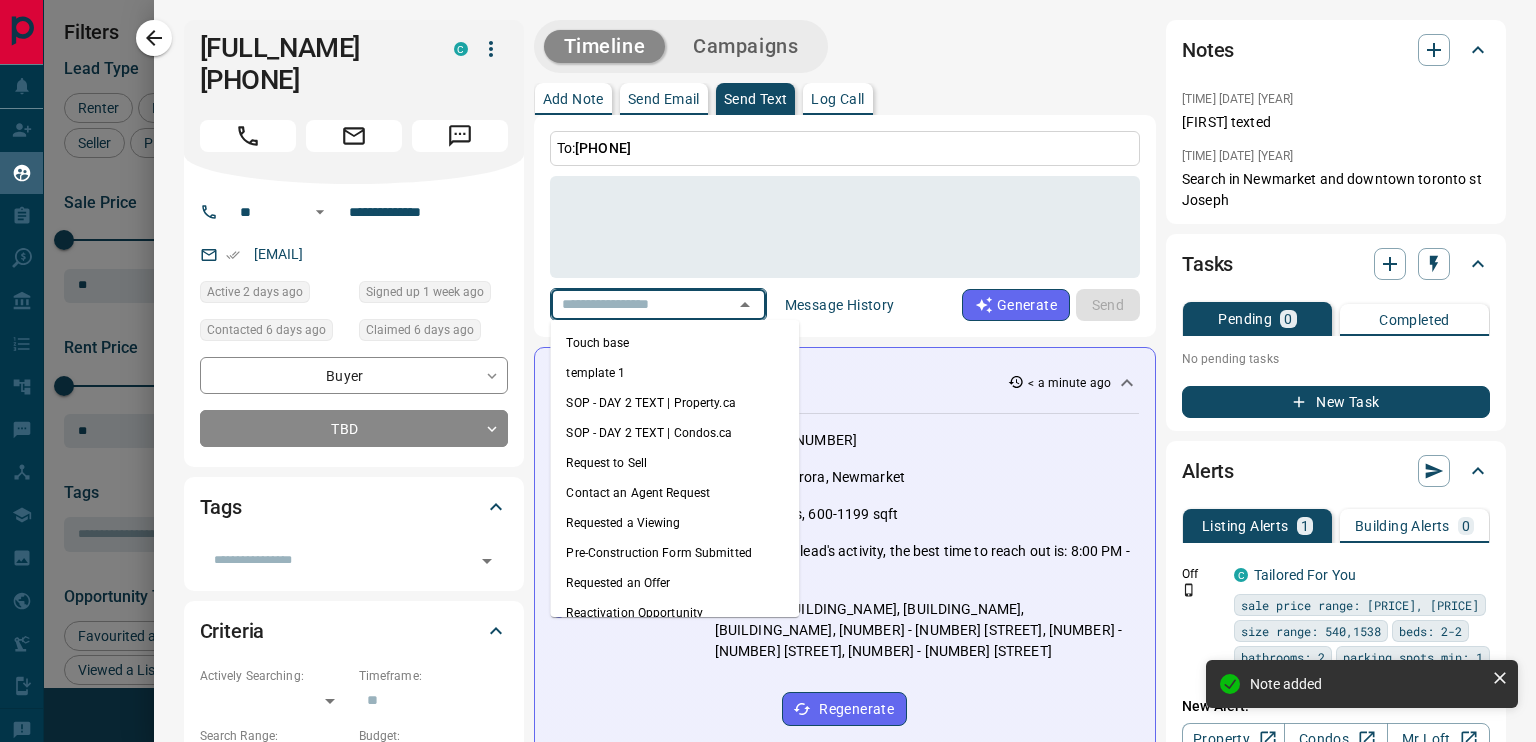 click on "template 1" at bounding box center [674, 373] 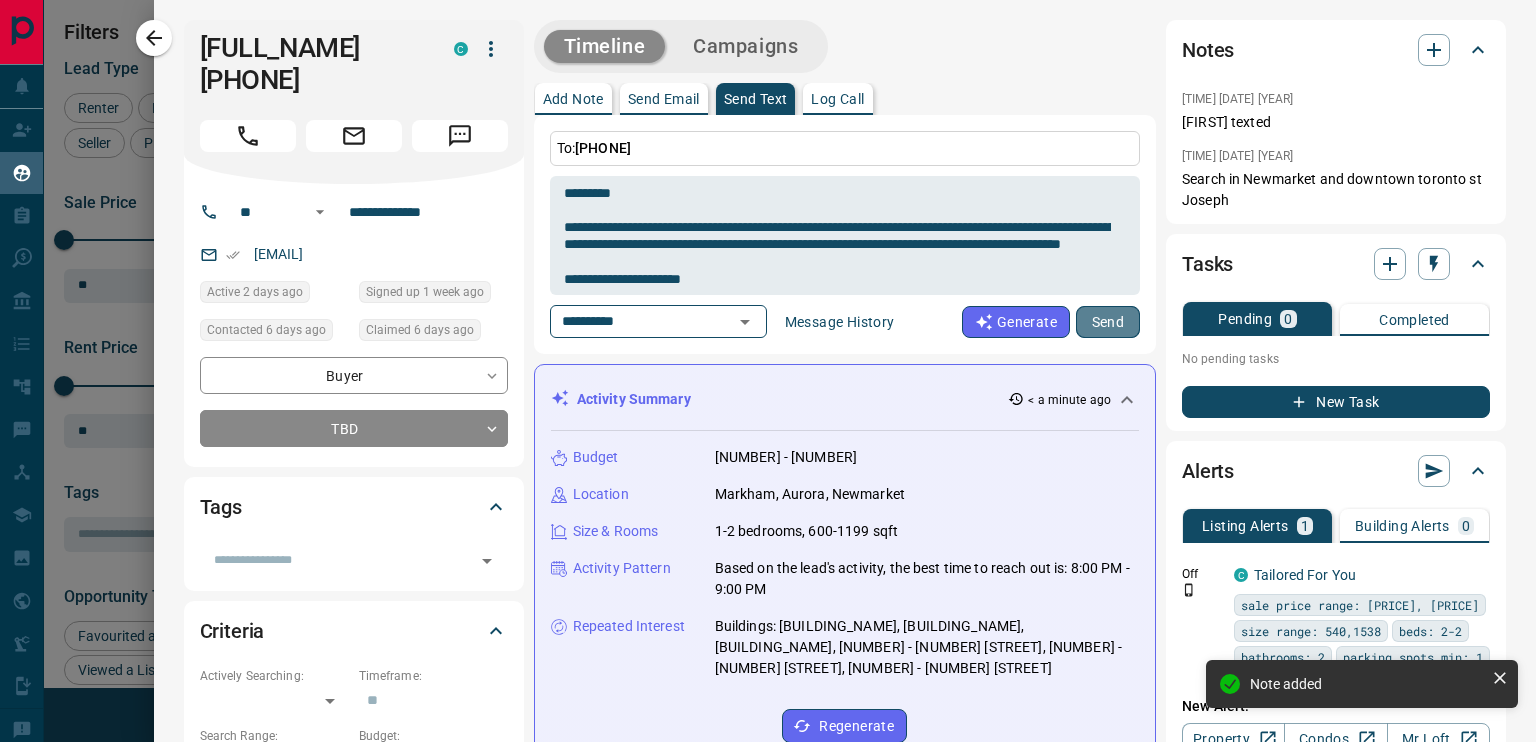 click on "Send" at bounding box center [1108, 322] 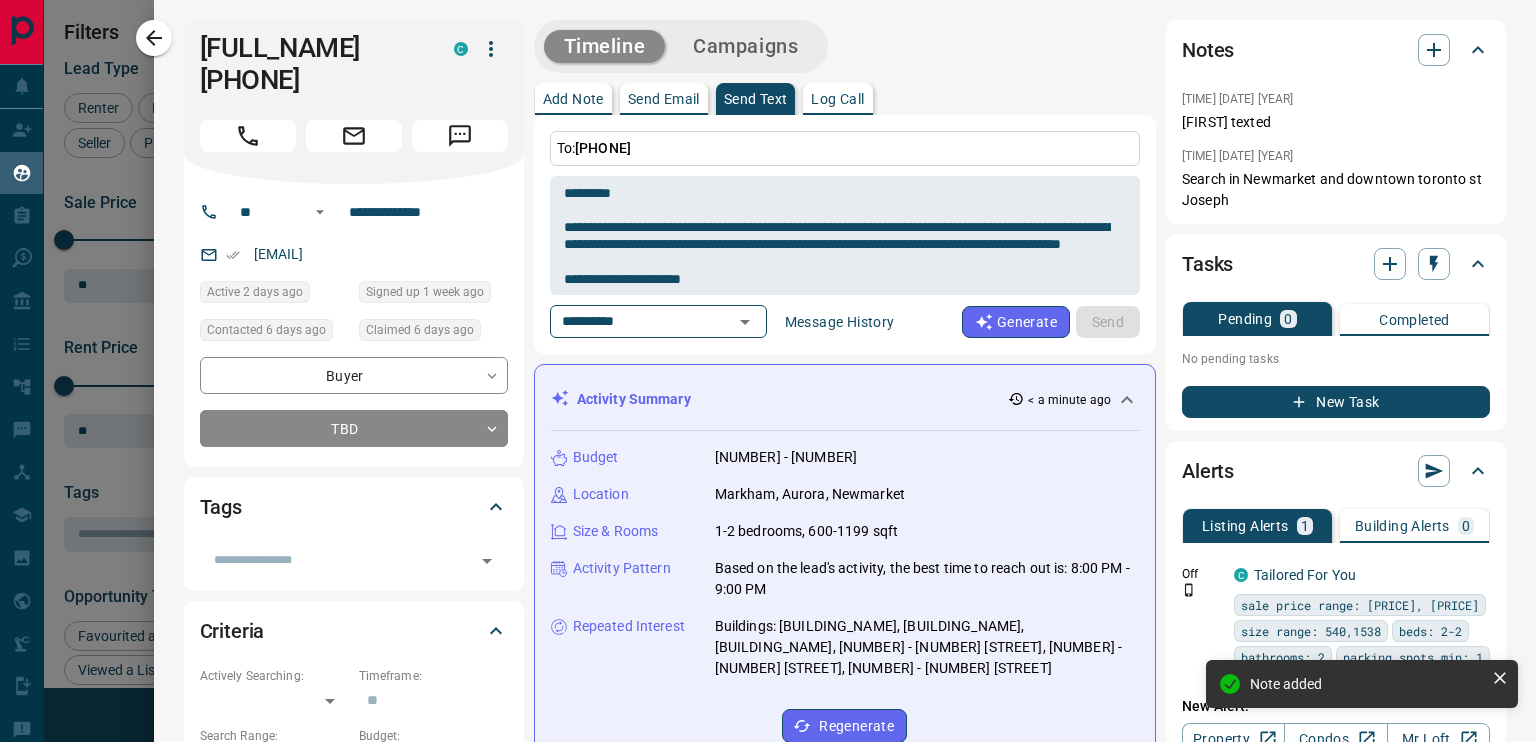 type 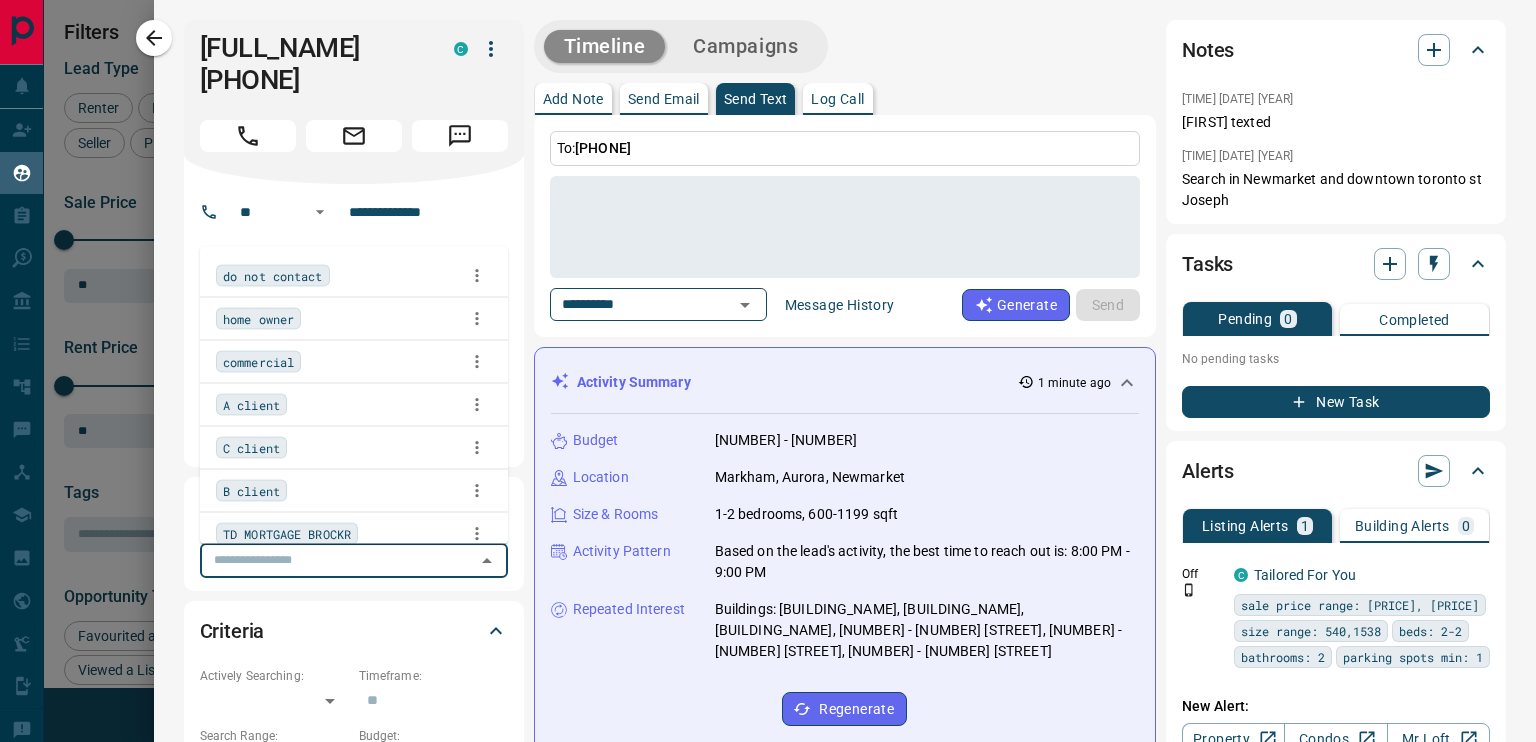 click at bounding box center [337, 560] 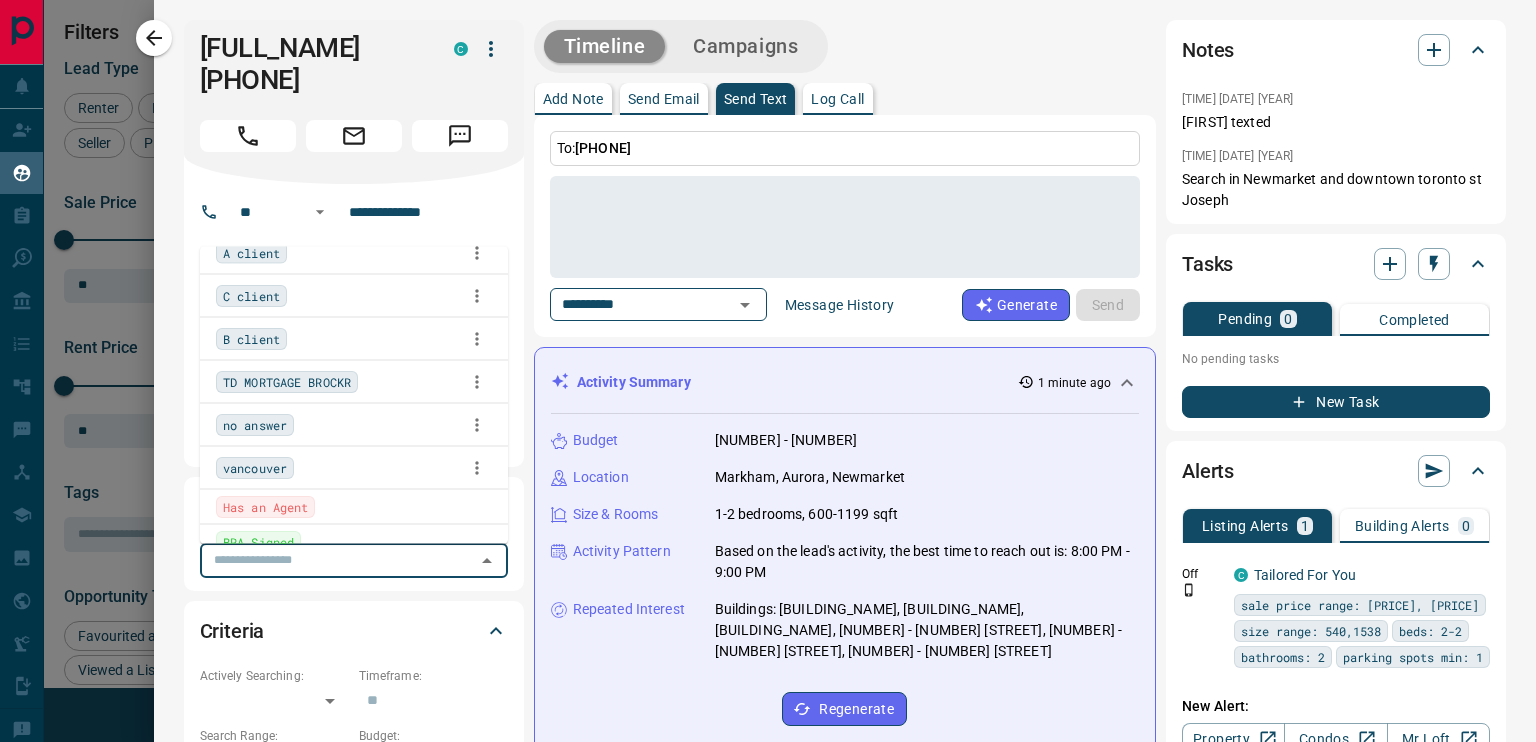scroll, scrollTop: 154, scrollLeft: 0, axis: vertical 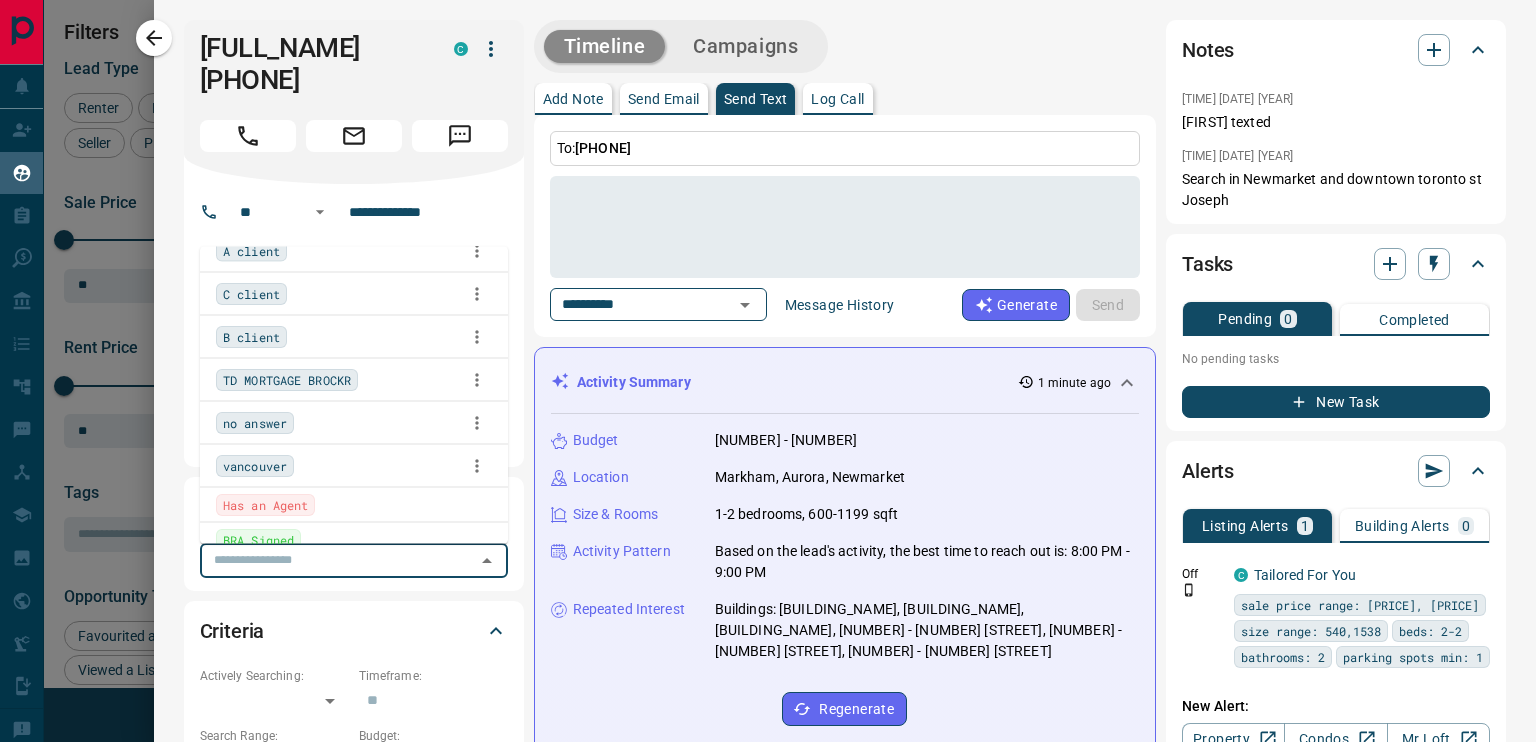 click on "no answer" at bounding box center (354, 423) 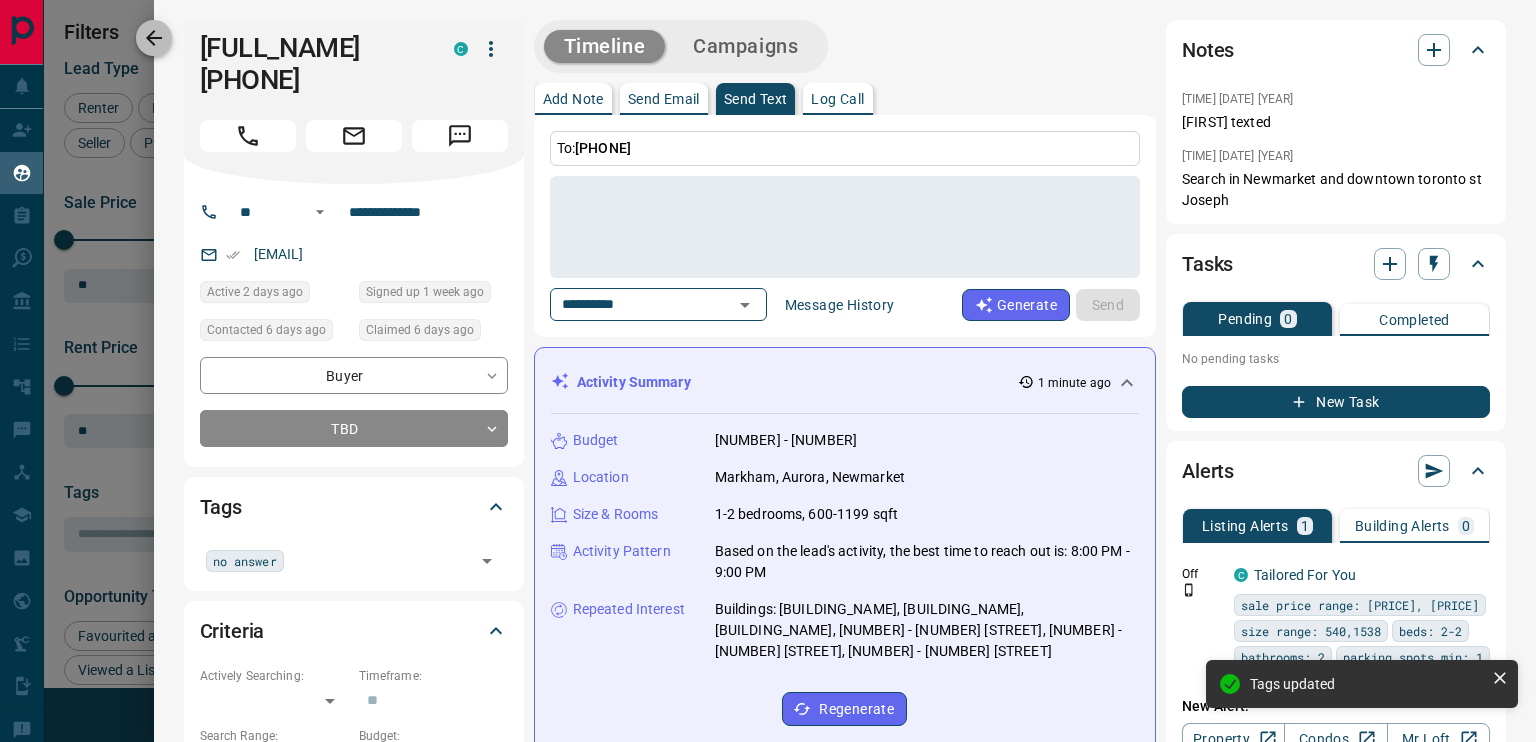 click 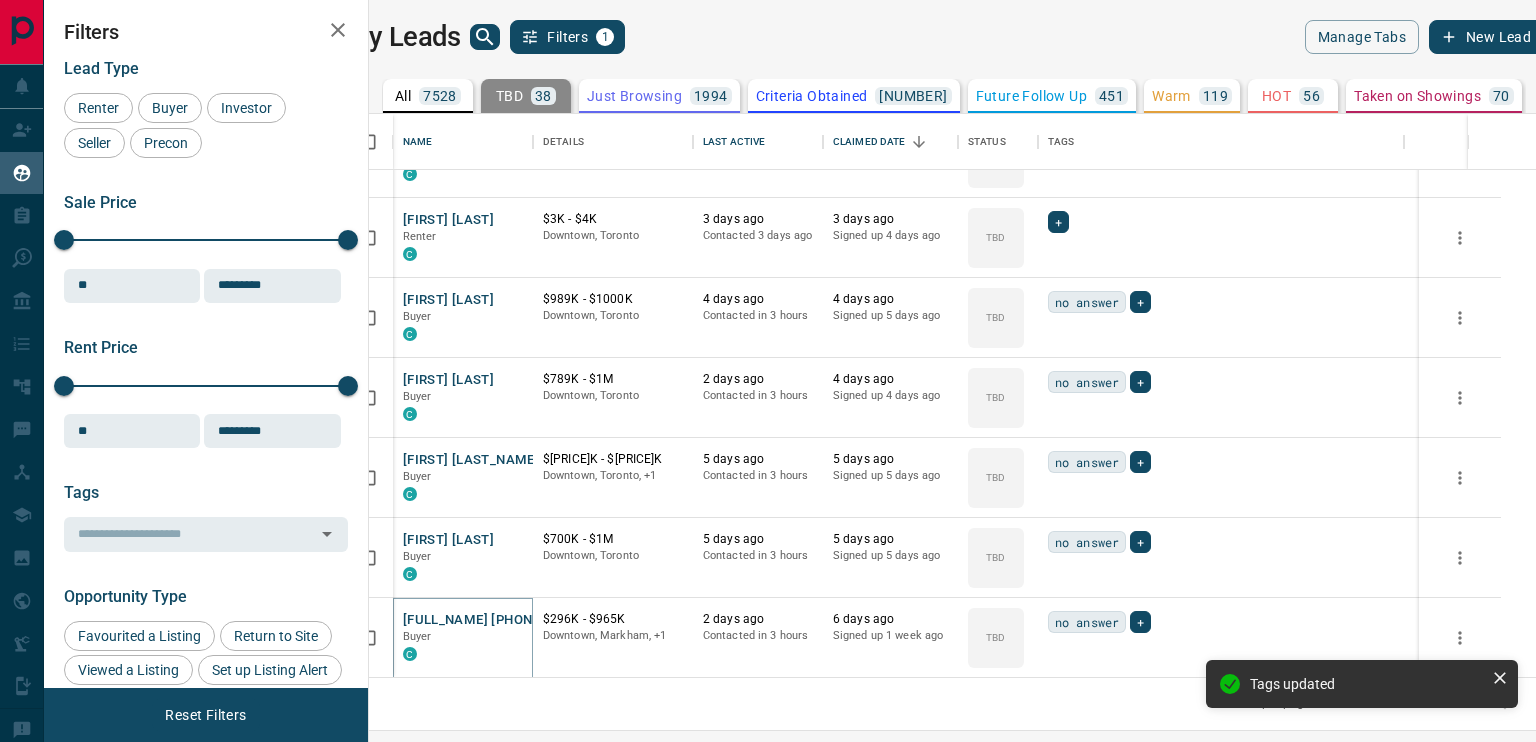 scroll, scrollTop: 1340, scrollLeft: 0, axis: vertical 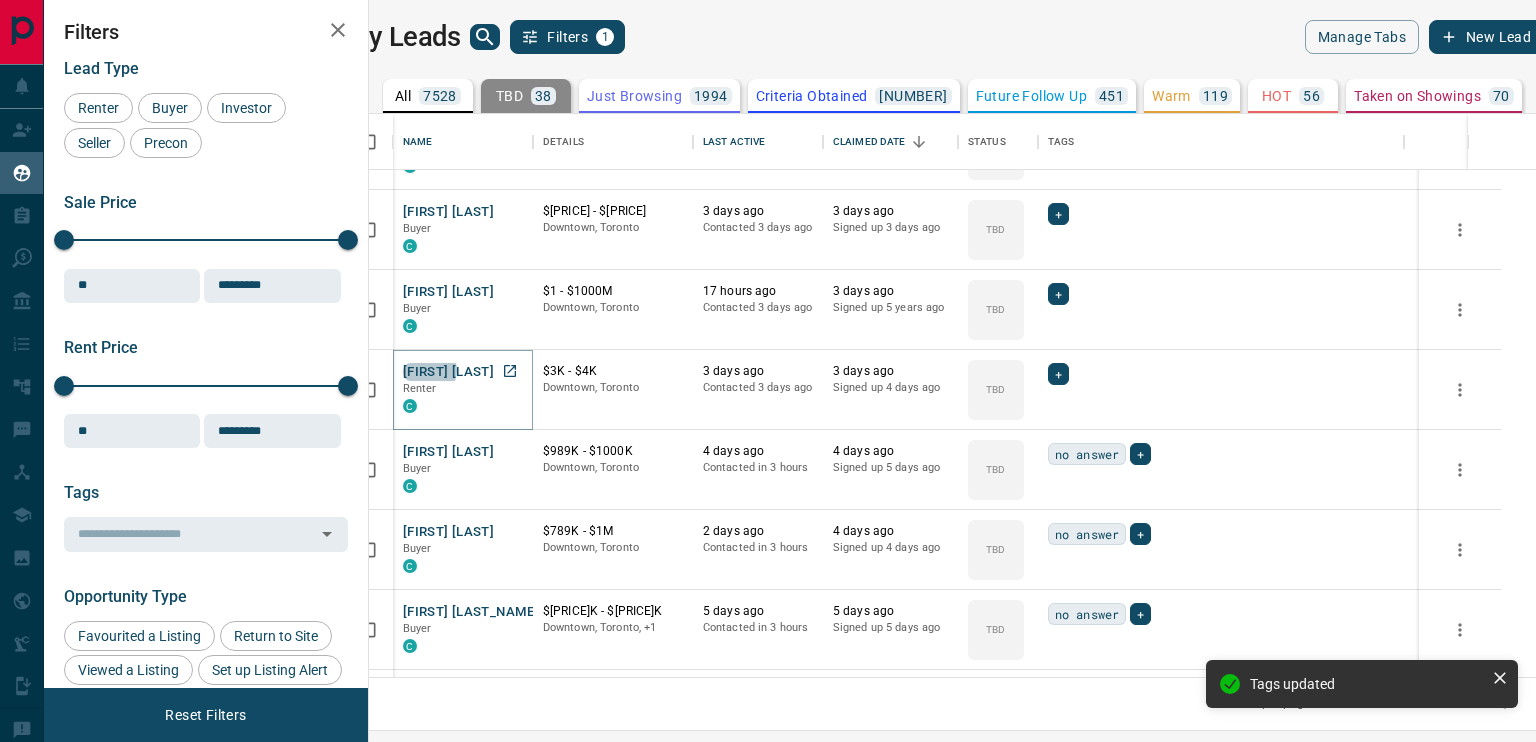 click on "[FIRST] [LAST]" at bounding box center (448, 372) 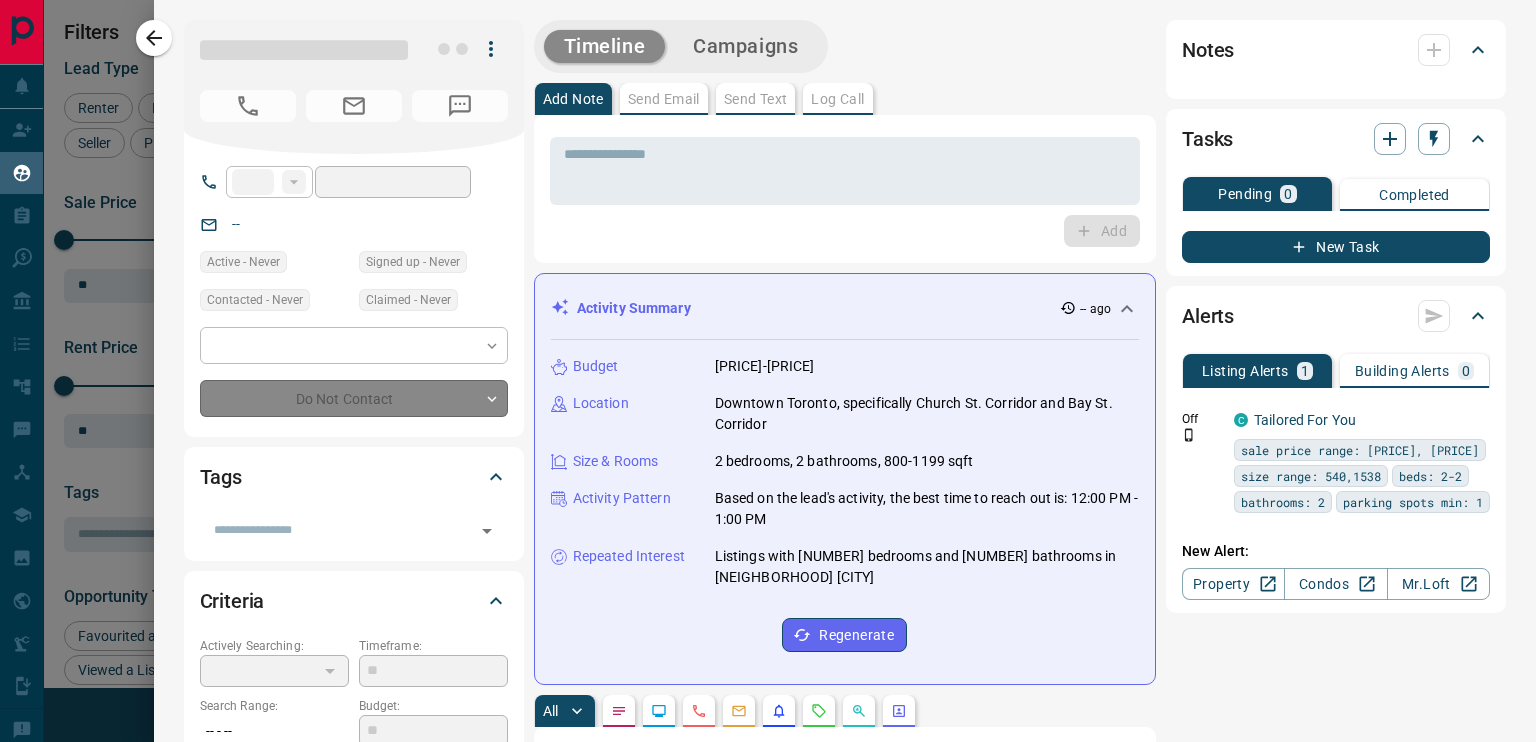 type on "**" 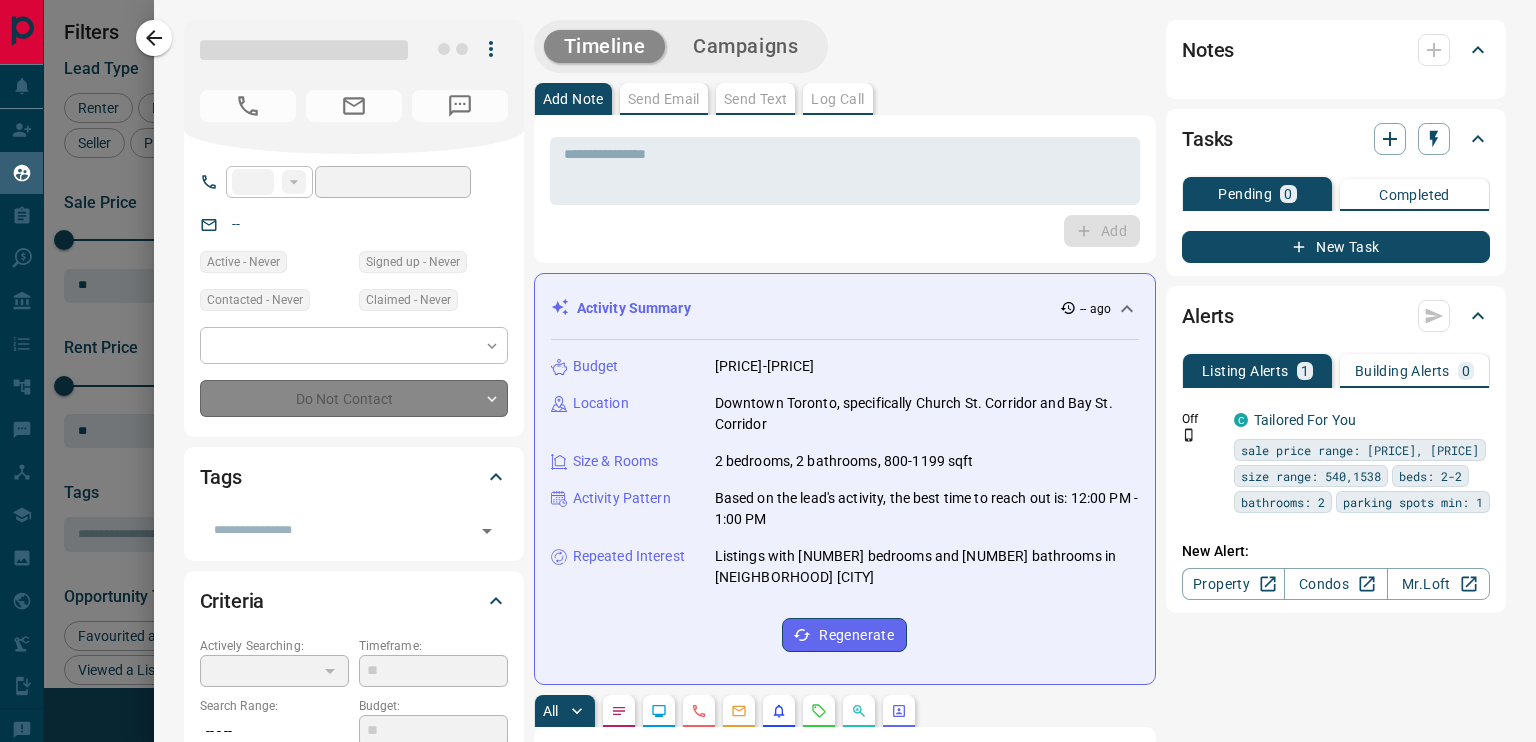 type on "**********" 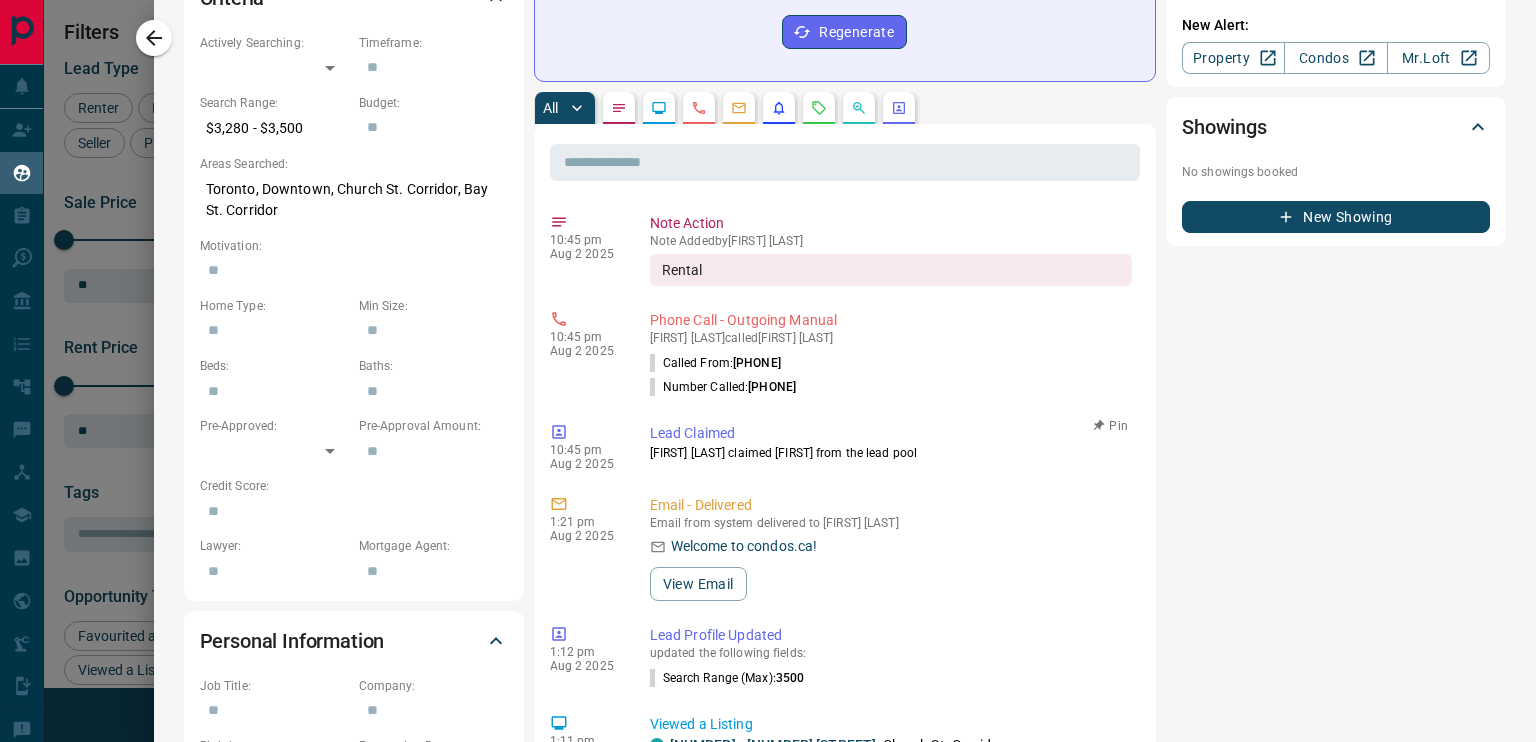 scroll, scrollTop: 0, scrollLeft: 0, axis: both 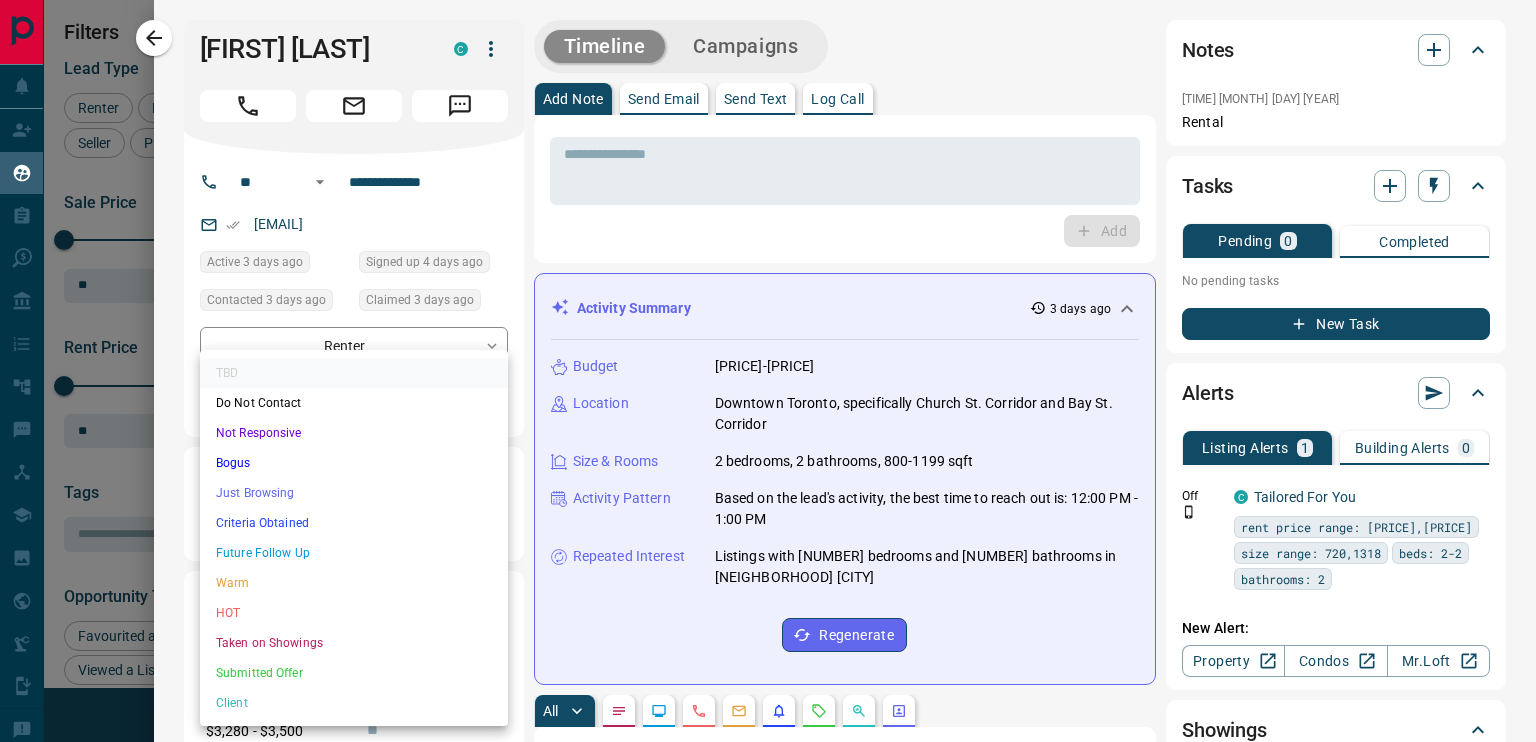 click on "Lead Transfers Claim Leads My Leads Tasks Opportunities Deals Campaigns Automations Messages Broker Bay Training Media Services Agent Resources Precon Worksheet Mobile Apps Disclosure Logout My Leads Filters 1 Manage Tabs New Lead All 7528 TBD 38 Do Not Contact - Not Responsive 1838 Bogus 704 Just Browsing 1994 Criteria Obtained 2119 Future Follow Up 451 Warm 119 HOT 56 Taken on Showings 70 Submitted Offer 3 Client 136 Name Details Last Active Claimed Date Status Tags [FIRST] [LAST_NAME] Buyer C [PRICE] - [PRICE] [NEIGHBORHOOD], [CITY] 2 days ago Contacted 2 days ago 2 days ago Signed up 2 days ago TBD + [LAST_NAME] [LAST_NAME] Buyer C [PRICE] - [PRICE] [NEIGHBORHOOD], [CITY] 3 days ago Contacted 2 days ago 3 days ago Signed up 3 days ago TBD + [FULL_NAME] Buyer C [PRICE] - [PRICE] [NEIGHBORHOOD], [CITY] 3 days ago Contacted 3 days ago 3 days ago Signed up 6 years ago TBD + [FULL_NAME] Buyer C [PRICE] - [PRICE] [NEIGHBORHOOD], [CITY] 3 days ago Contacted 3 days ago 3 days ago Signed up 3 days ago TBD + [FULL_NAME] Buyer C [PRICE] - [PRICE] [NEIGHBORHOOD], [CITY] +" at bounding box center (768, 358) 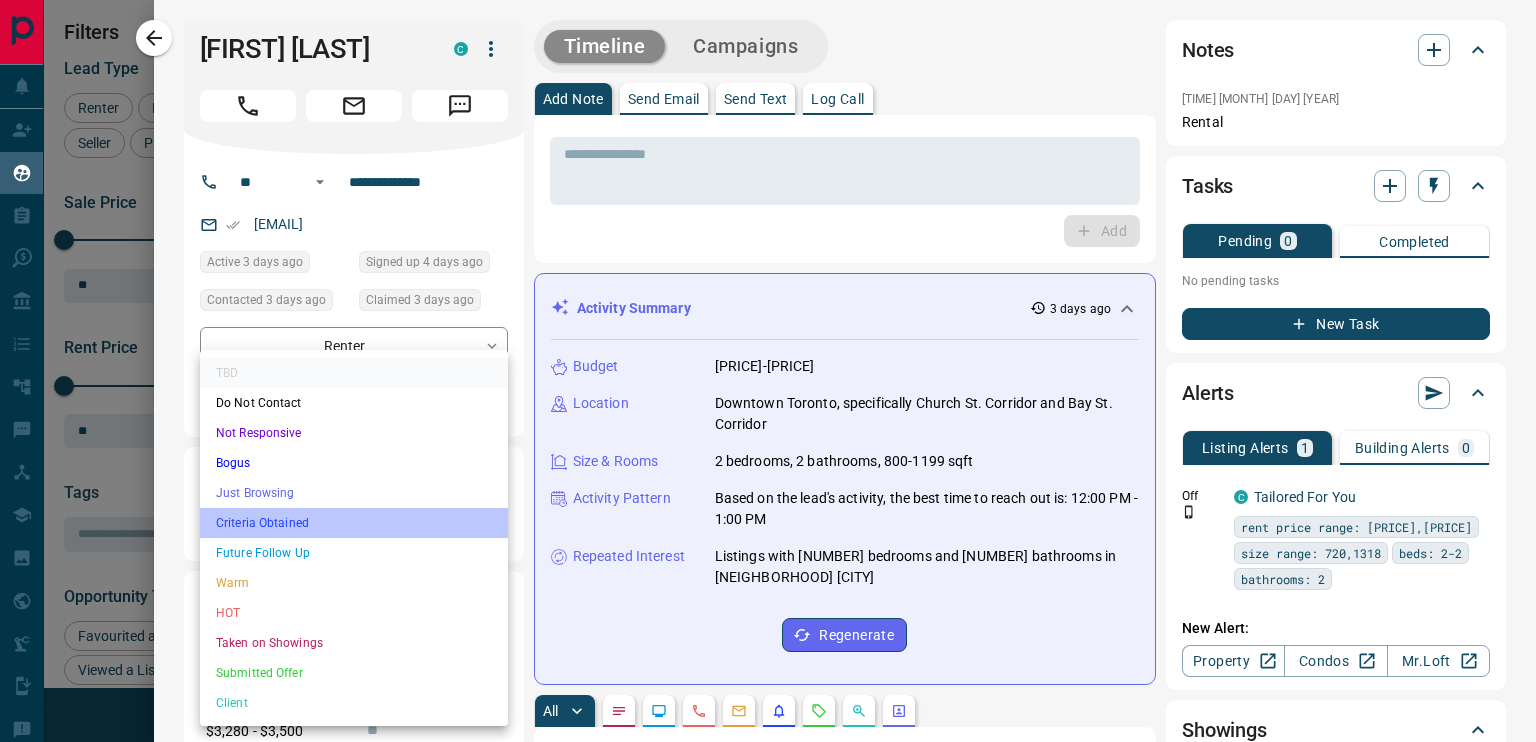 click on "Criteria Obtained" at bounding box center (354, 523) 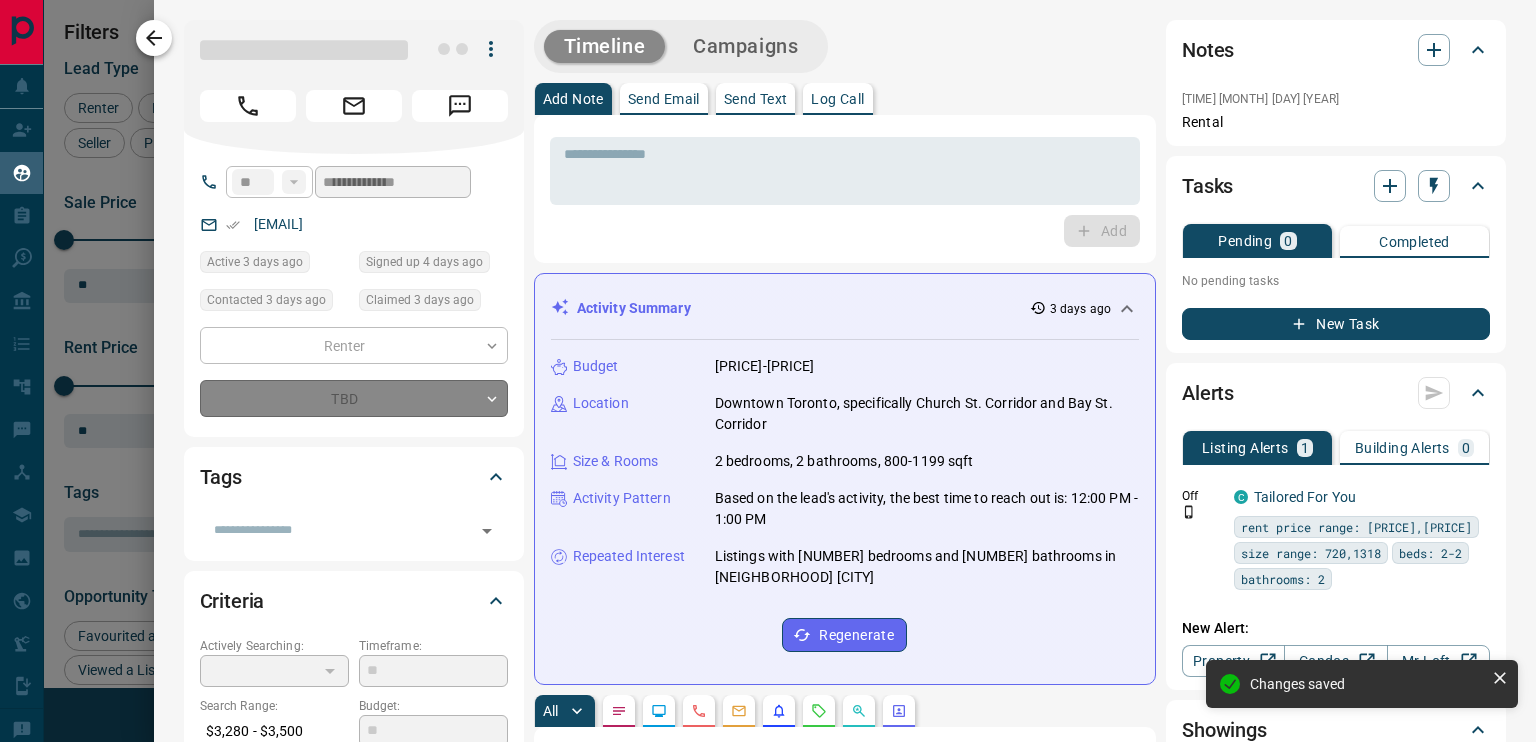 type on "*" 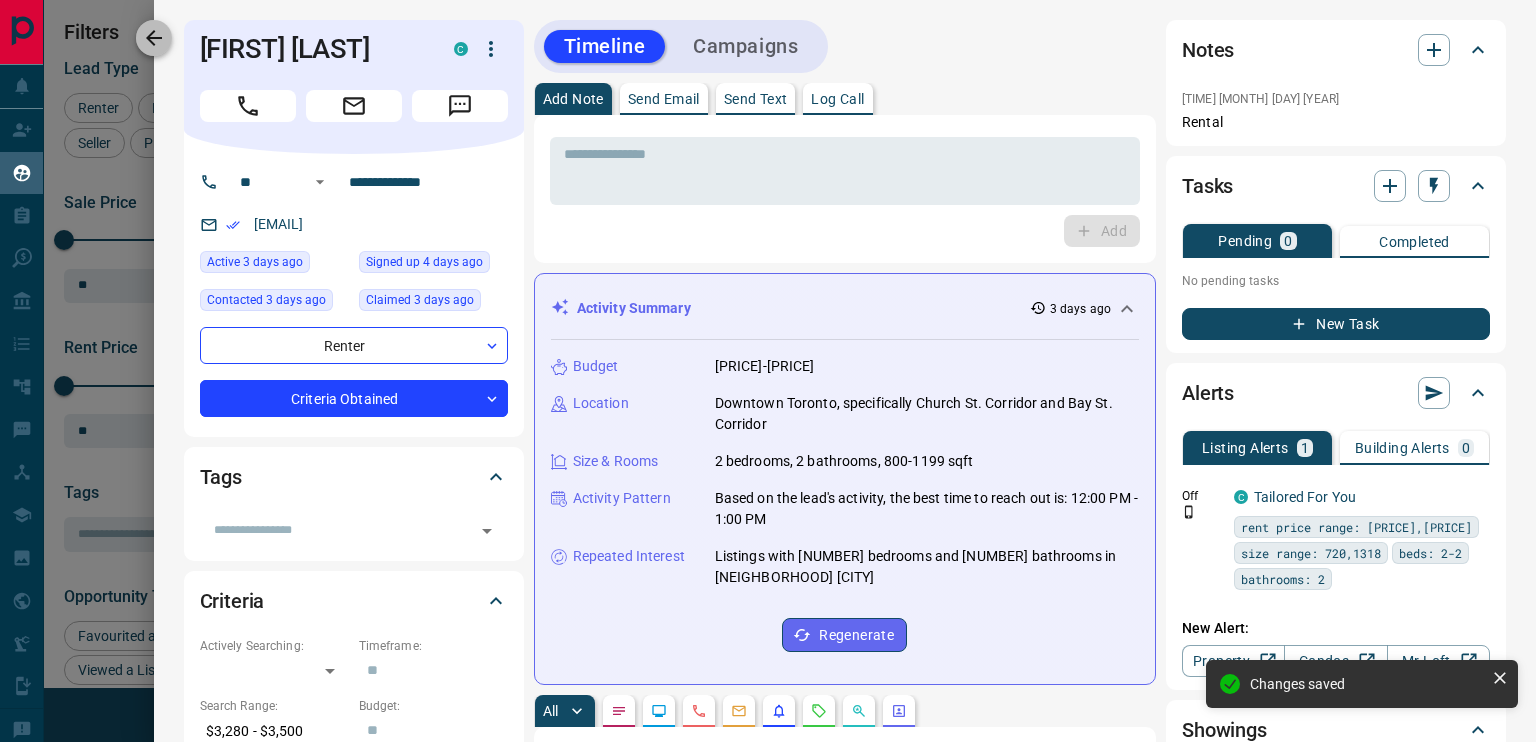 click at bounding box center [154, 38] 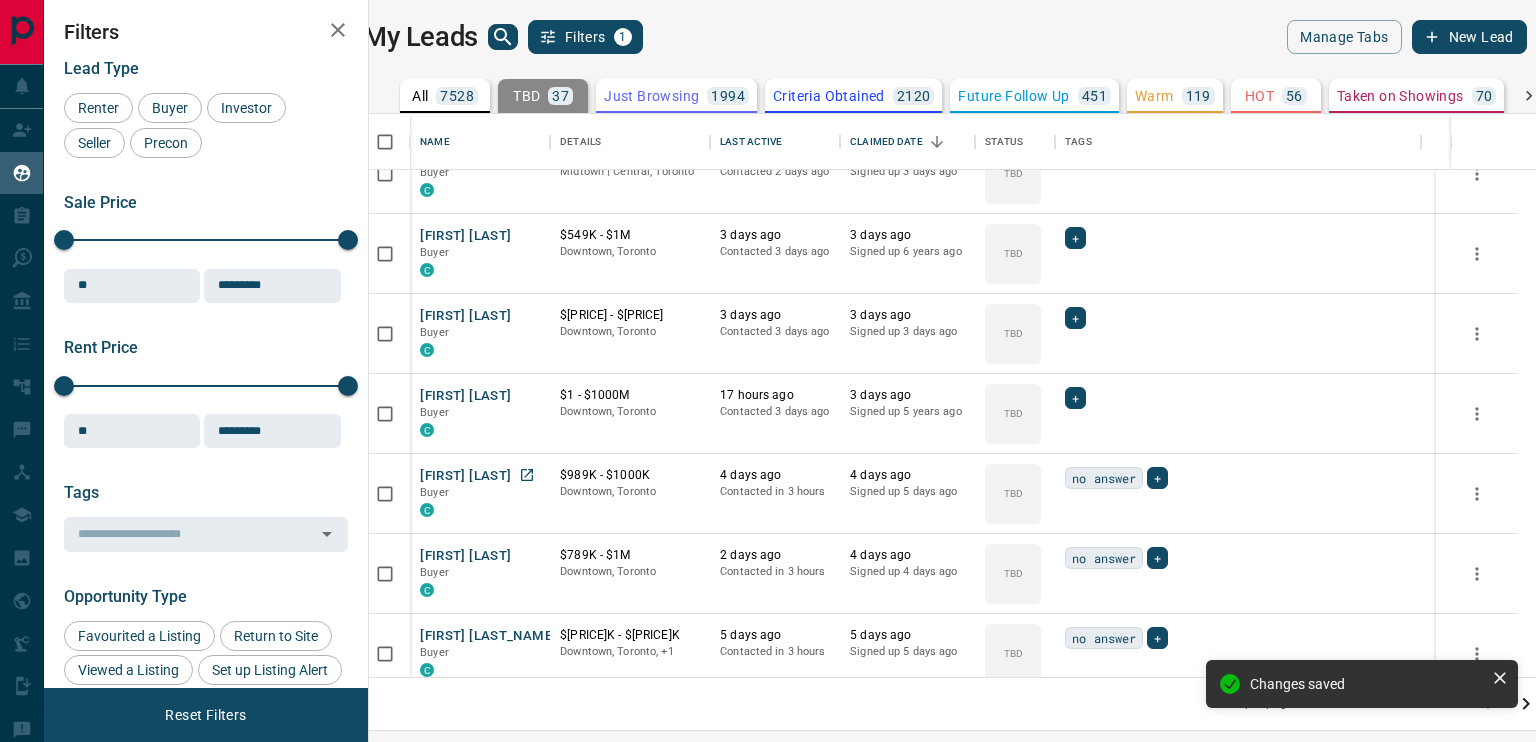 scroll, scrollTop: 1236, scrollLeft: 0, axis: vertical 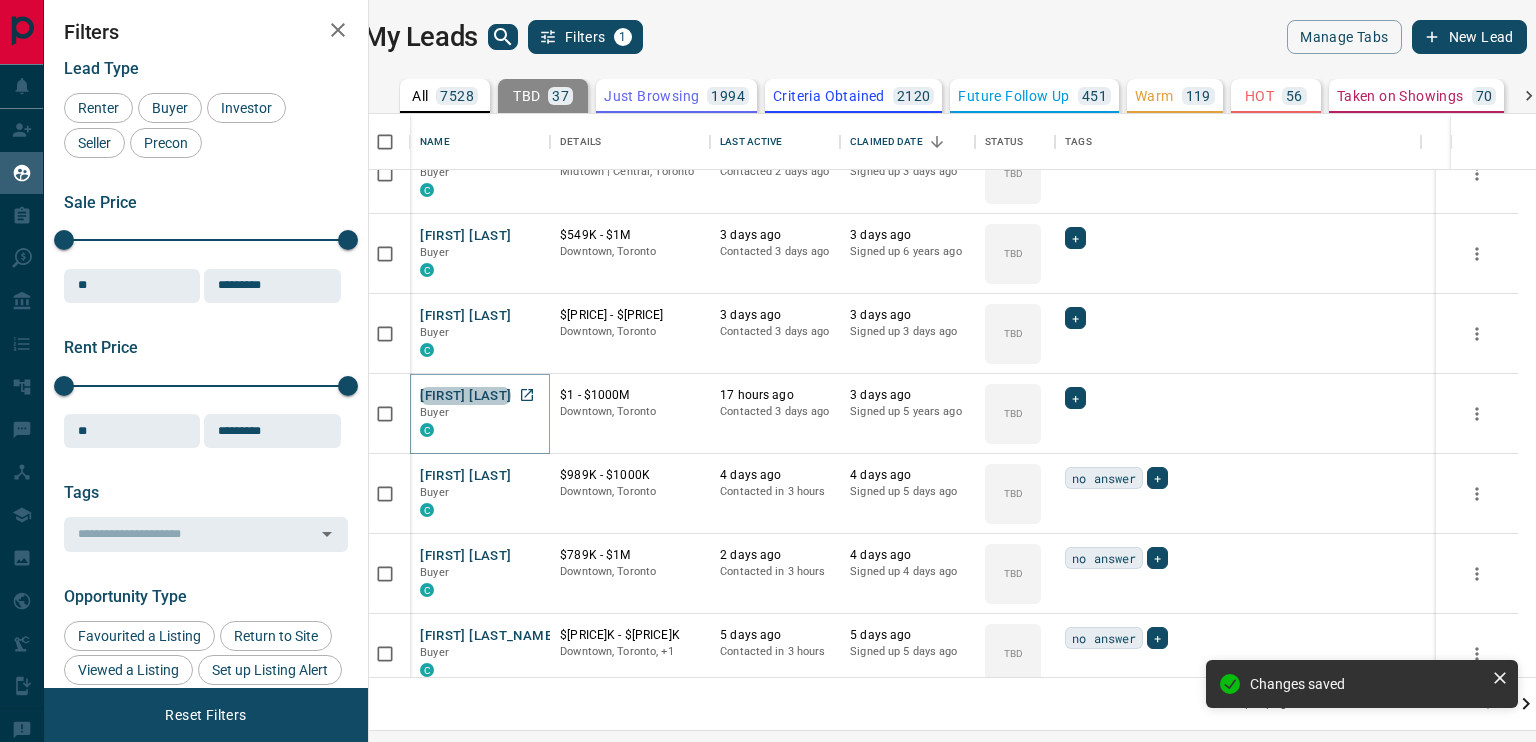 click on "[FIRST] [LAST]" at bounding box center [465, 396] 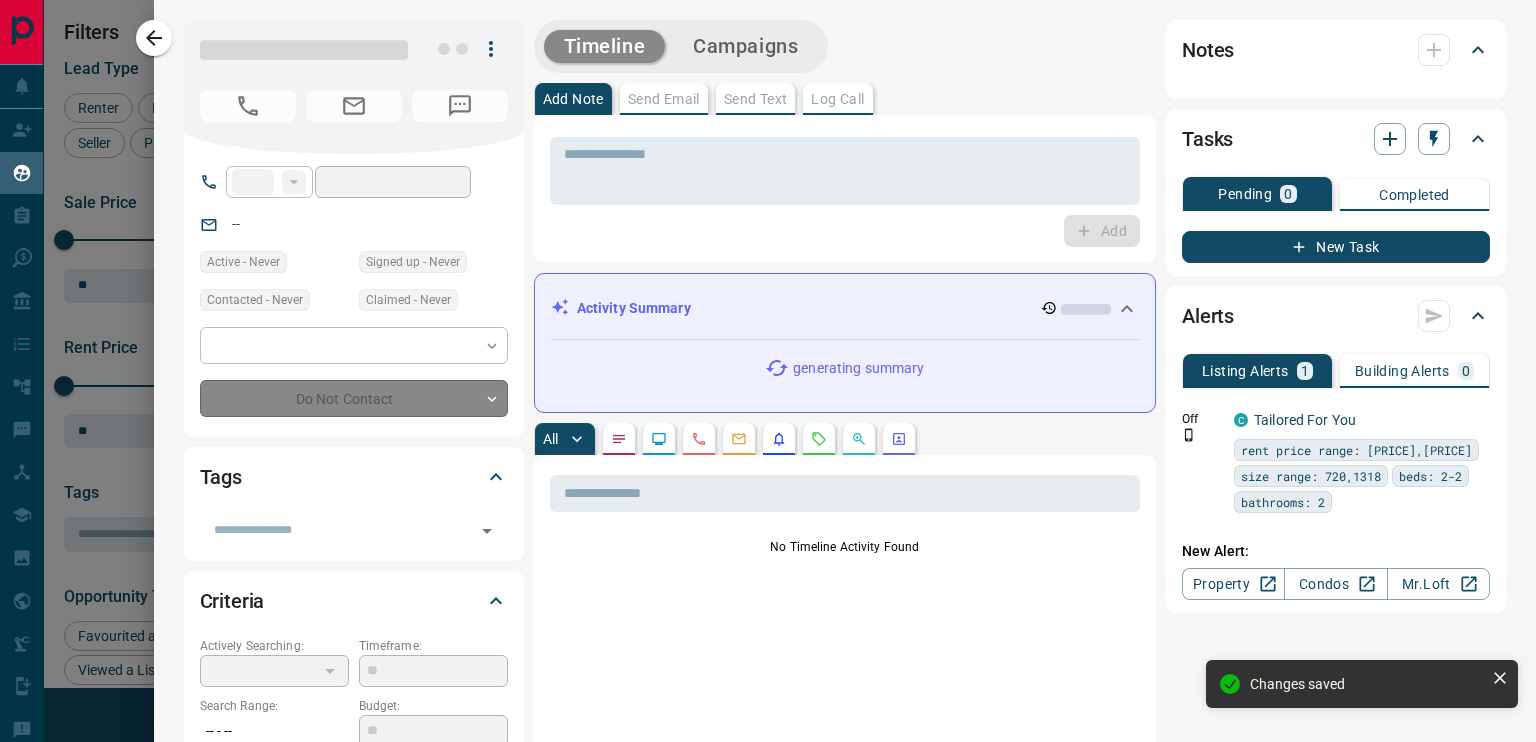 type on "**" 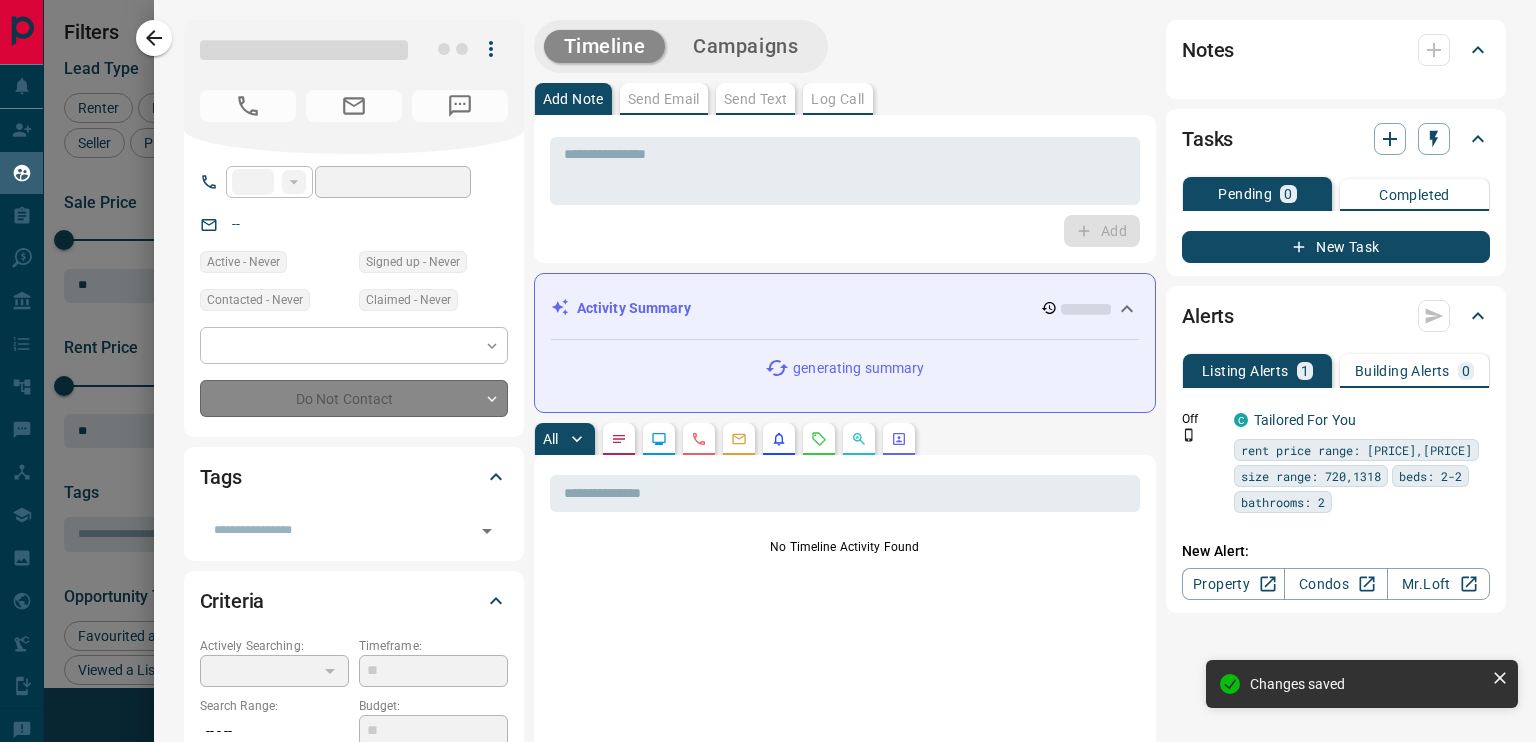 type on "**********" 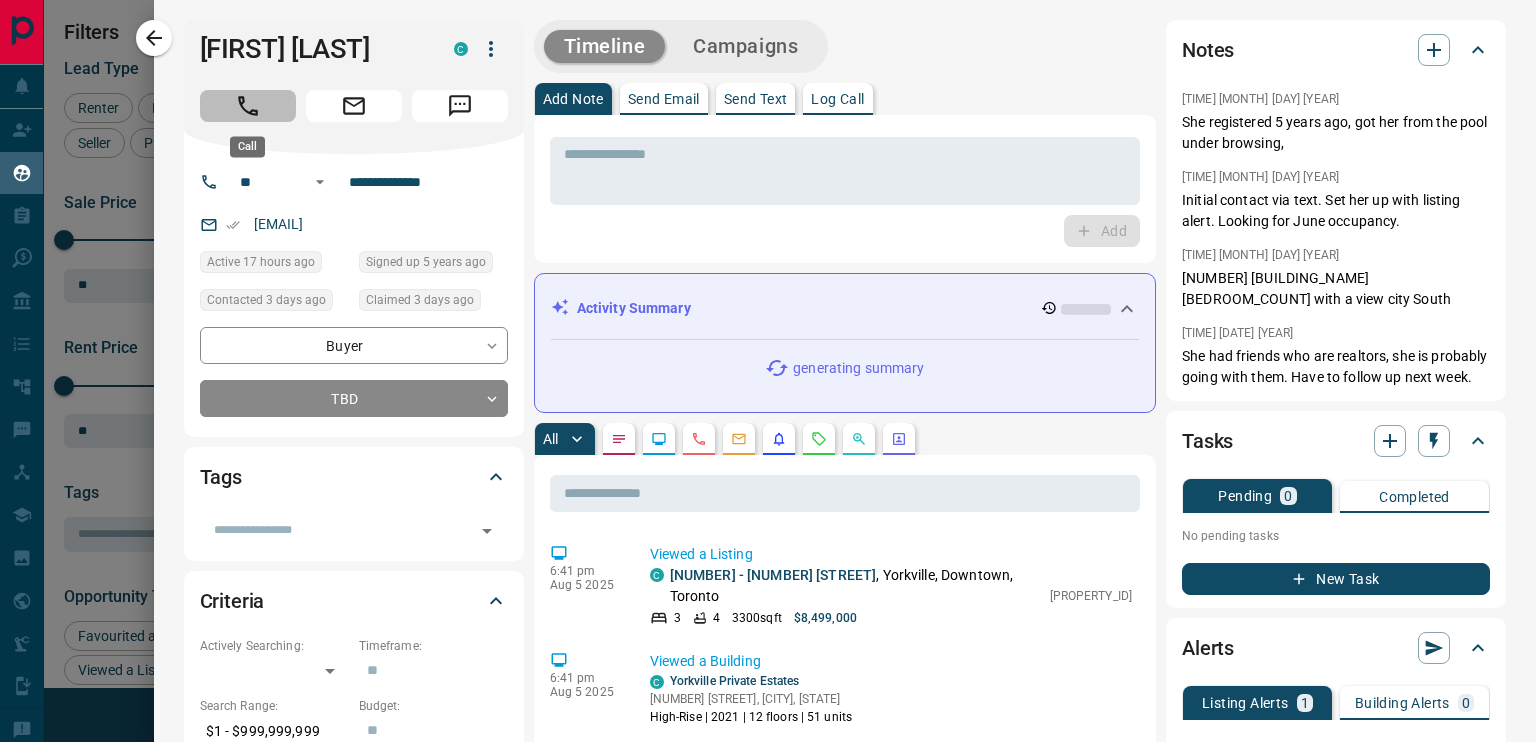 click at bounding box center [248, 106] 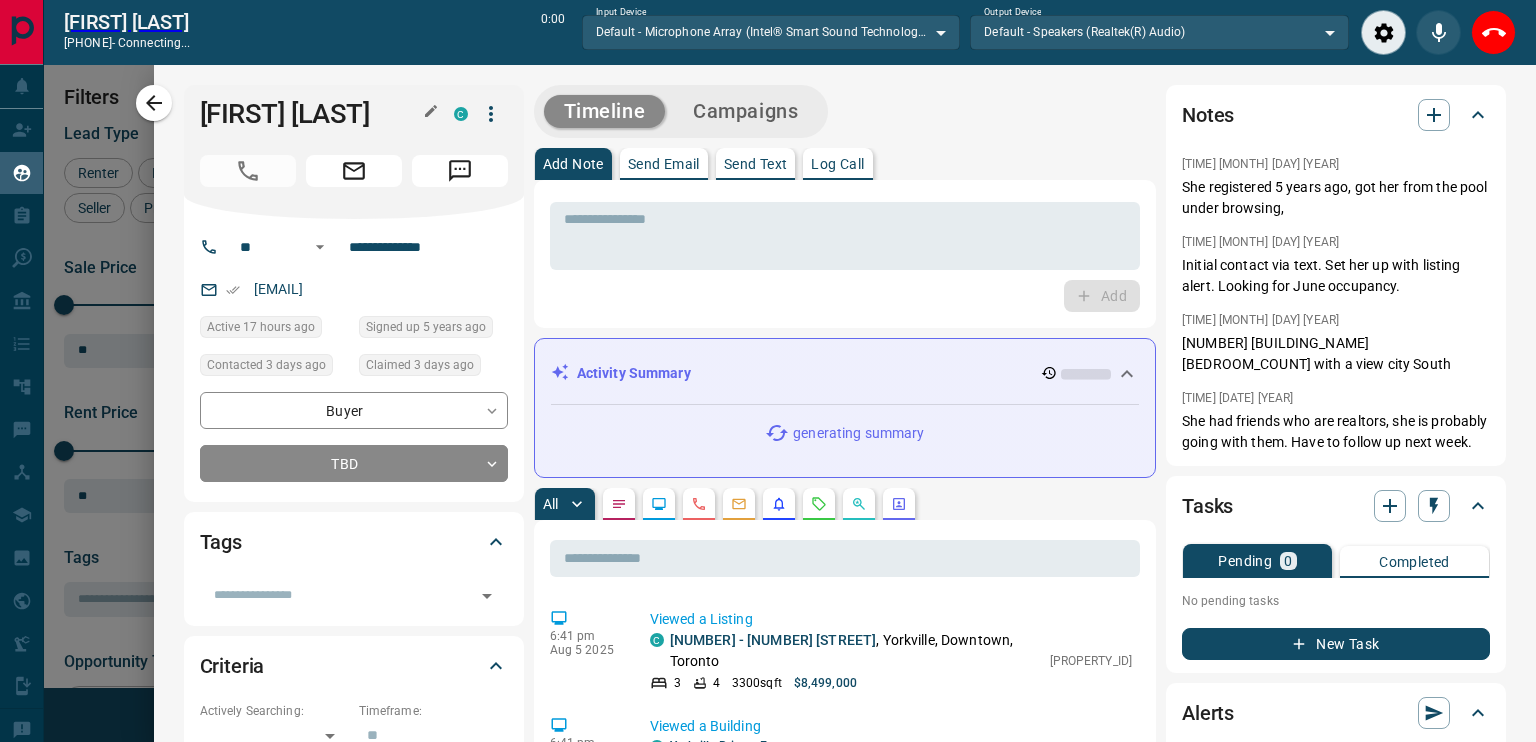 scroll, scrollTop: 486, scrollLeft: 1143, axis: both 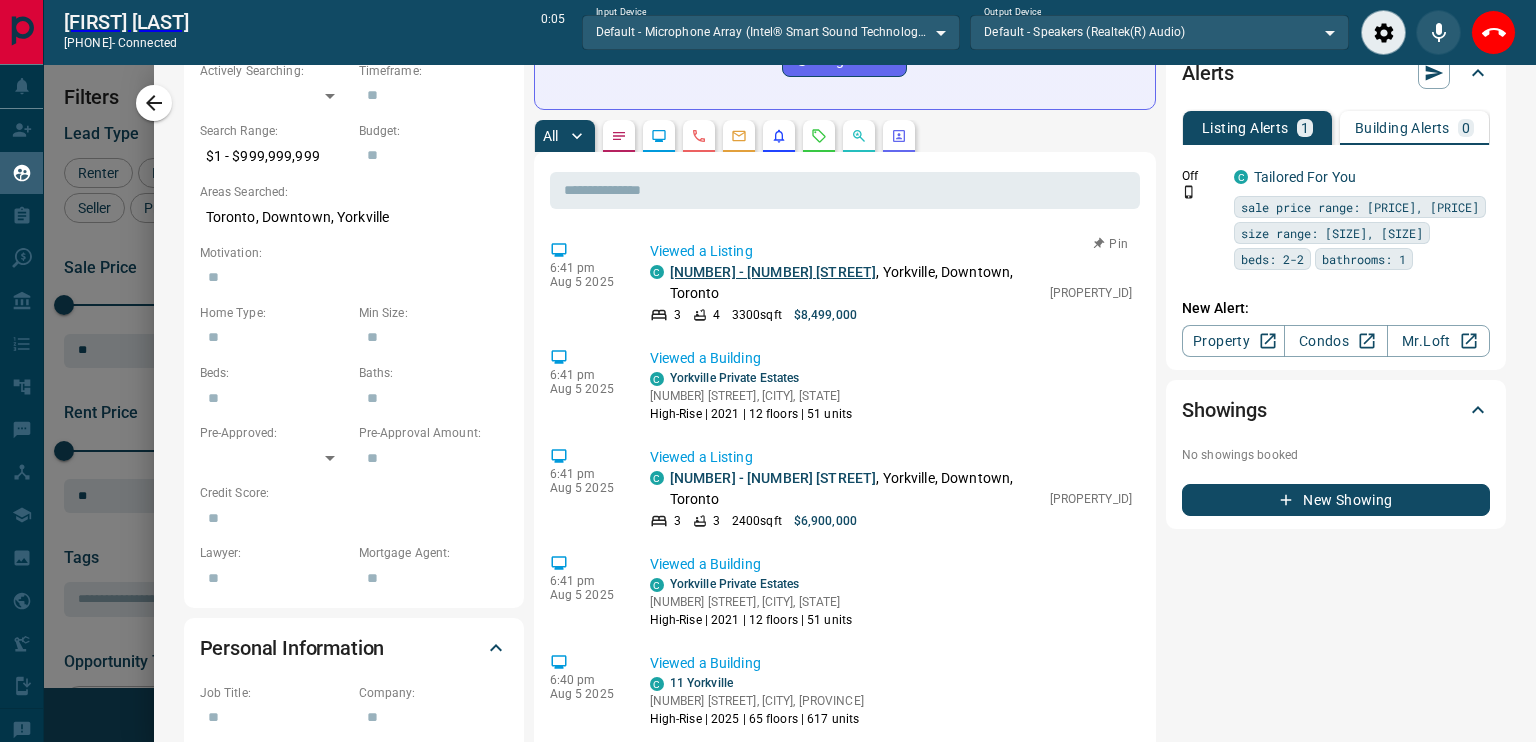 click on "[NUMBER] - [NUMBER] [STREET]" at bounding box center (773, 272) 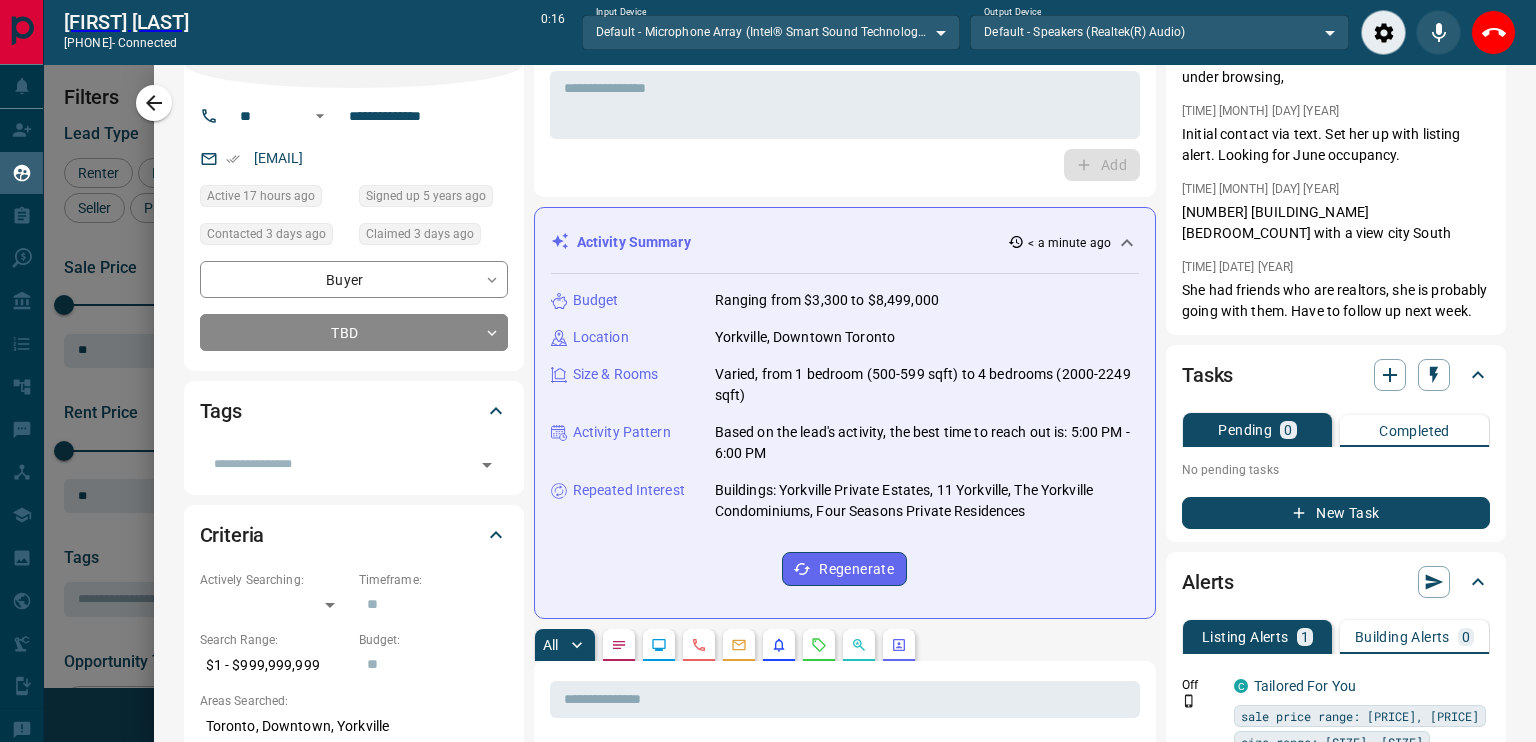scroll, scrollTop: 0, scrollLeft: 0, axis: both 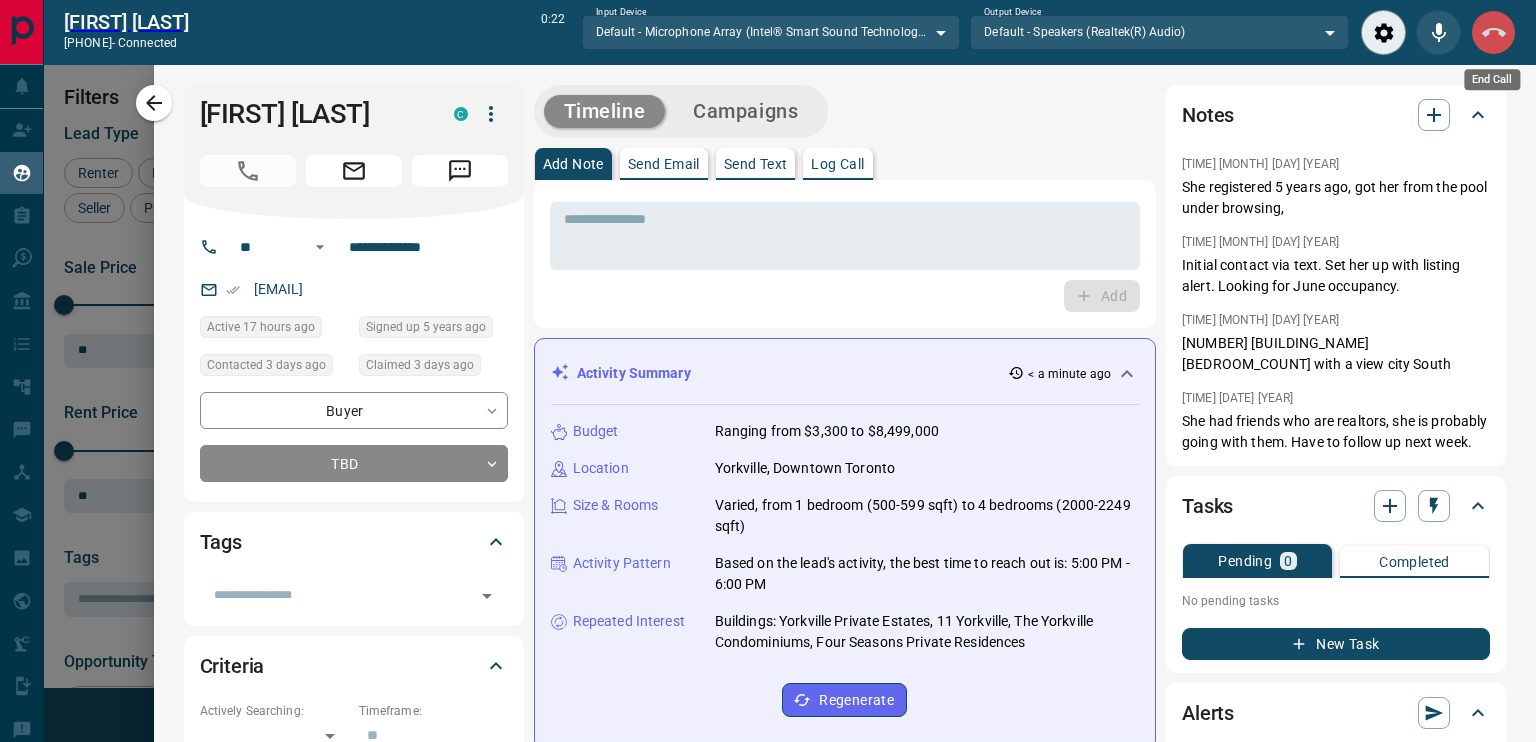 click 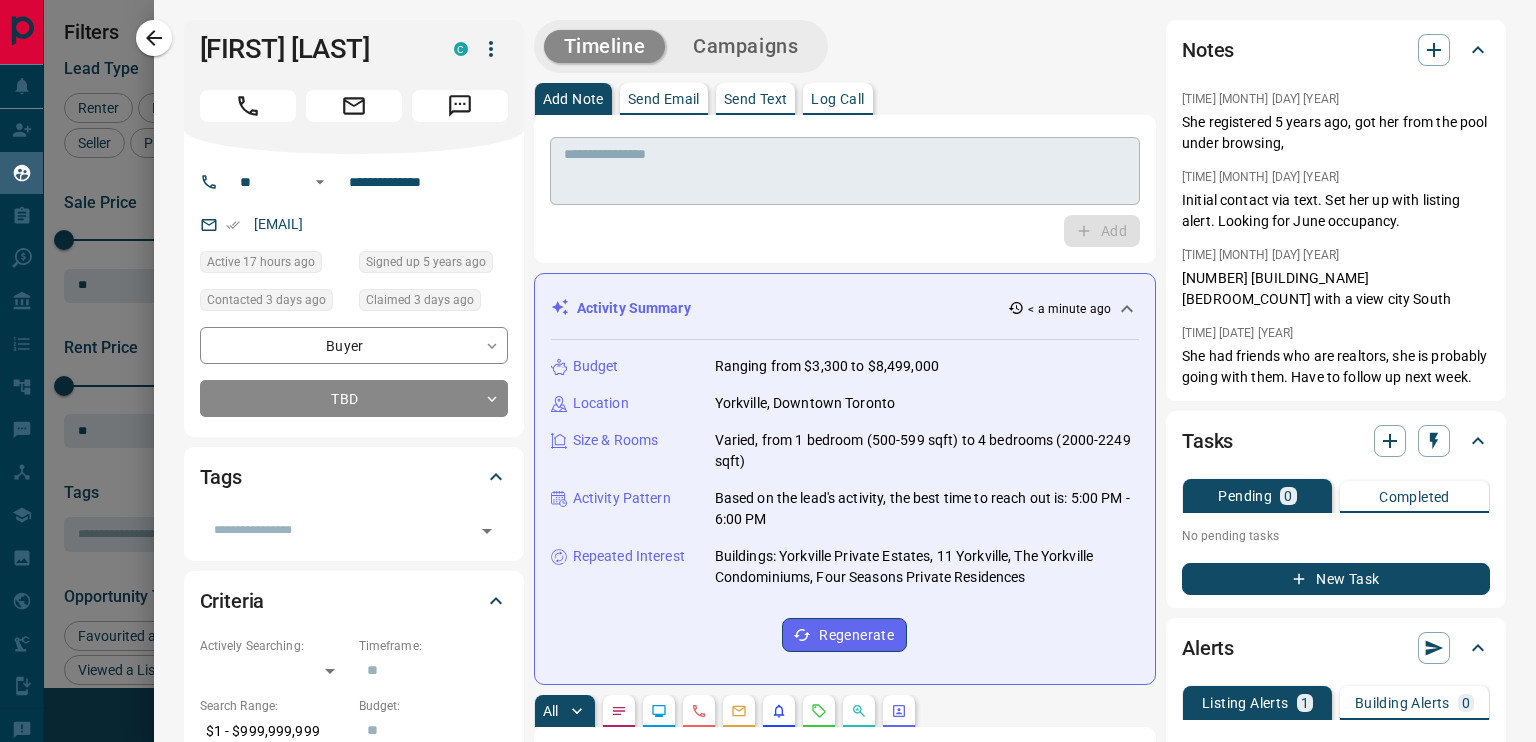 scroll, scrollTop: 16, scrollLeft: 16, axis: both 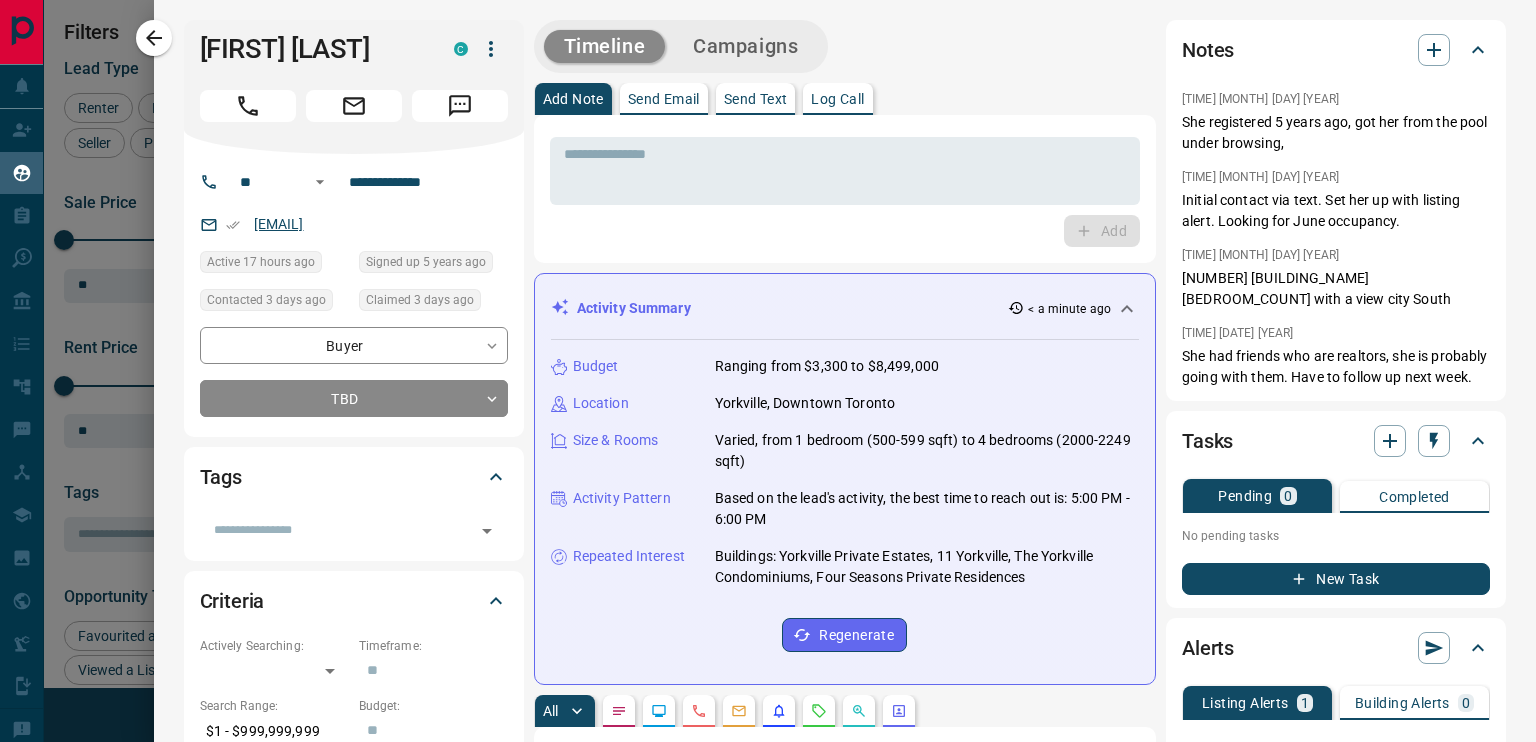 drag, startPoint x: 432, startPoint y: 219, endPoint x: 306, endPoint y: 227, distance: 126.253716 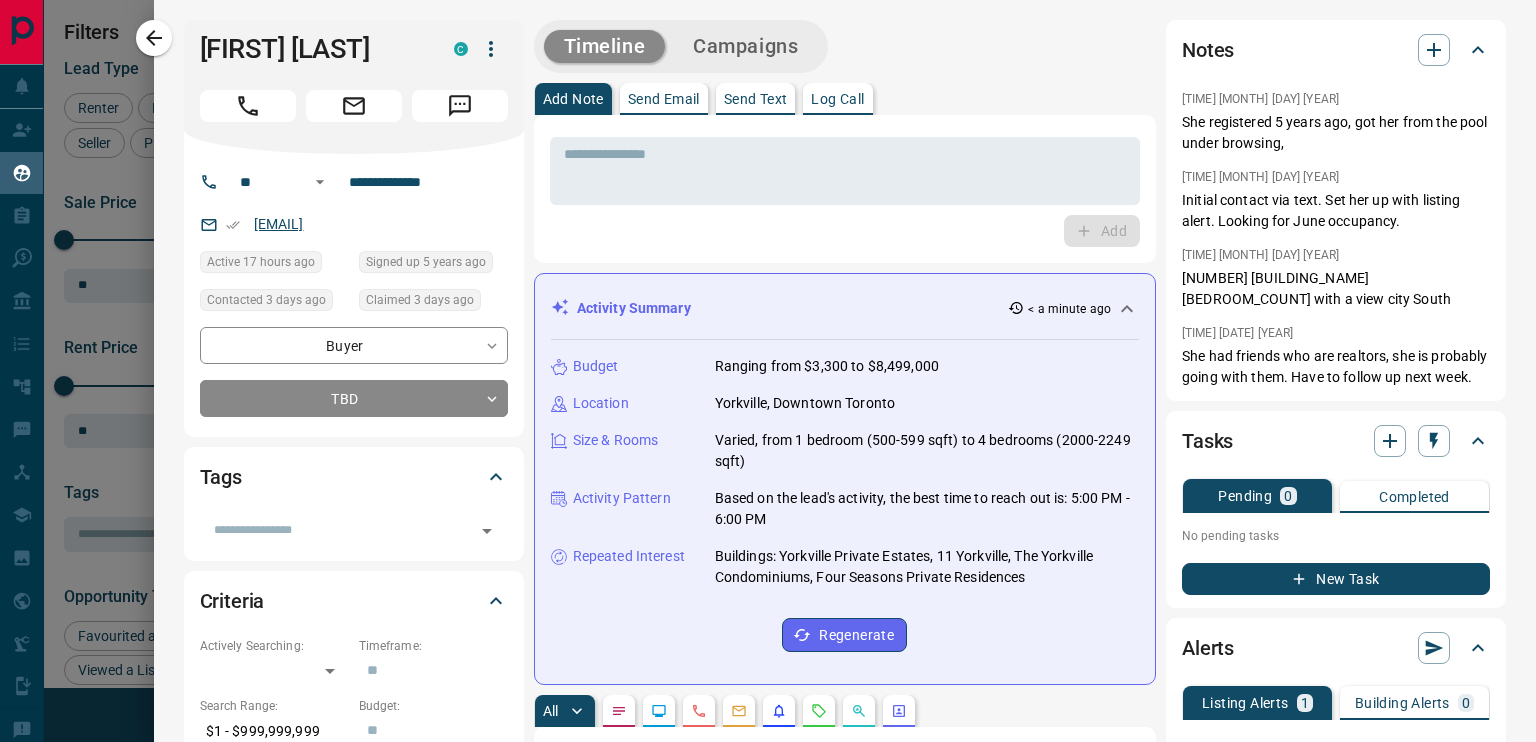 click on "[EMAIL]" at bounding box center [354, 224] 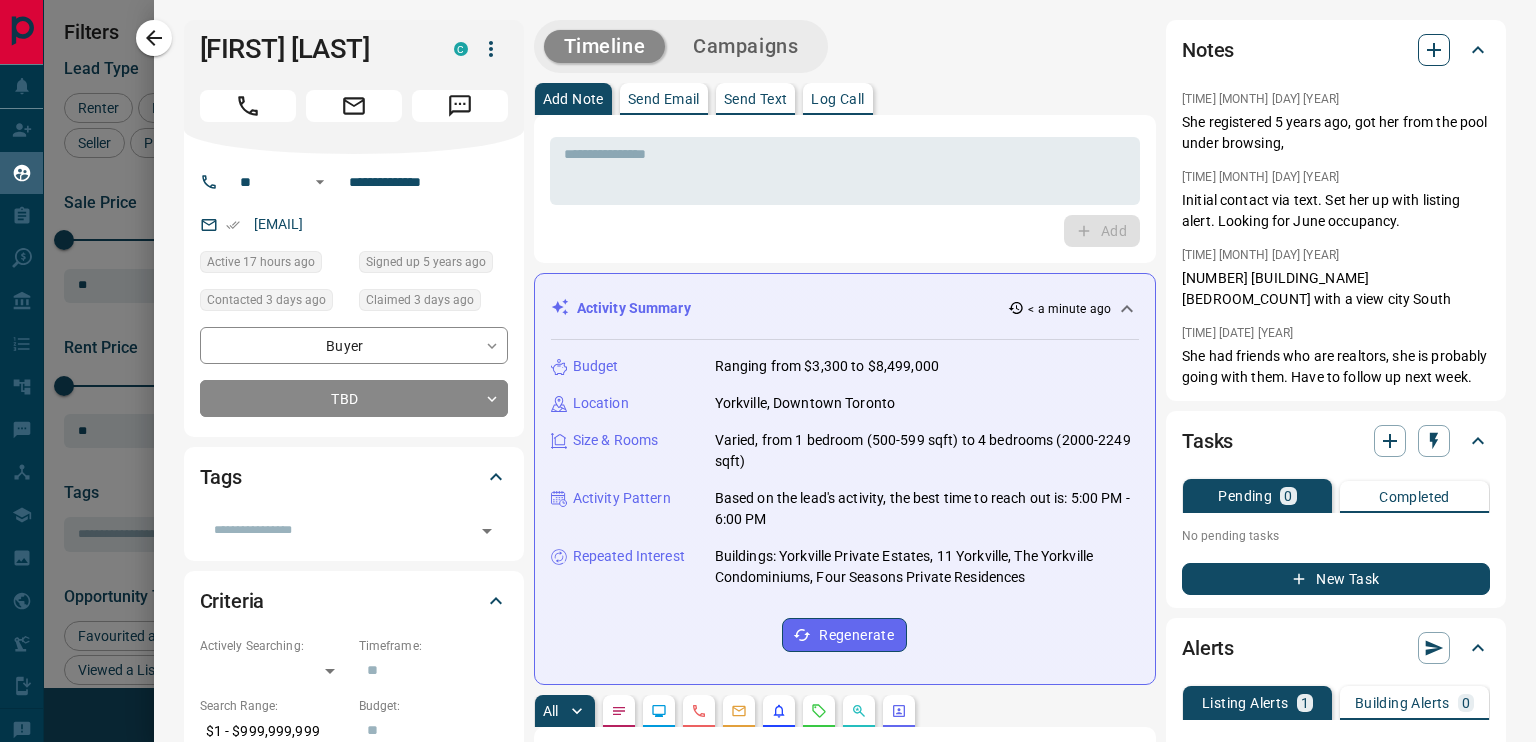 click 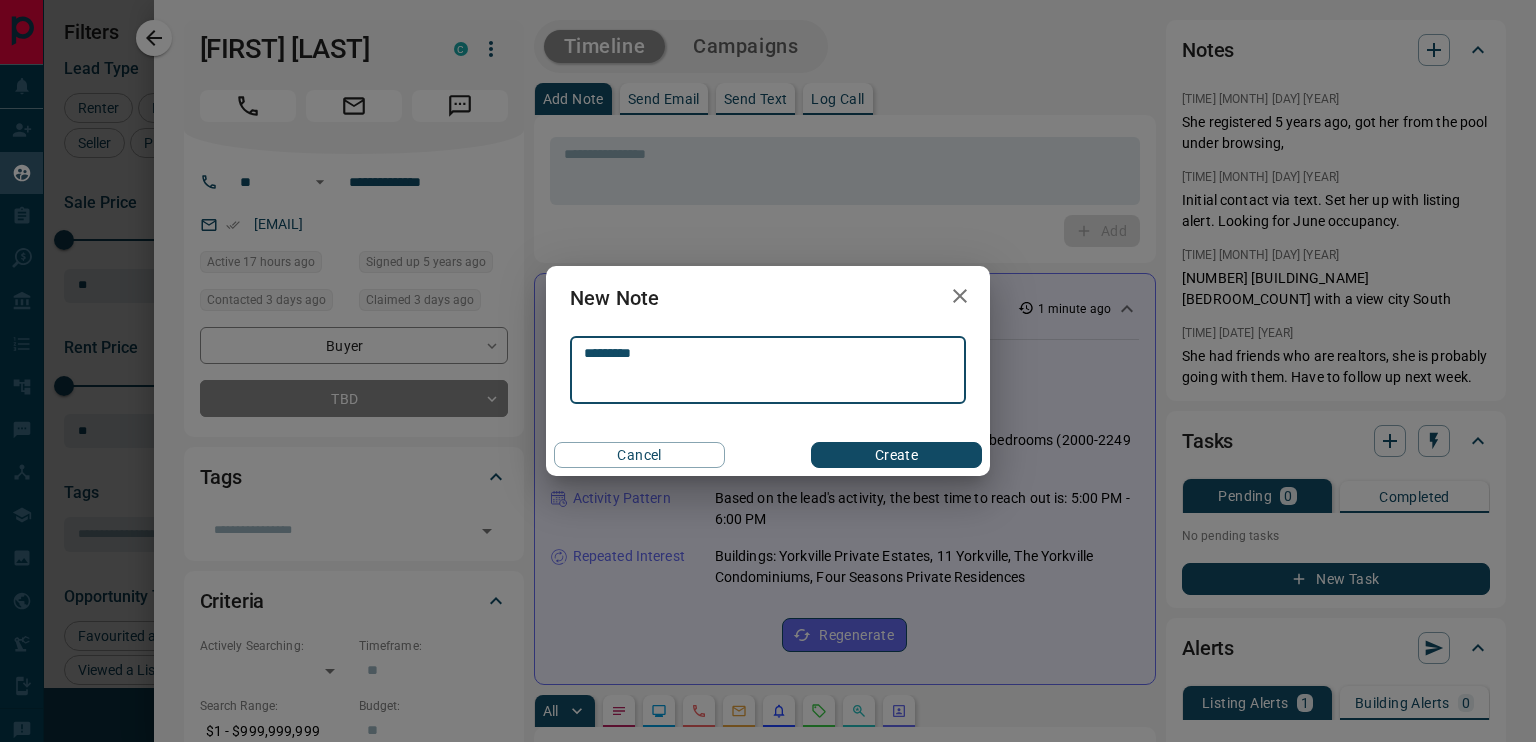 type on "*********" 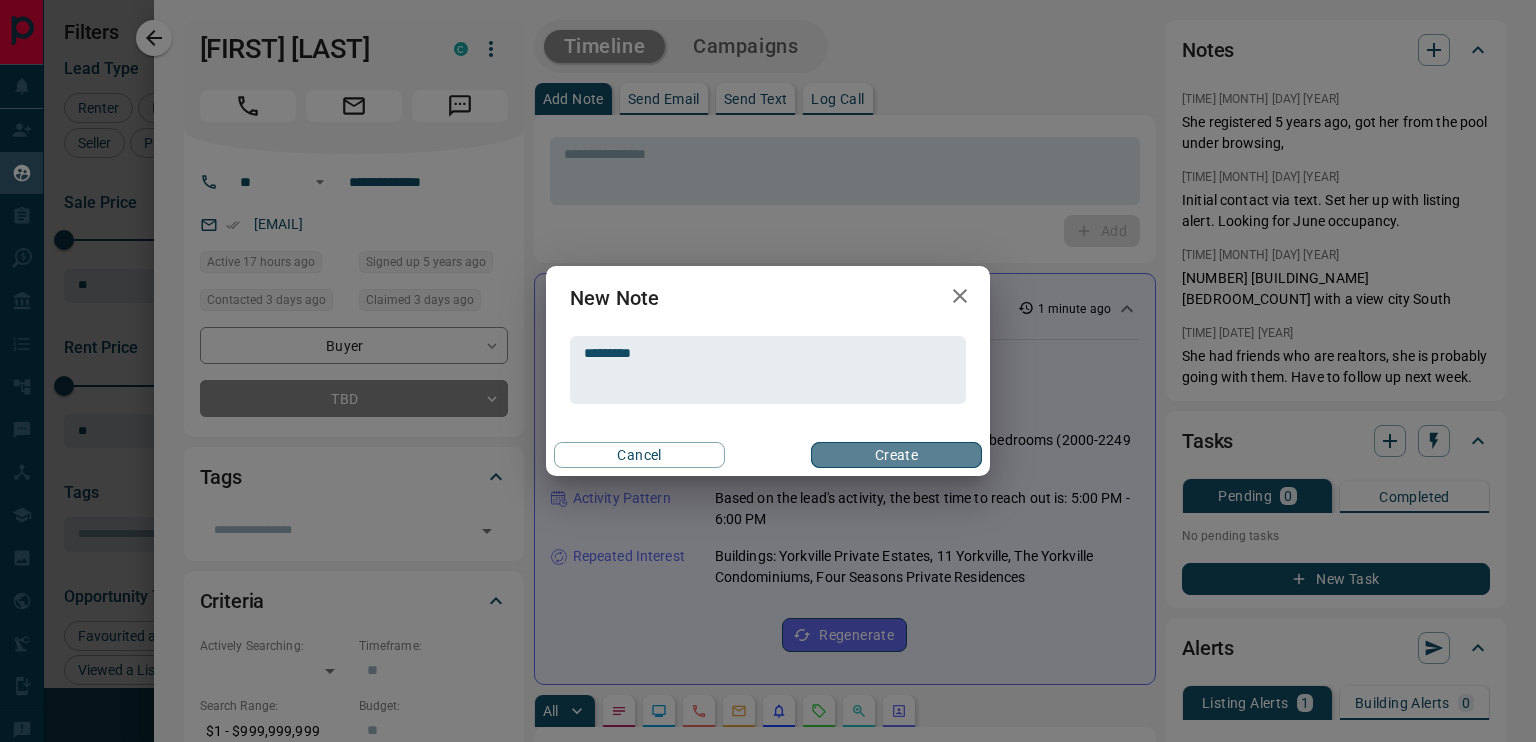 click on "Create" at bounding box center (896, 455) 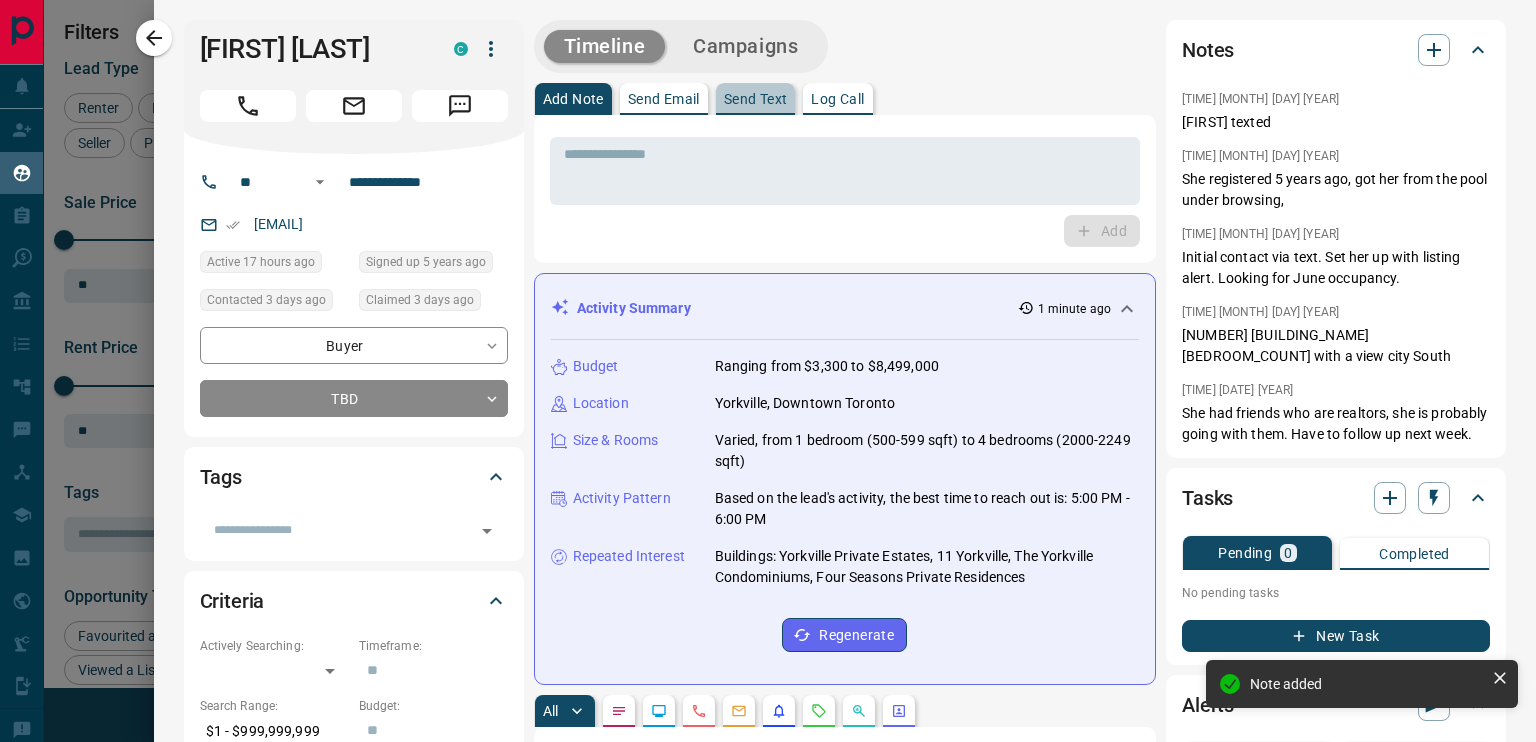 click on "Send Text" at bounding box center (756, 99) 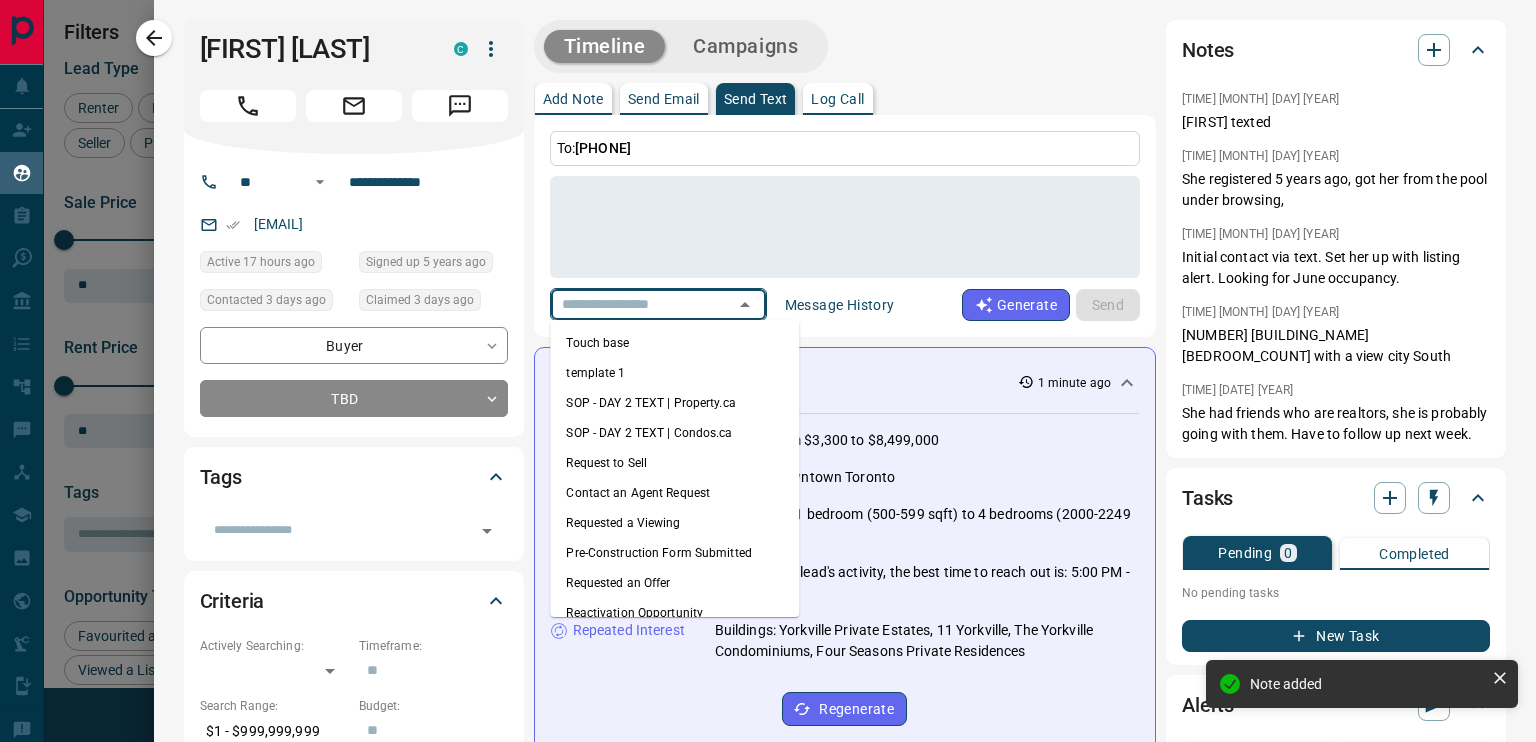 click at bounding box center (630, 304) 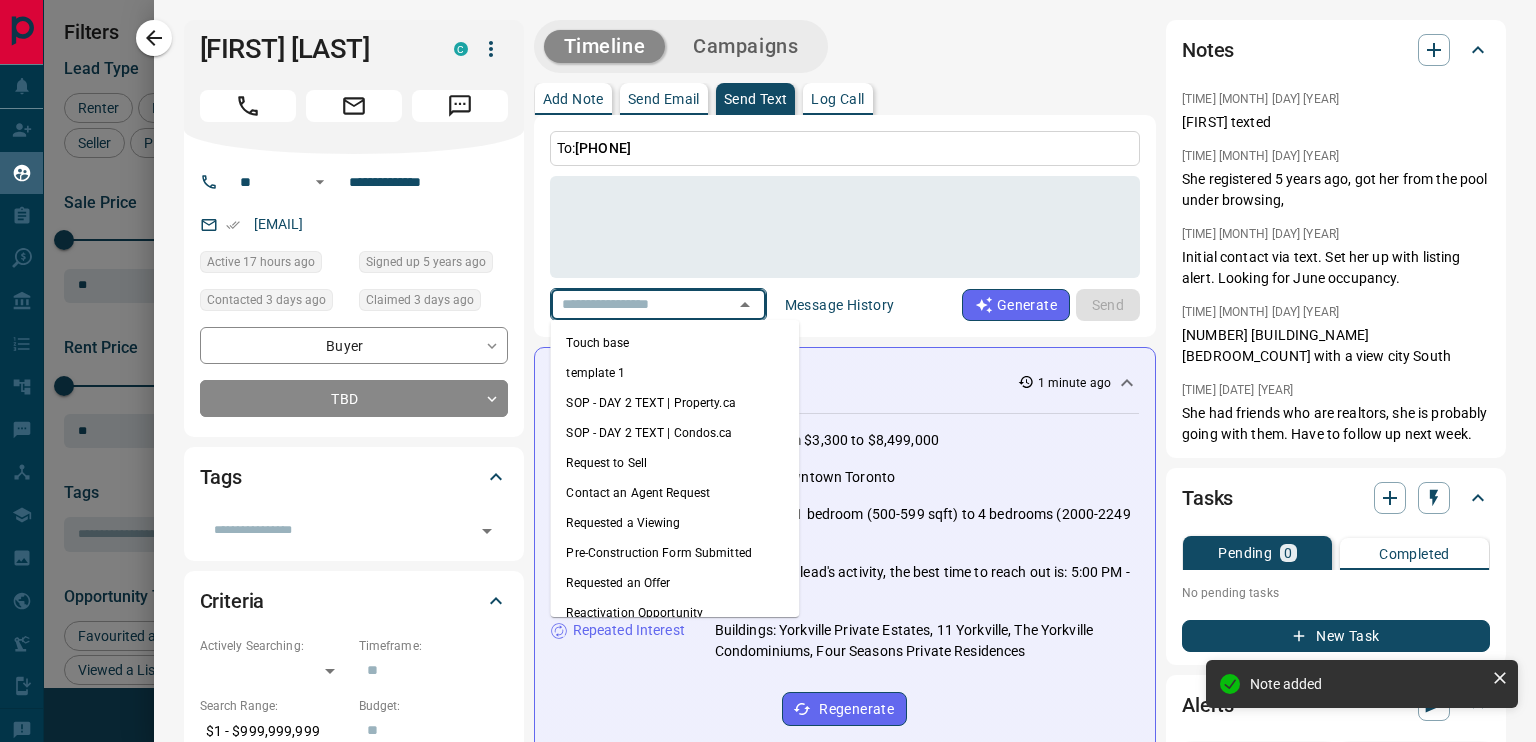 click on "template 1" at bounding box center [674, 373] 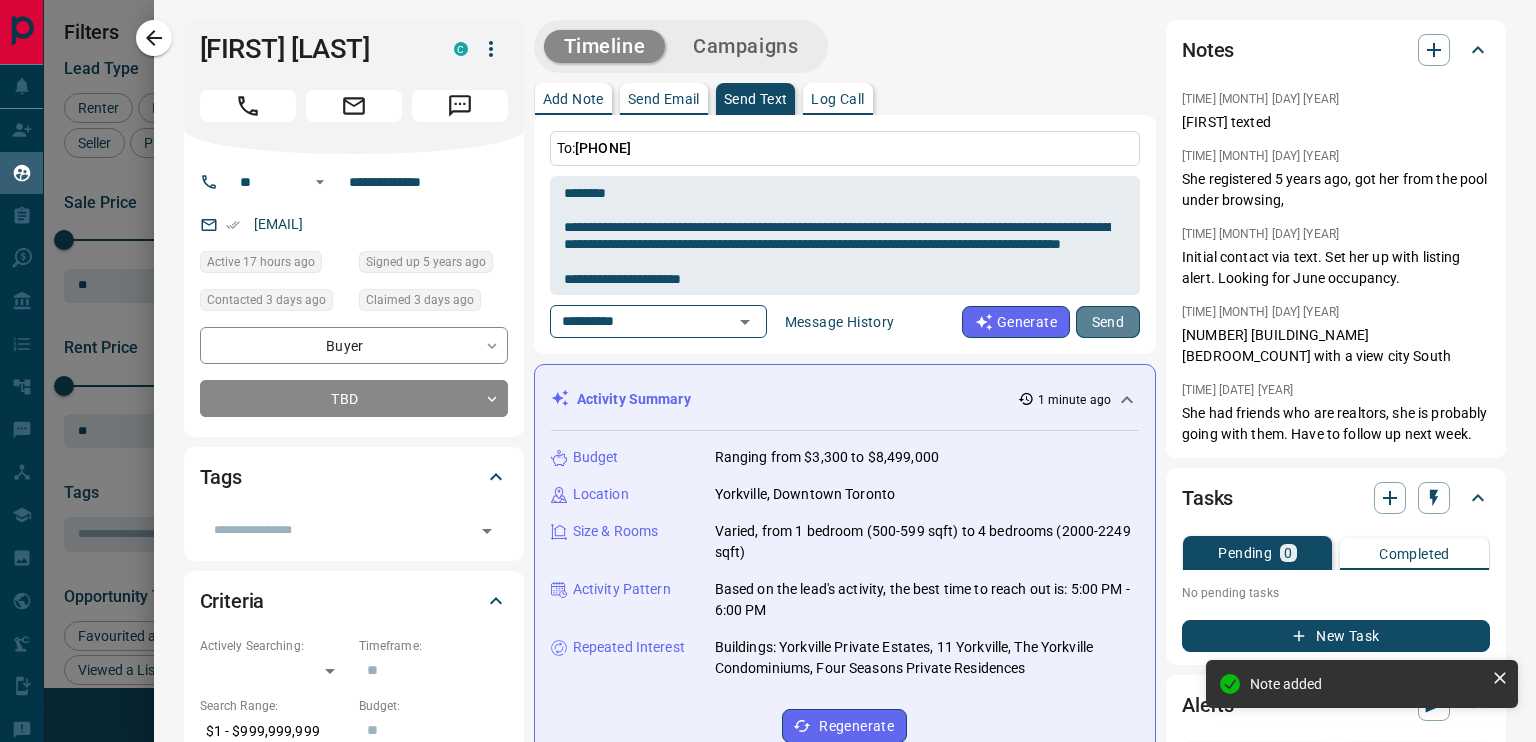 click on "Send" at bounding box center [1108, 322] 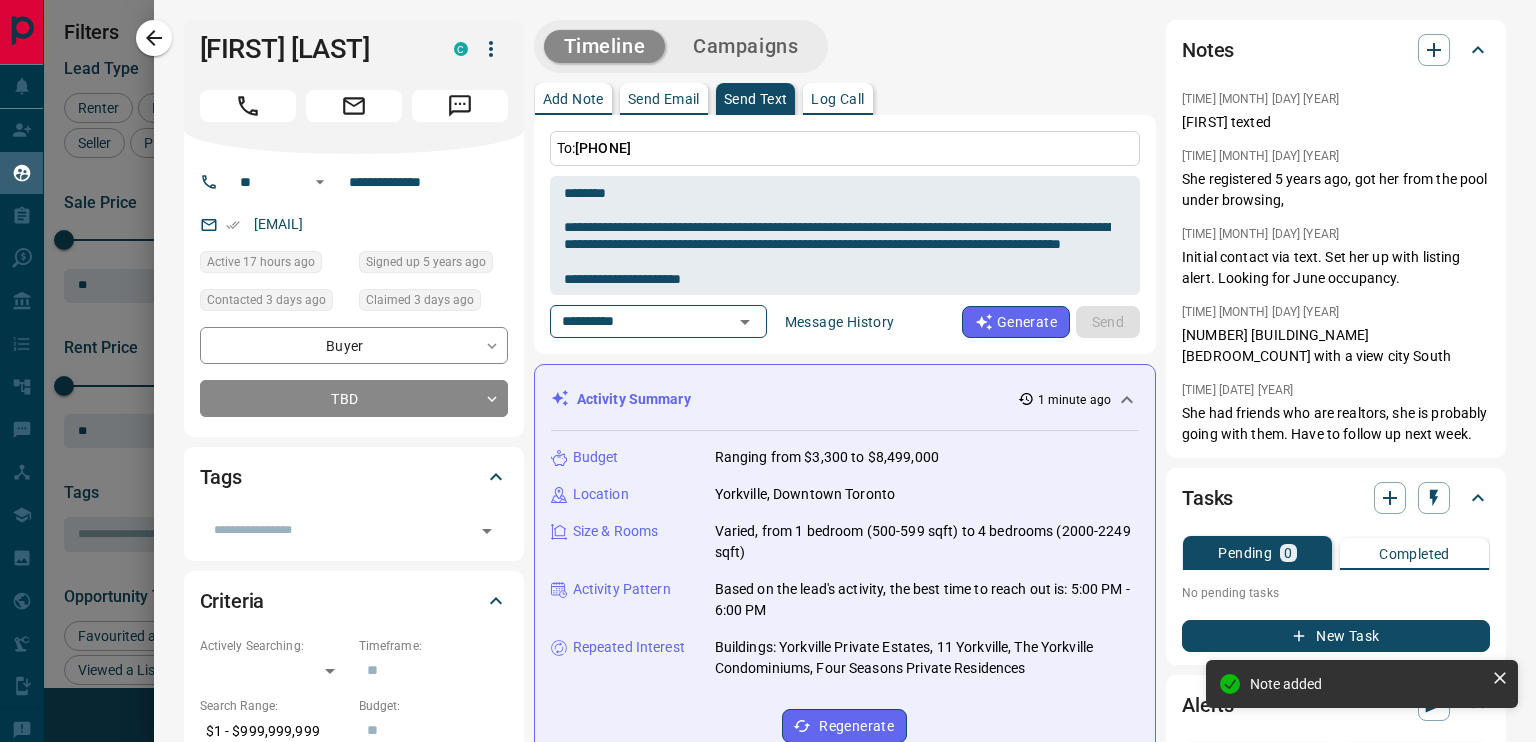 type 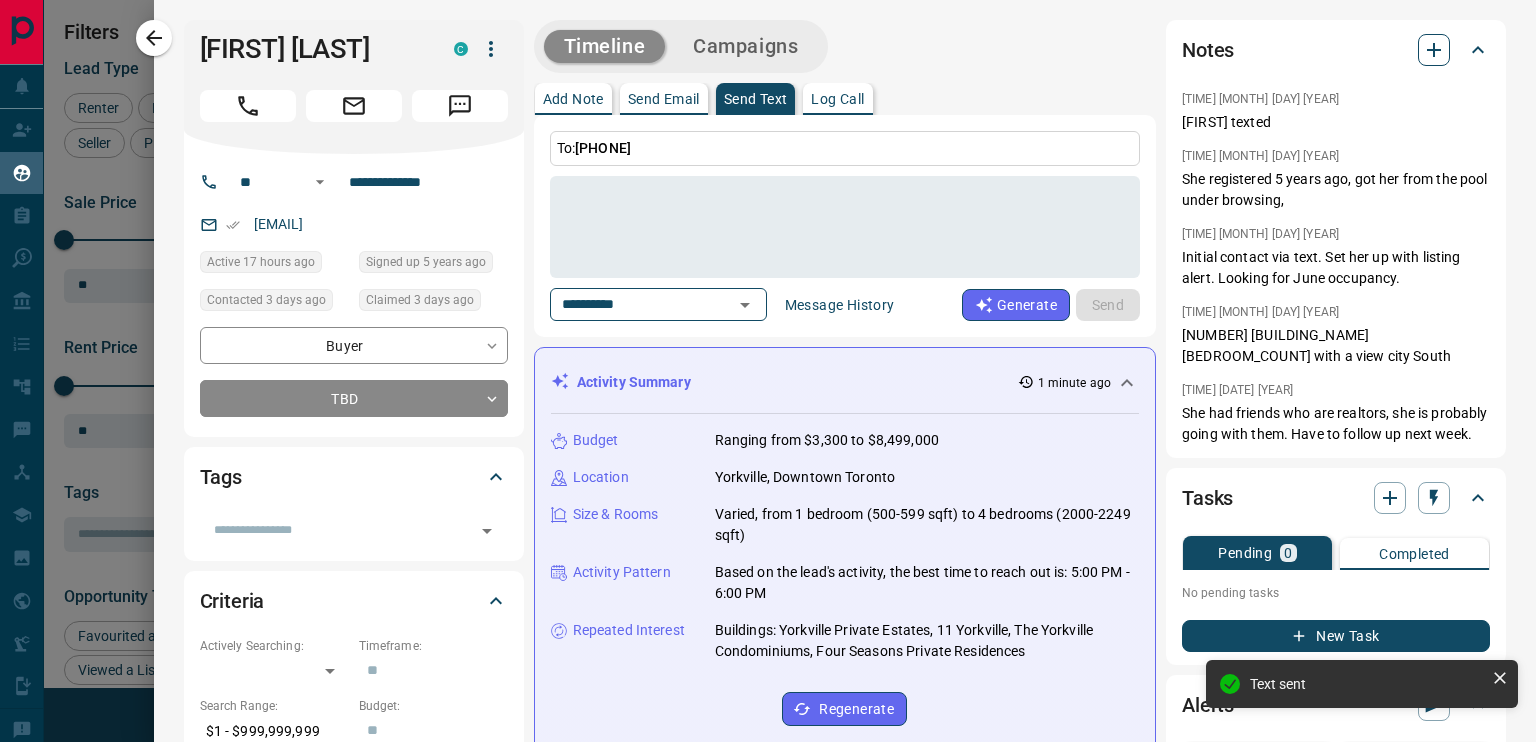 click 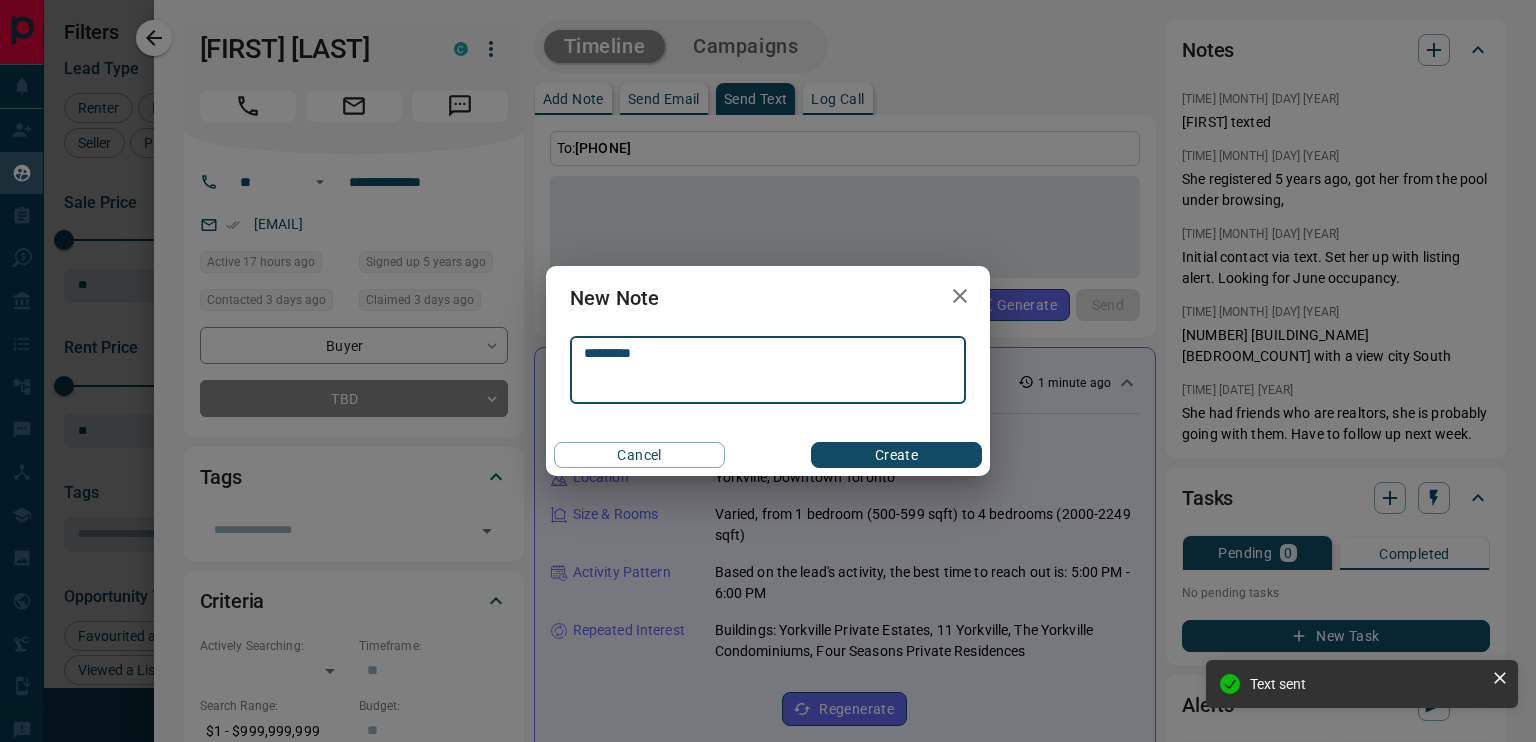 type on "*********" 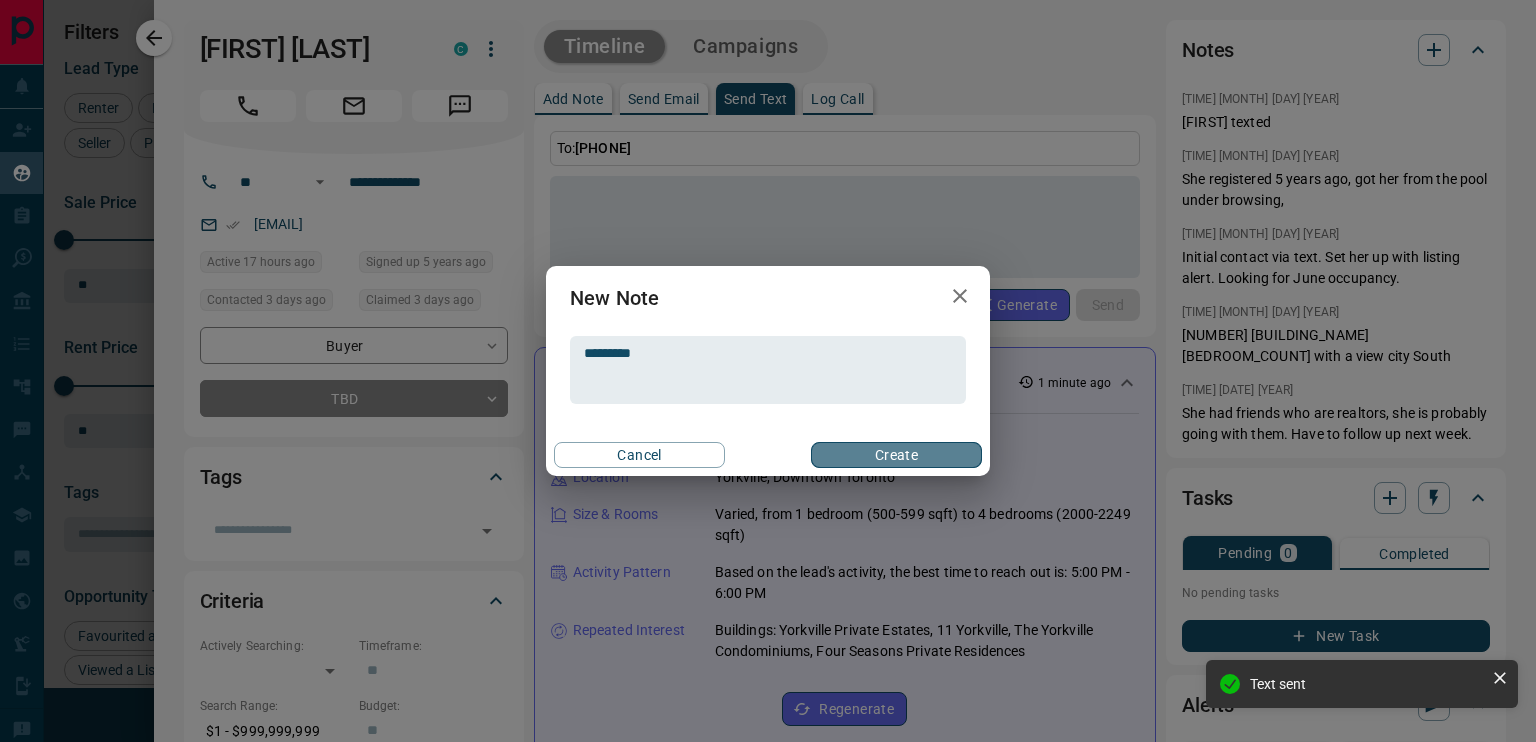click on "Create" at bounding box center [896, 455] 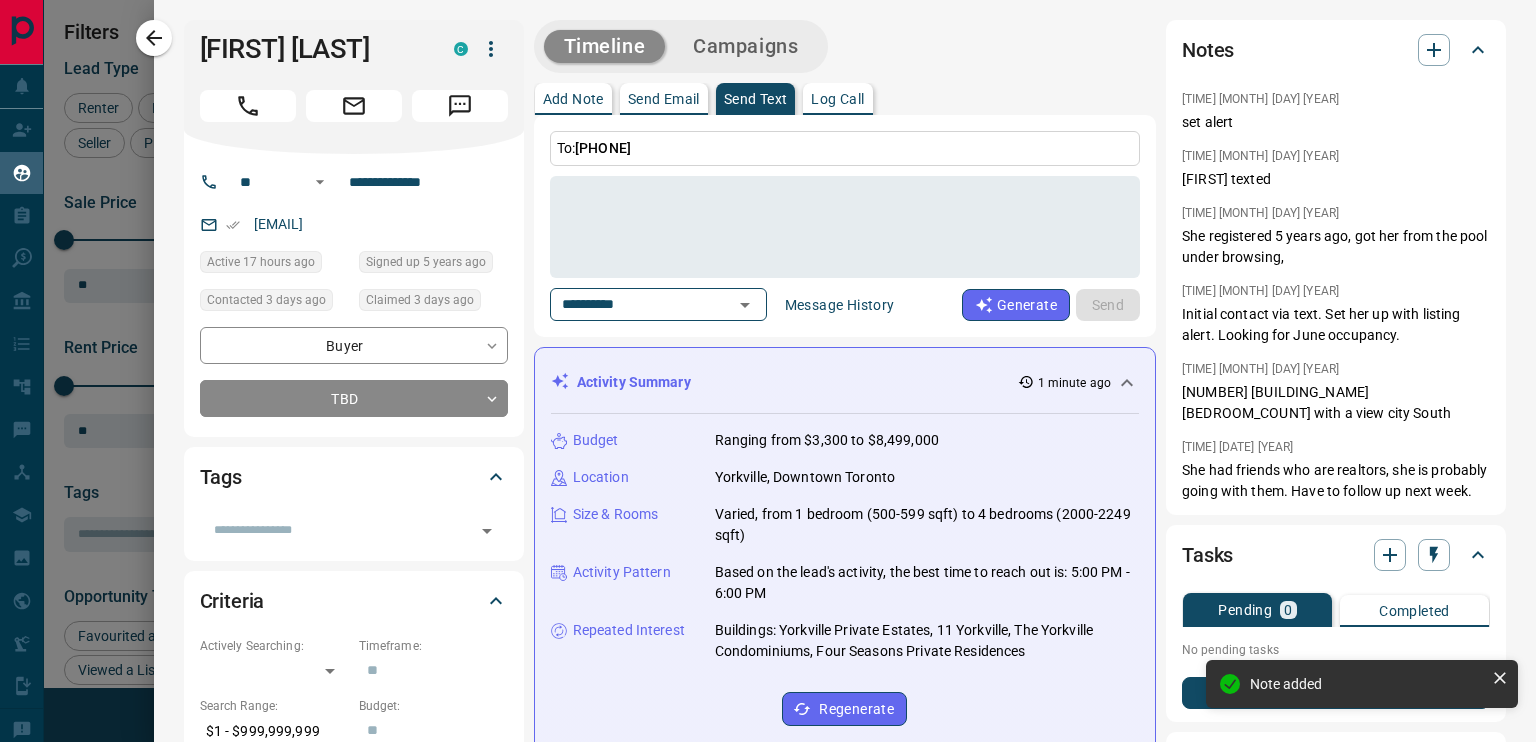 drag, startPoint x: 387, startPoint y: 63, endPoint x: 201, endPoint y: 66, distance: 186.02419 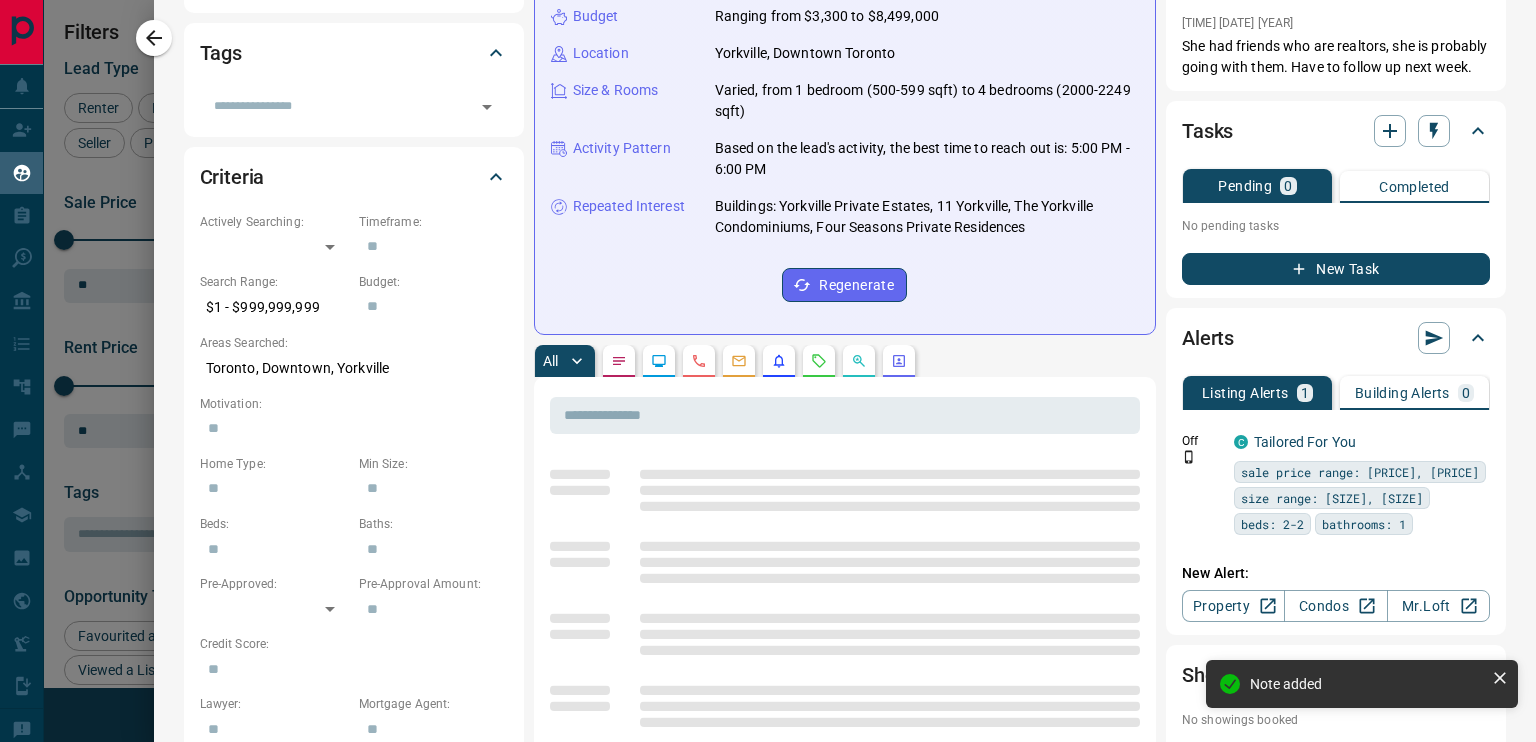 scroll, scrollTop: 424, scrollLeft: 0, axis: vertical 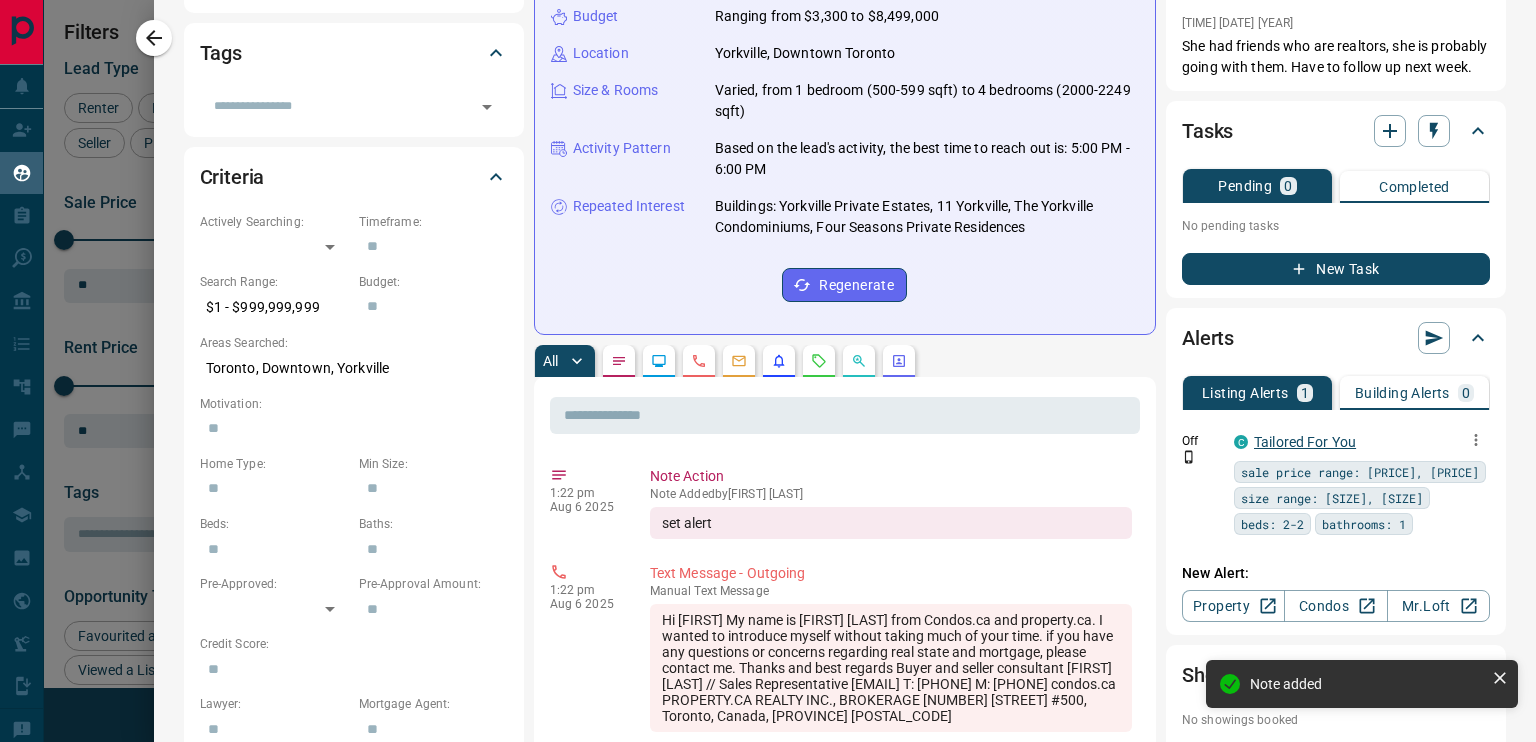 click on "Tailored For You" at bounding box center [1305, 442] 